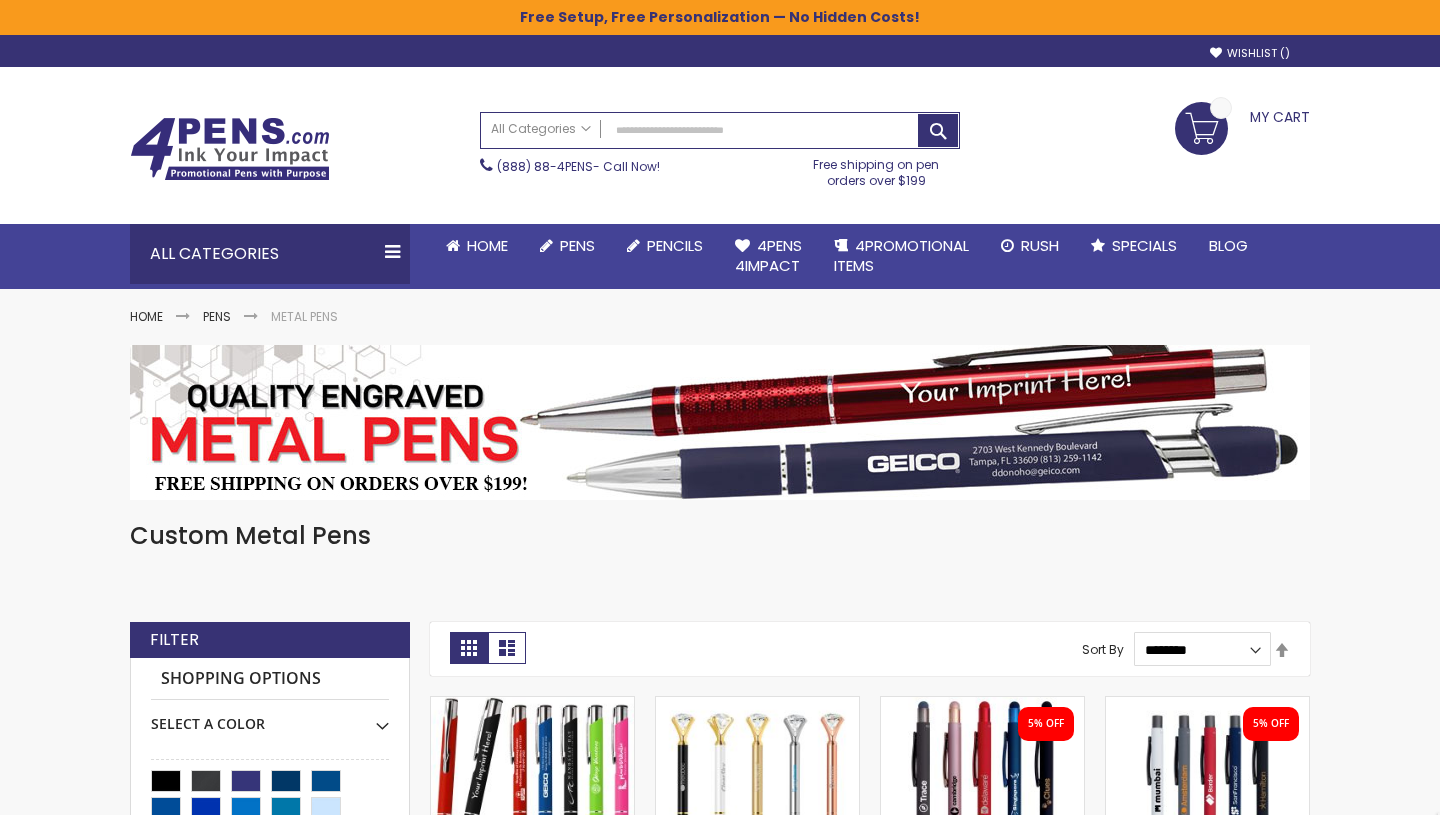 scroll, scrollTop: 478, scrollLeft: 0, axis: vertical 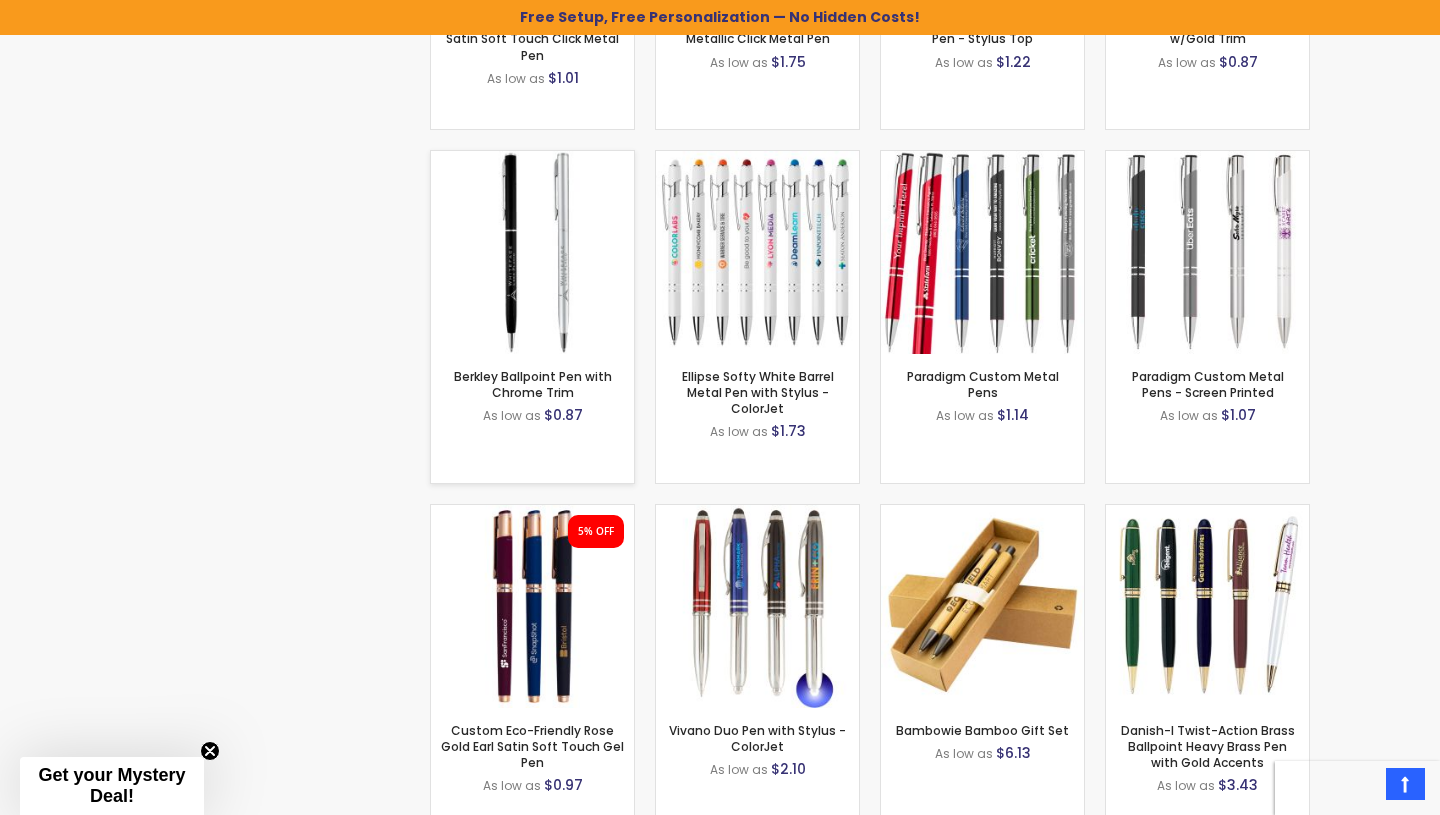 click at bounding box center (532, 252) 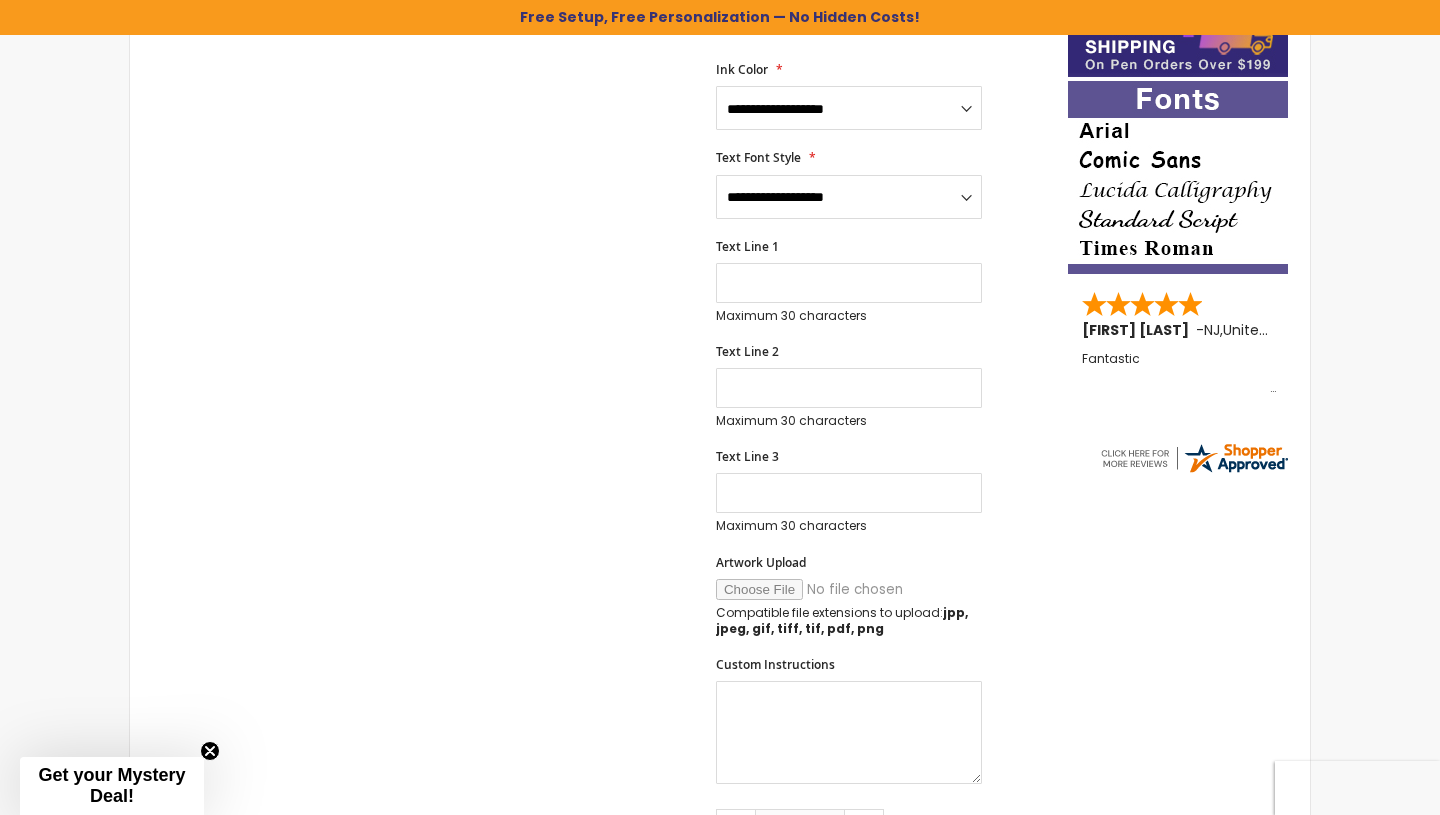 scroll, scrollTop: 481, scrollLeft: 0, axis: vertical 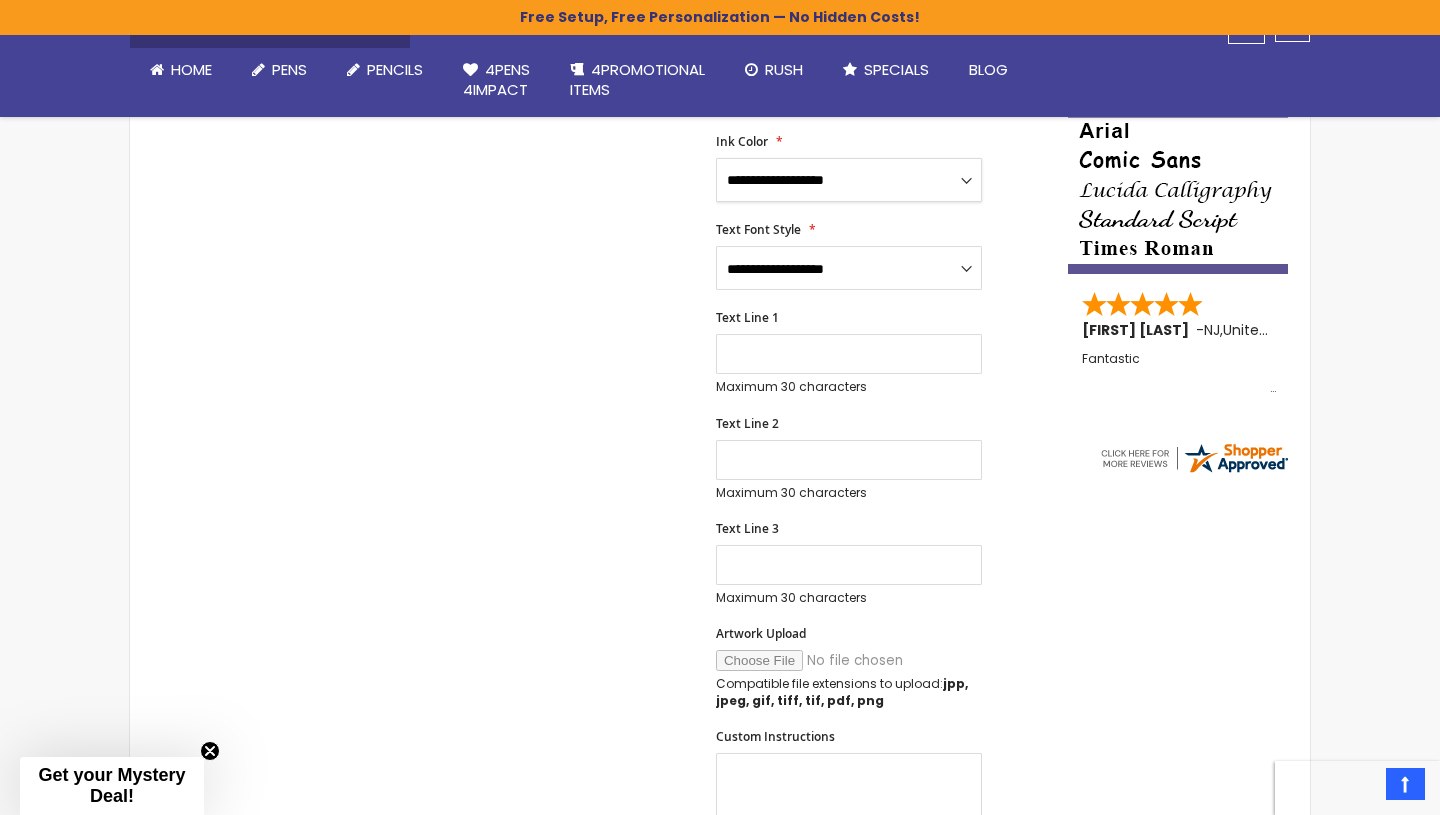click on "**********" at bounding box center [849, 180] 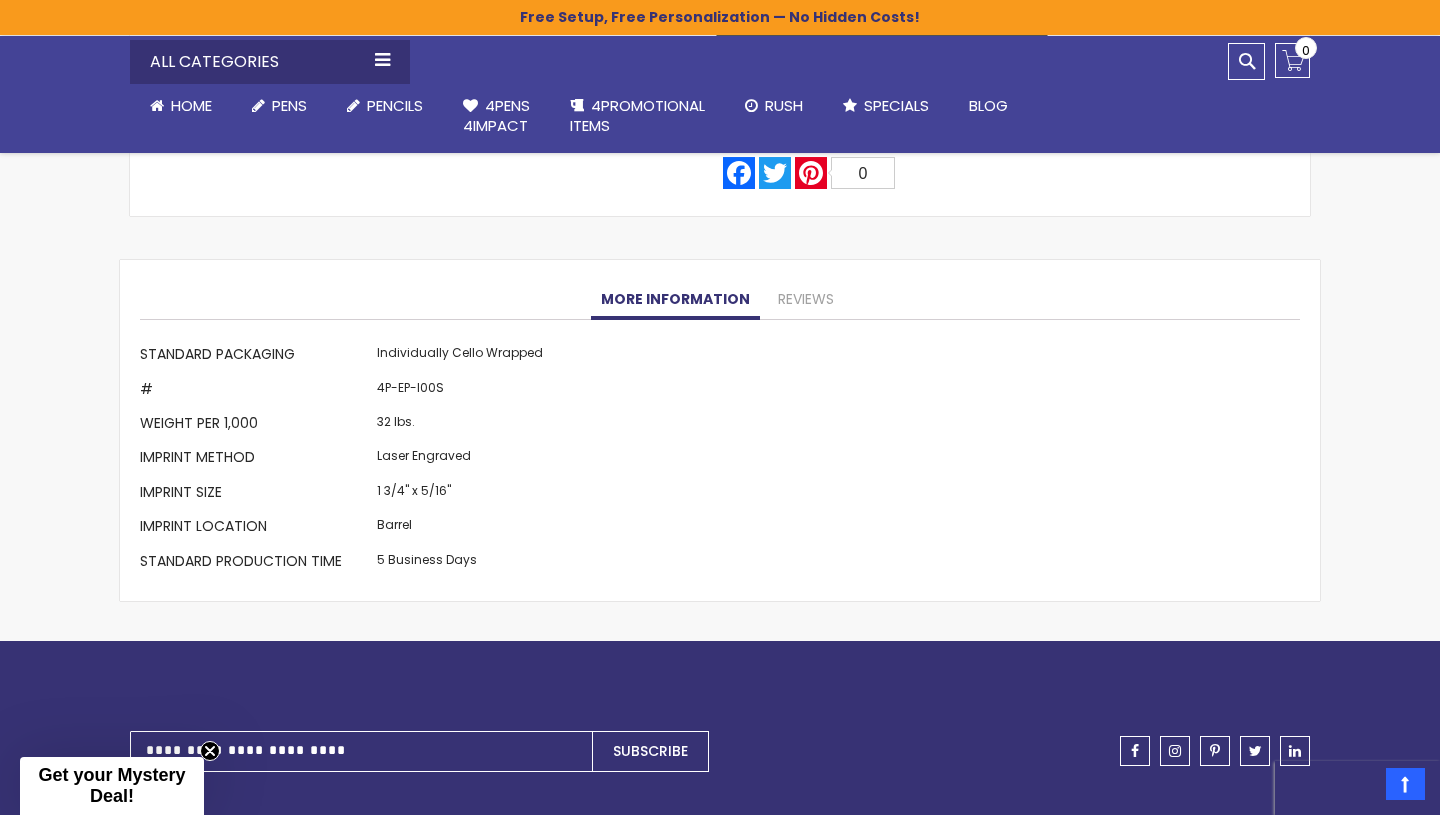 scroll, scrollTop: 1590, scrollLeft: 0, axis: vertical 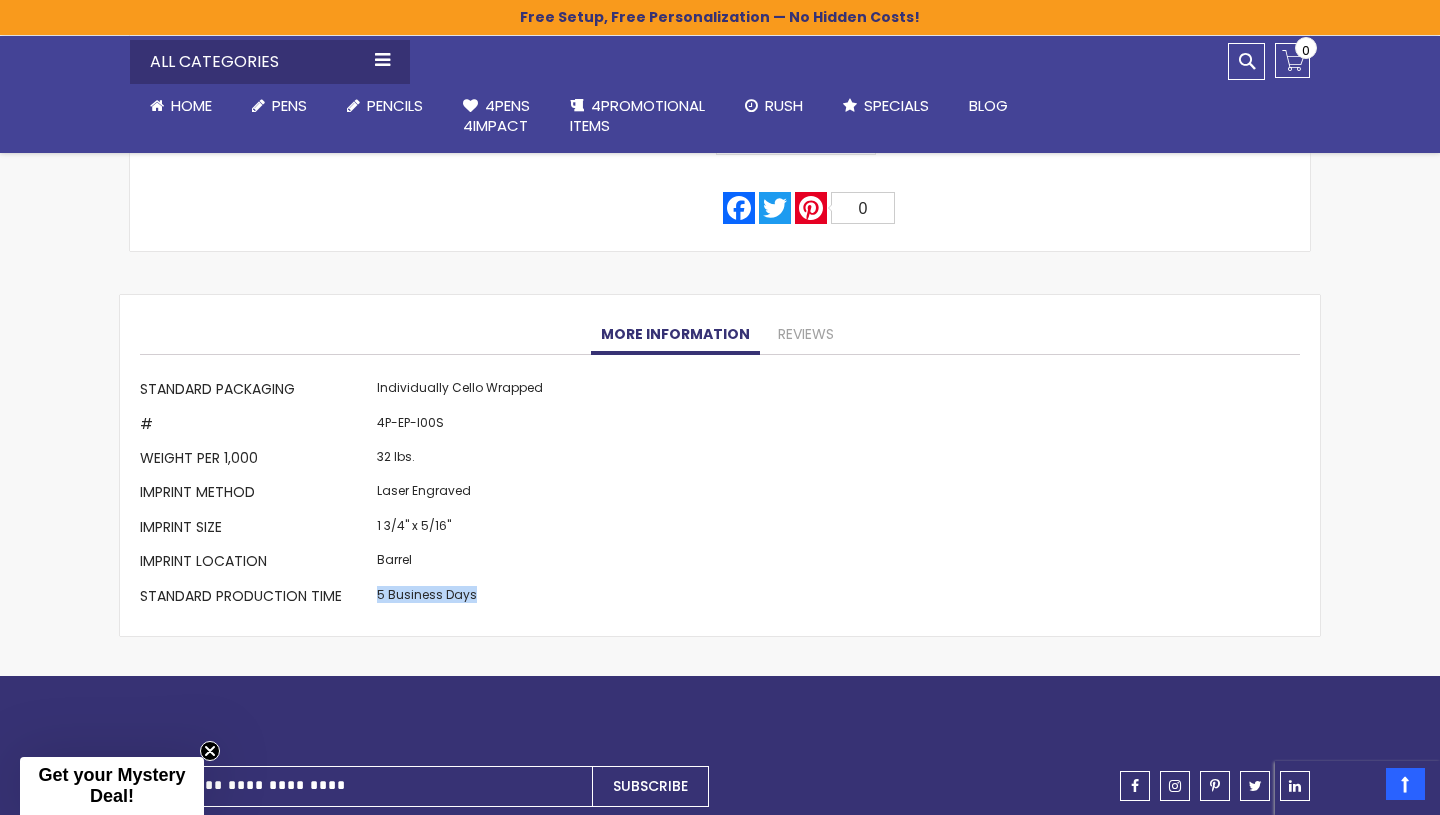 drag, startPoint x: 368, startPoint y: 596, endPoint x: 504, endPoint y: 596, distance: 136 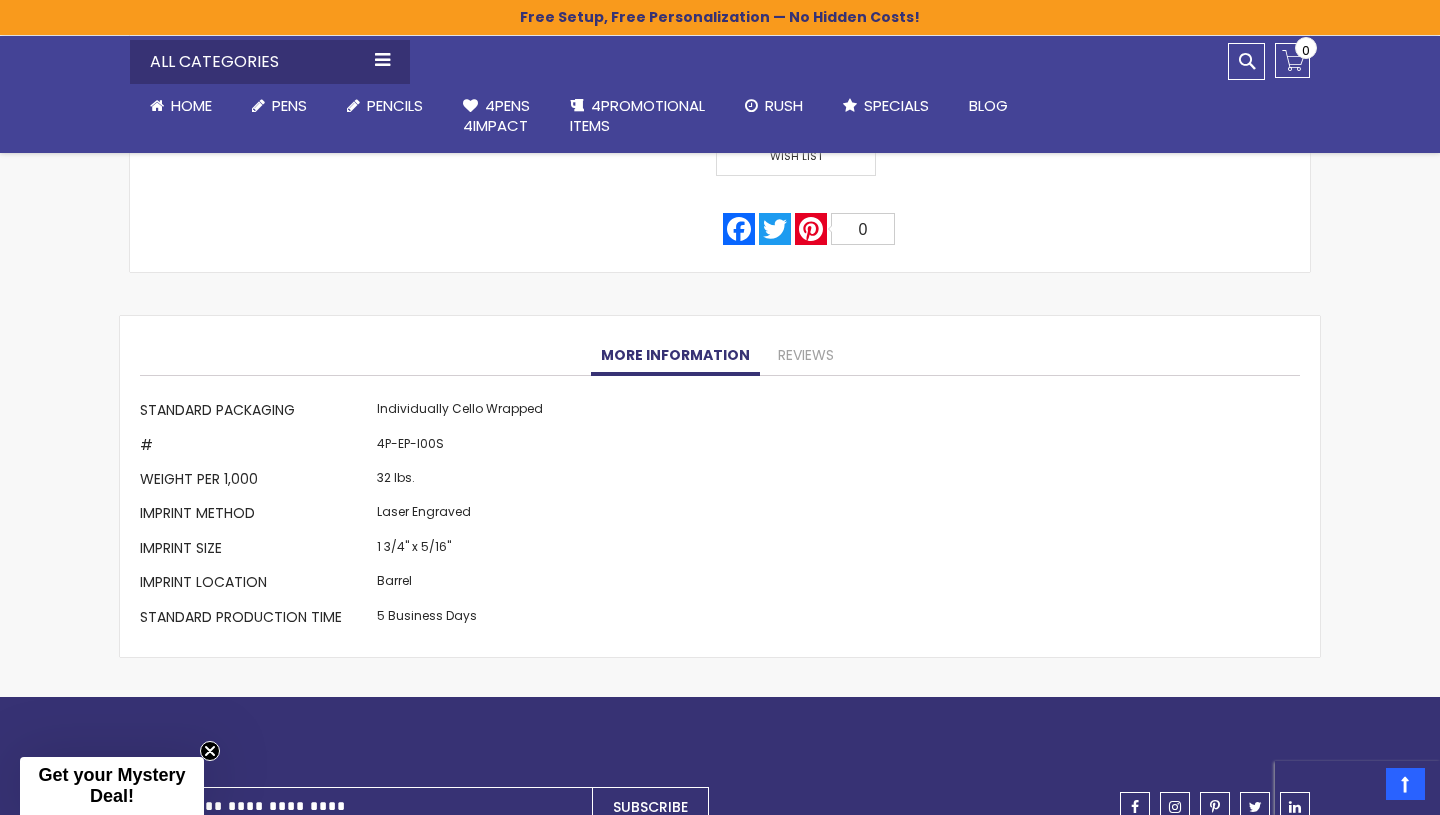 scroll, scrollTop: 1556, scrollLeft: 0, axis: vertical 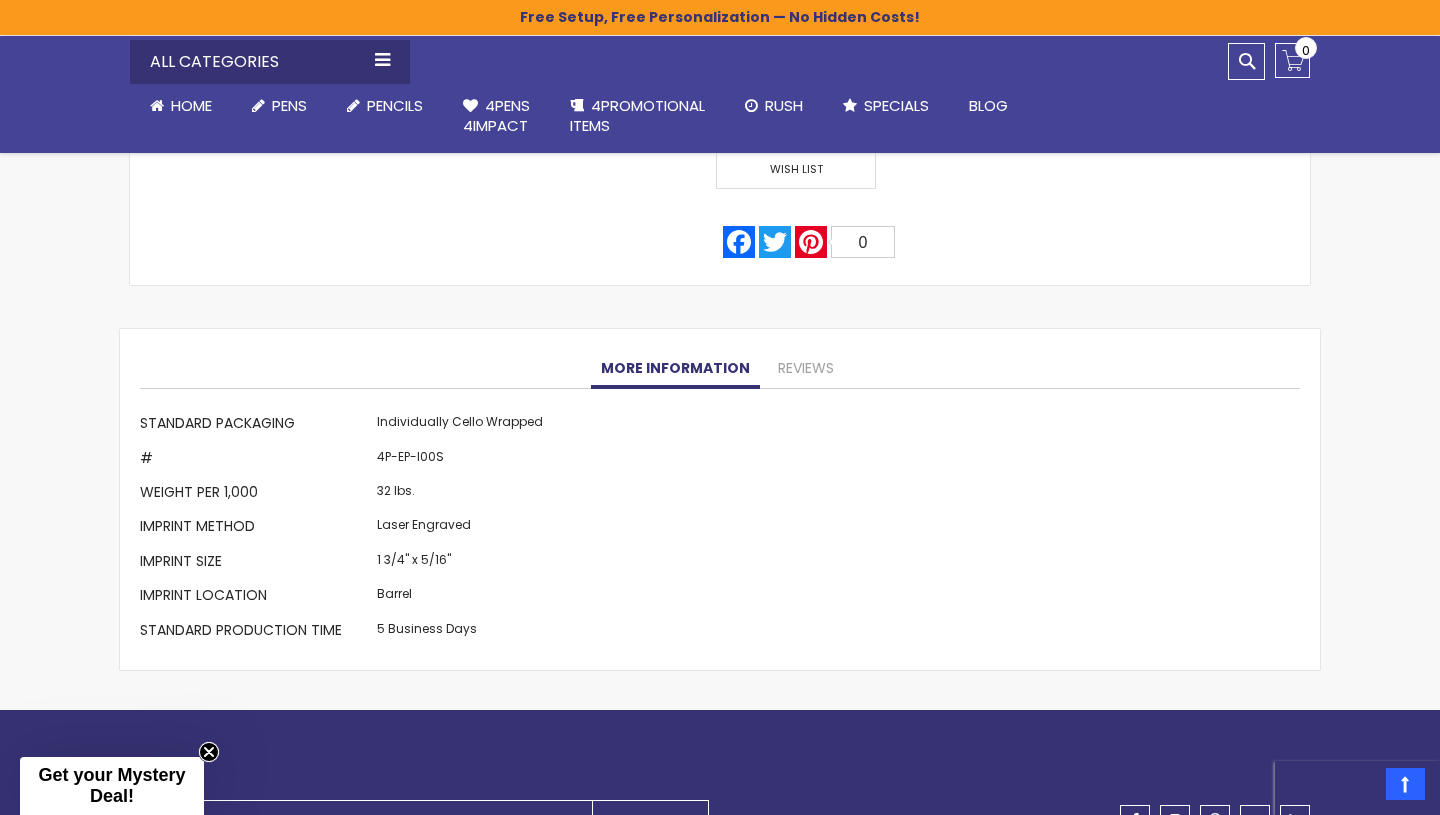 click 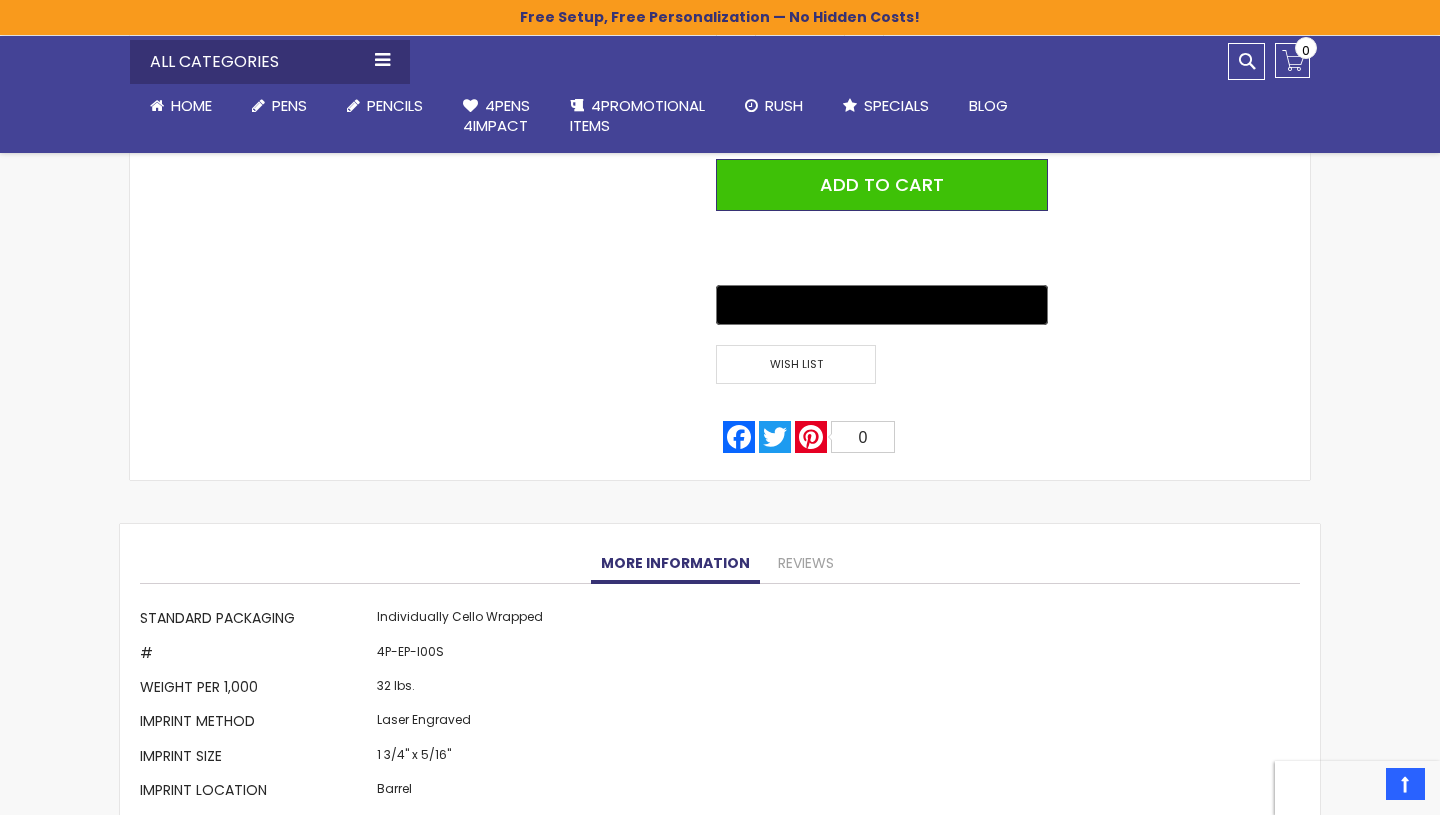 scroll, scrollTop: 1332, scrollLeft: 0, axis: vertical 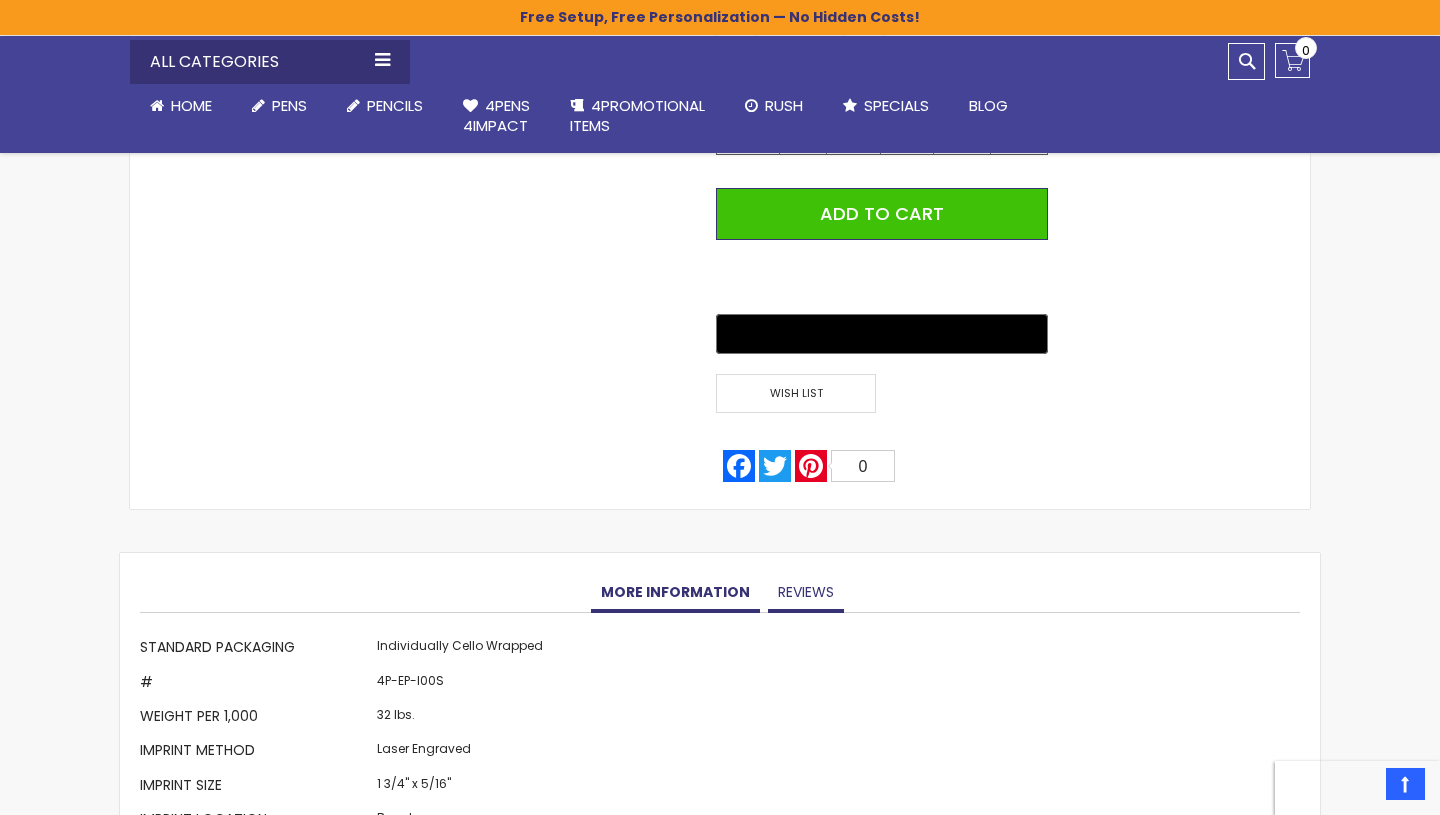 click on "Reviews" at bounding box center (806, 593) 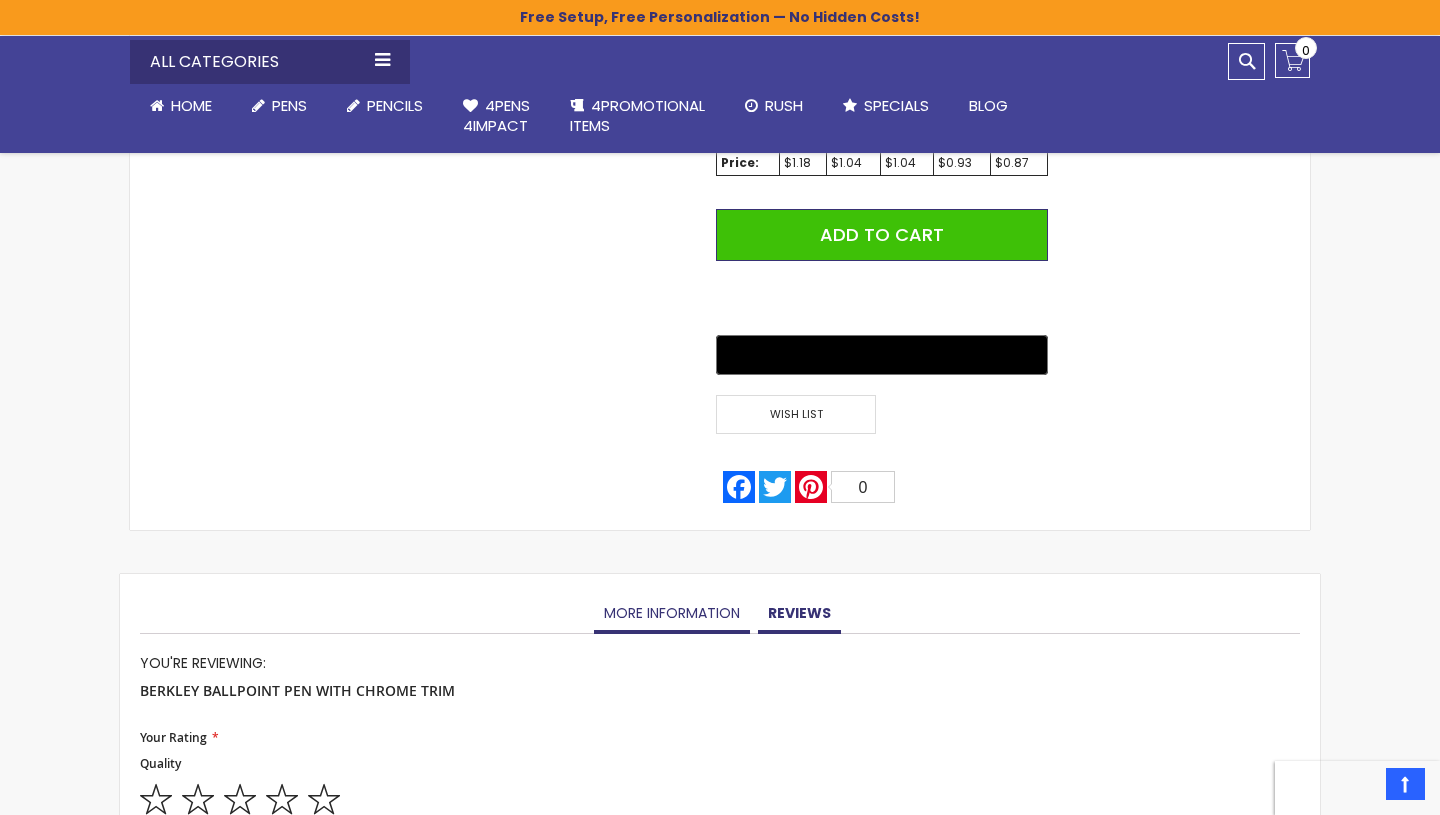 click on "More Information" at bounding box center [672, 614] 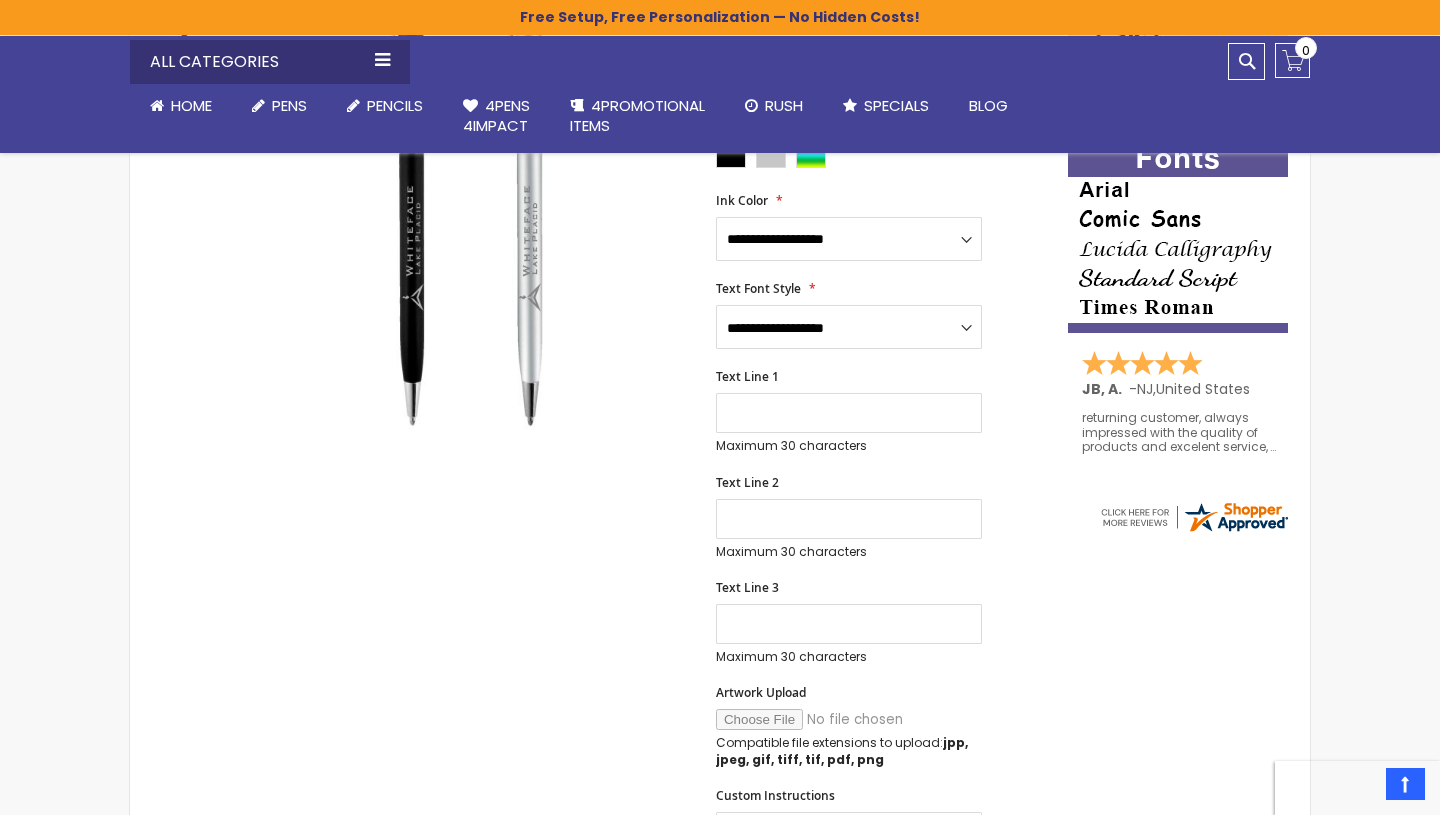 scroll, scrollTop: 415, scrollLeft: 0, axis: vertical 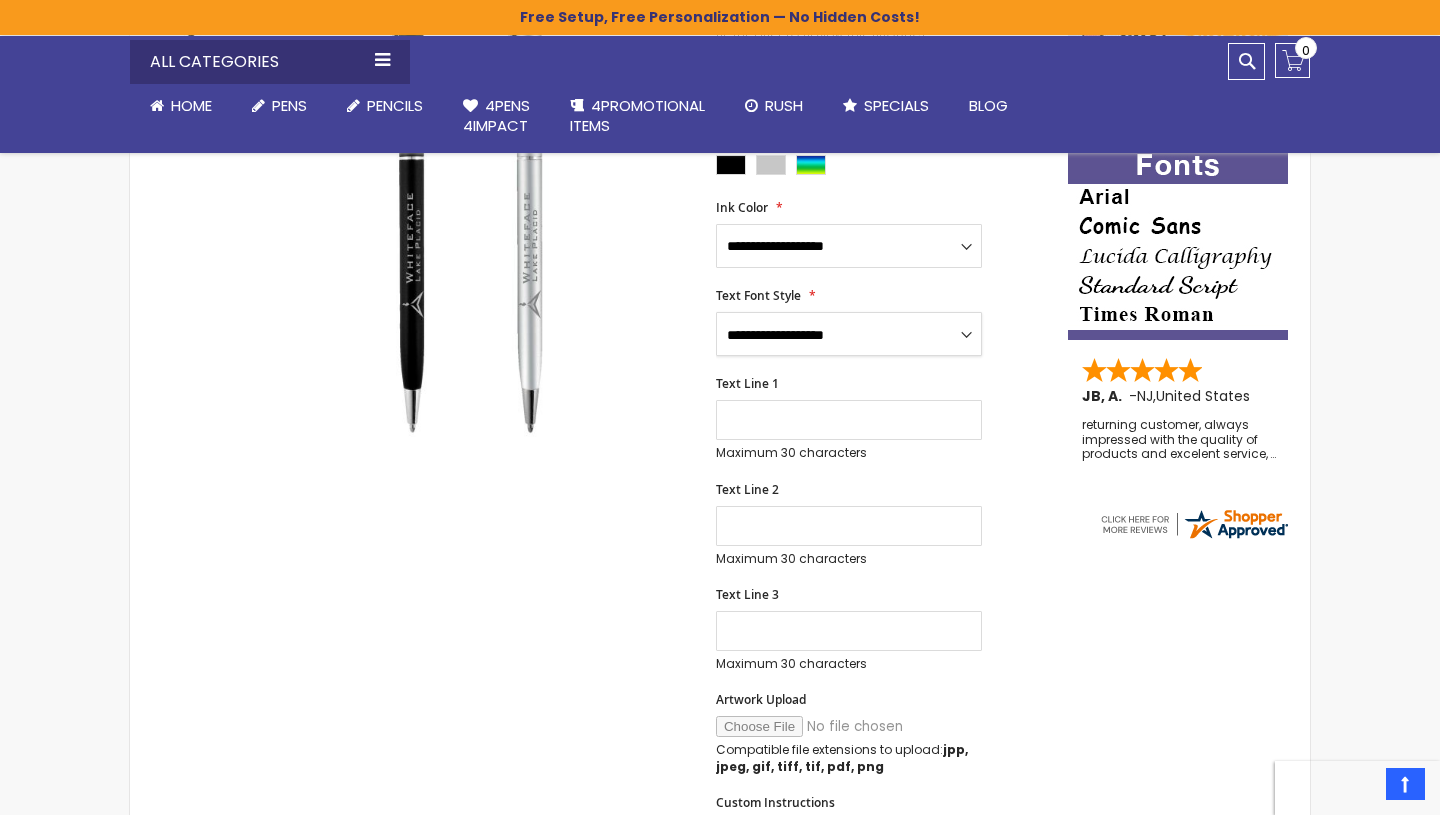 click on "**********" at bounding box center [849, 334] 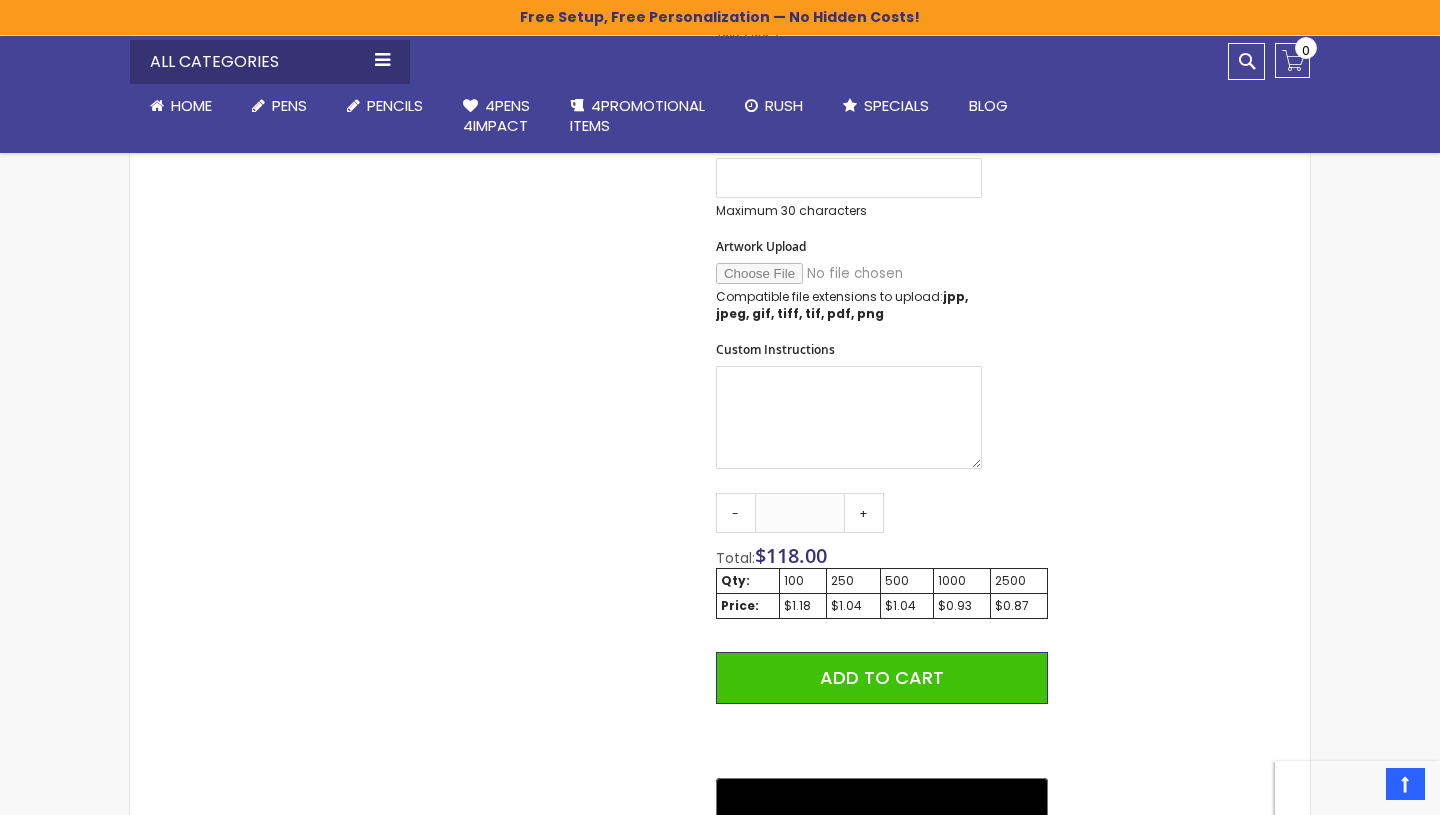 scroll, scrollTop: 870, scrollLeft: 0, axis: vertical 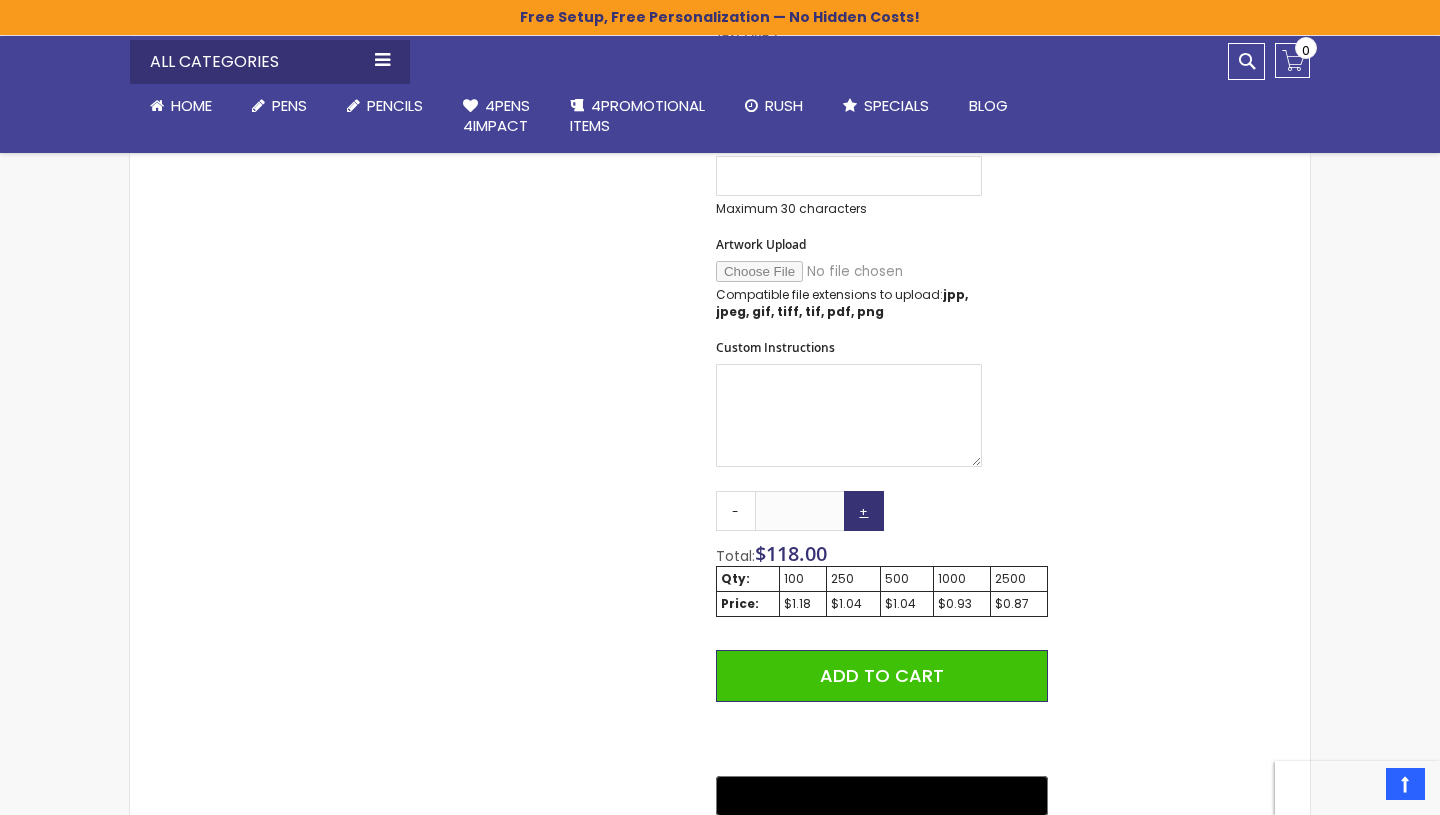 click on "+" at bounding box center (864, 511) 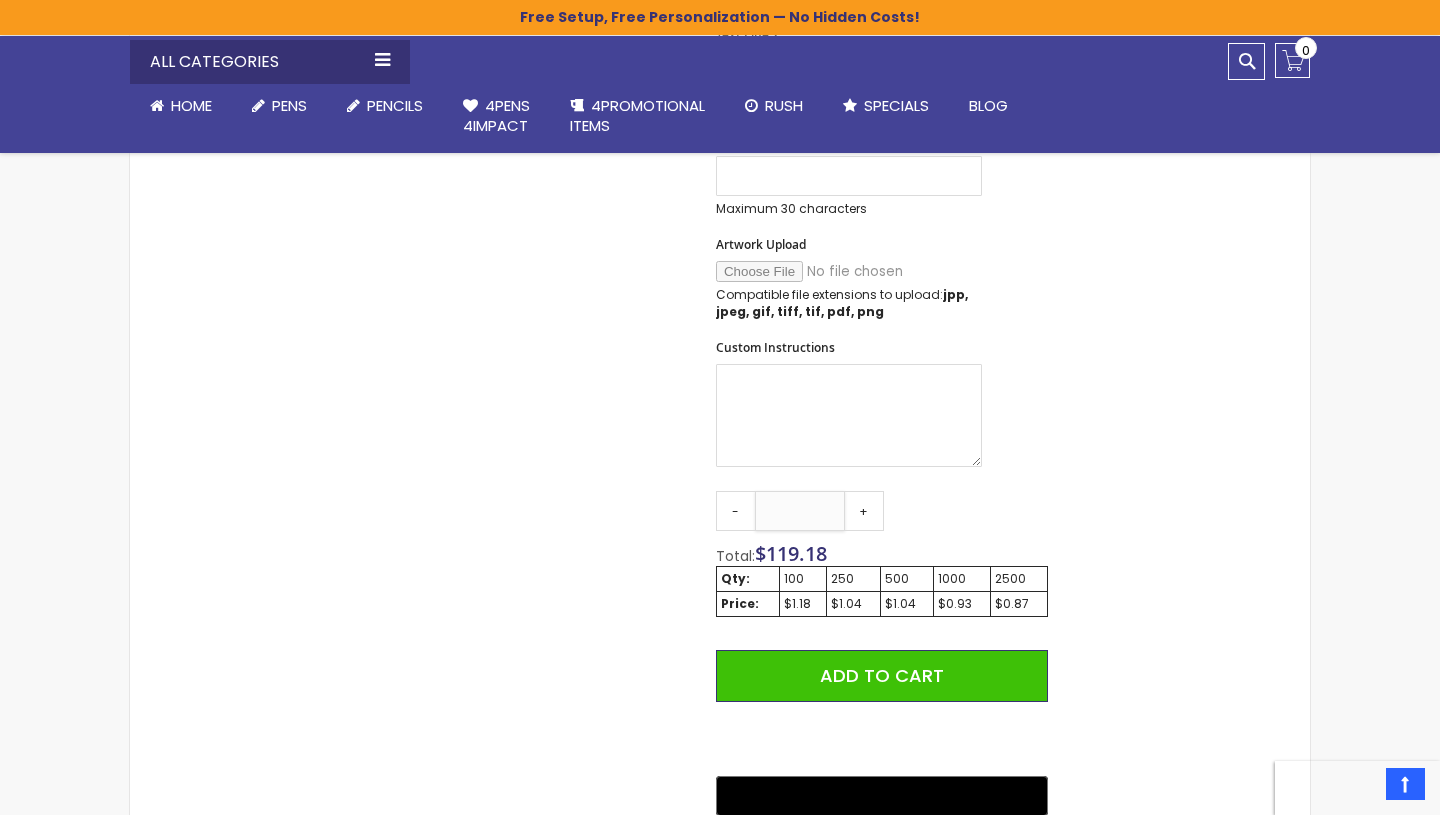click on "***" at bounding box center (800, 511) 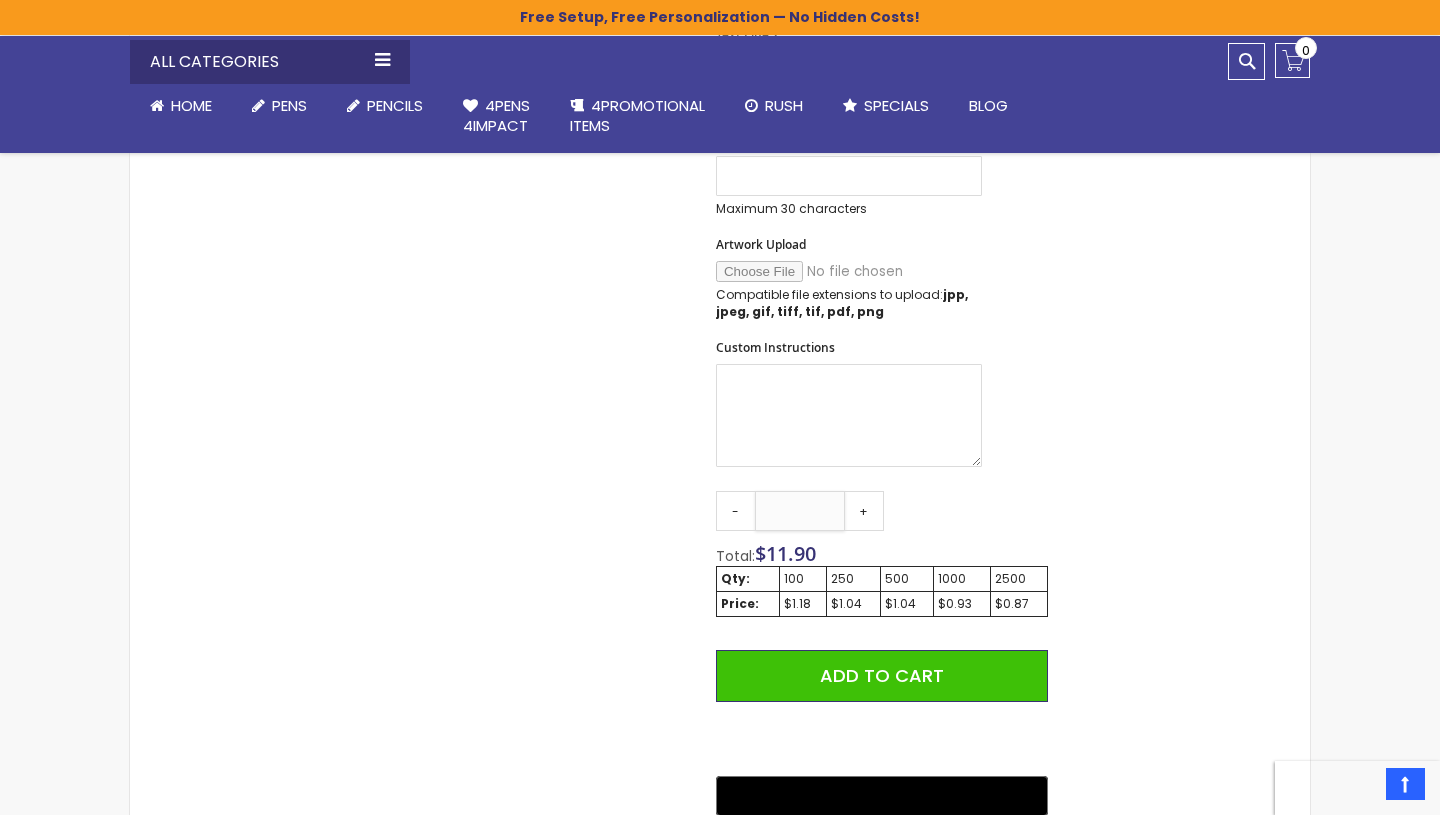 type on "*" 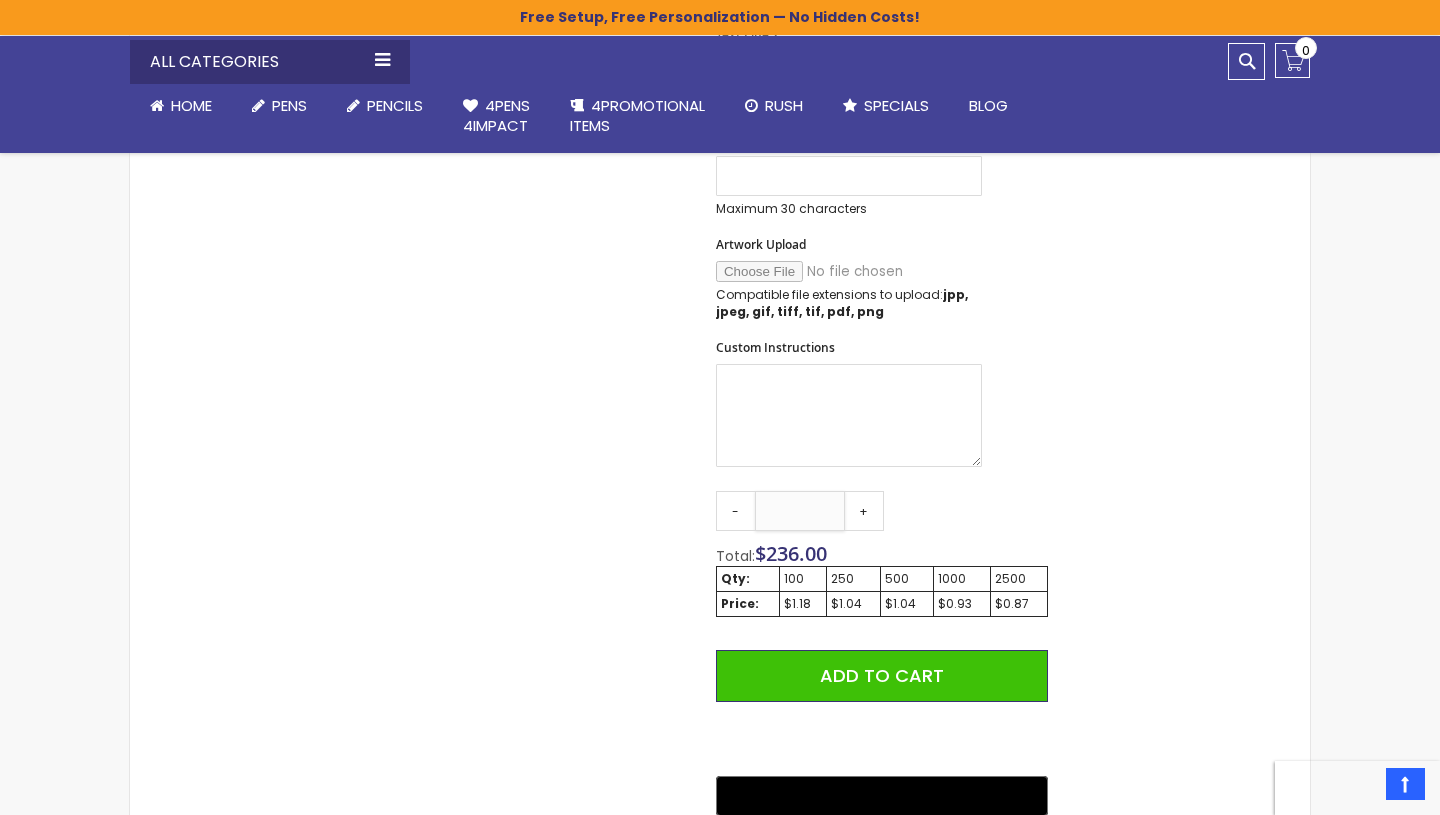type on "***" 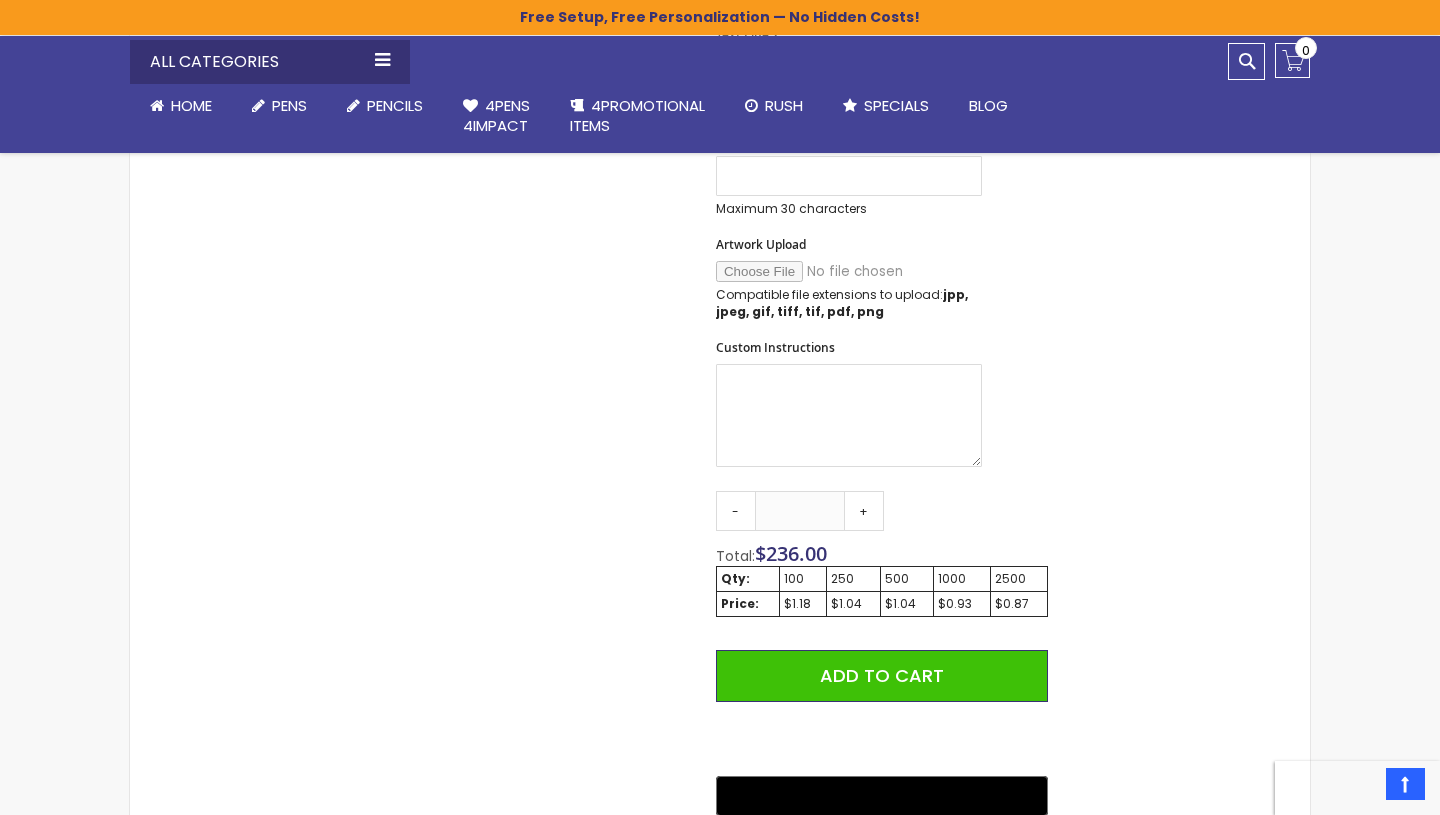 click on "Skip to the end of the images gallery
Skip to the beginning of the images gallery
Berkley Ballpoint Pen with Chrome Trim
SKU
Berkley Ballpoint Pen with Chrome Trim
Be the first to review this product
In stock
Only  %1  left
$0.87" at bounding box center (599, 223) 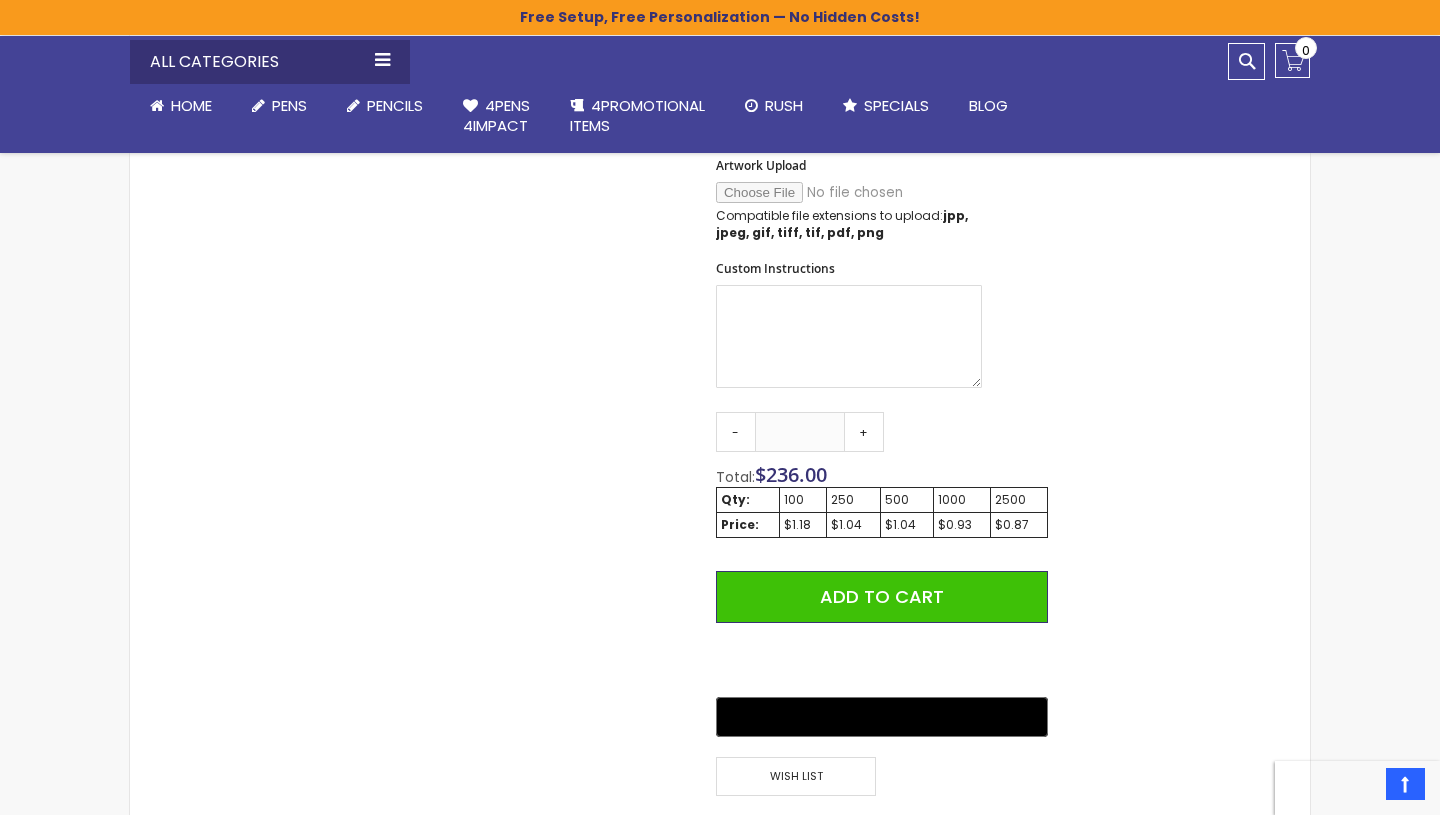 scroll, scrollTop: 971, scrollLeft: 0, axis: vertical 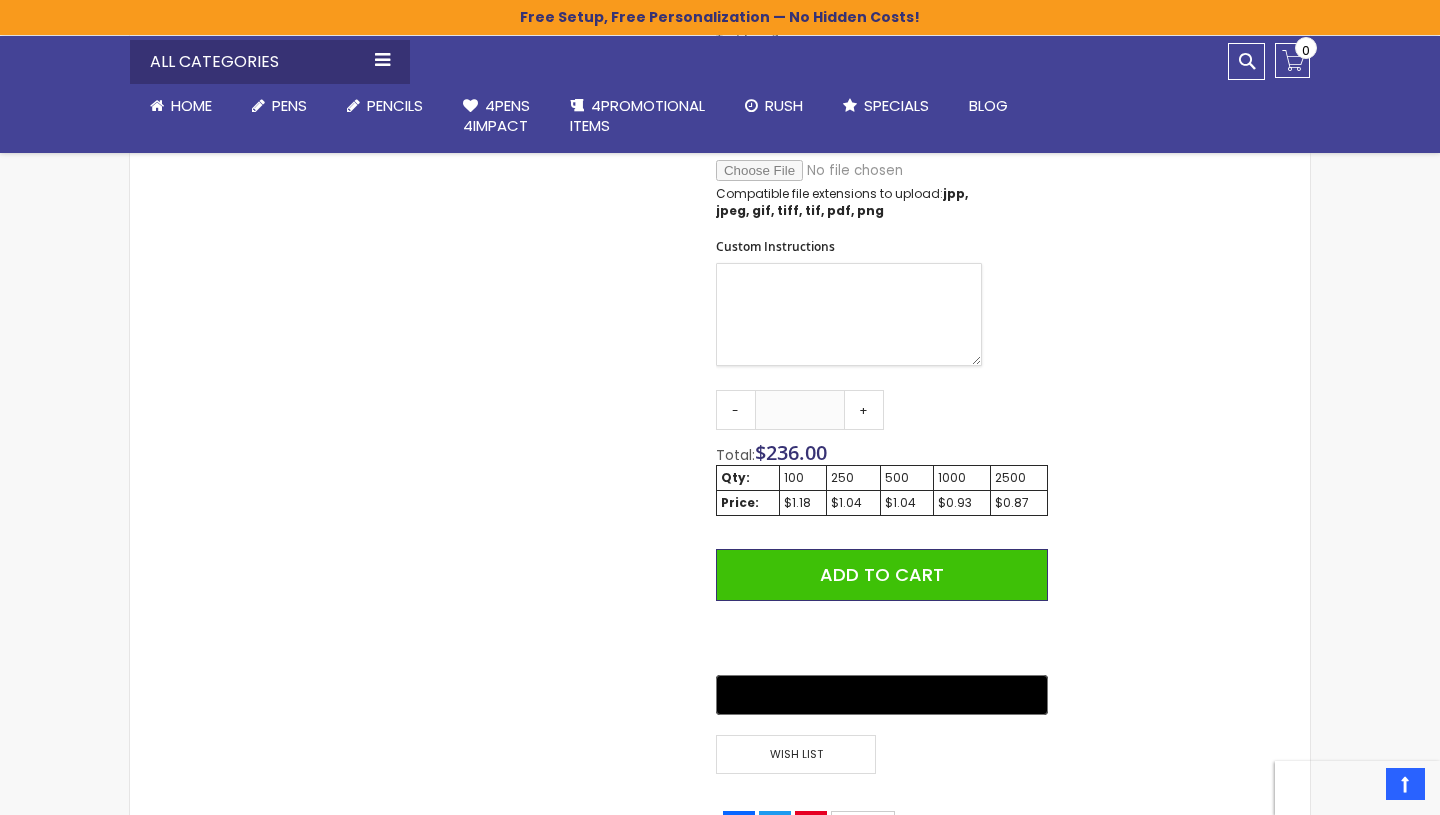 click on "Custom Instructions" at bounding box center [849, 314] 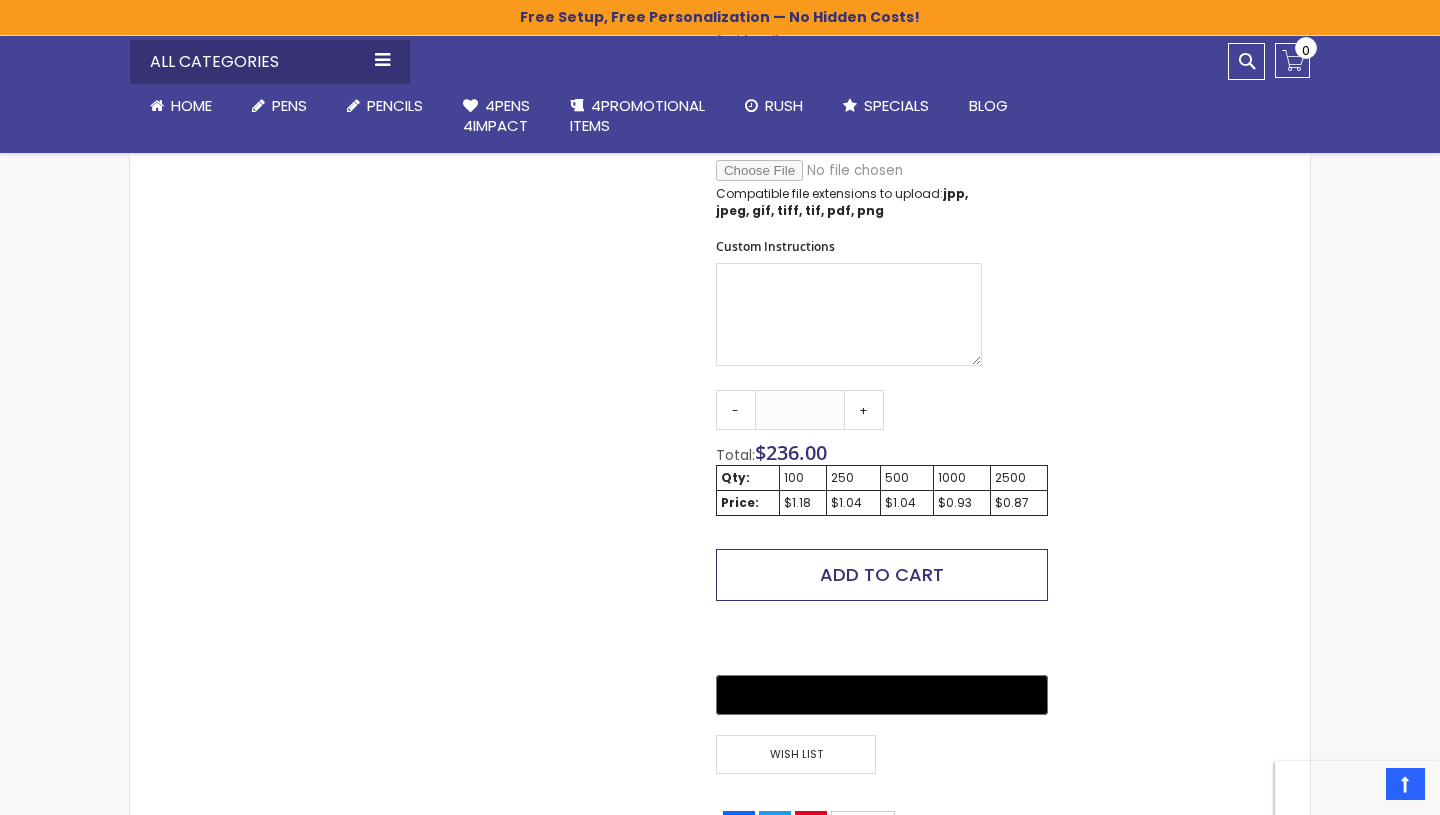 click on "Add to Cart" at bounding box center [882, 575] 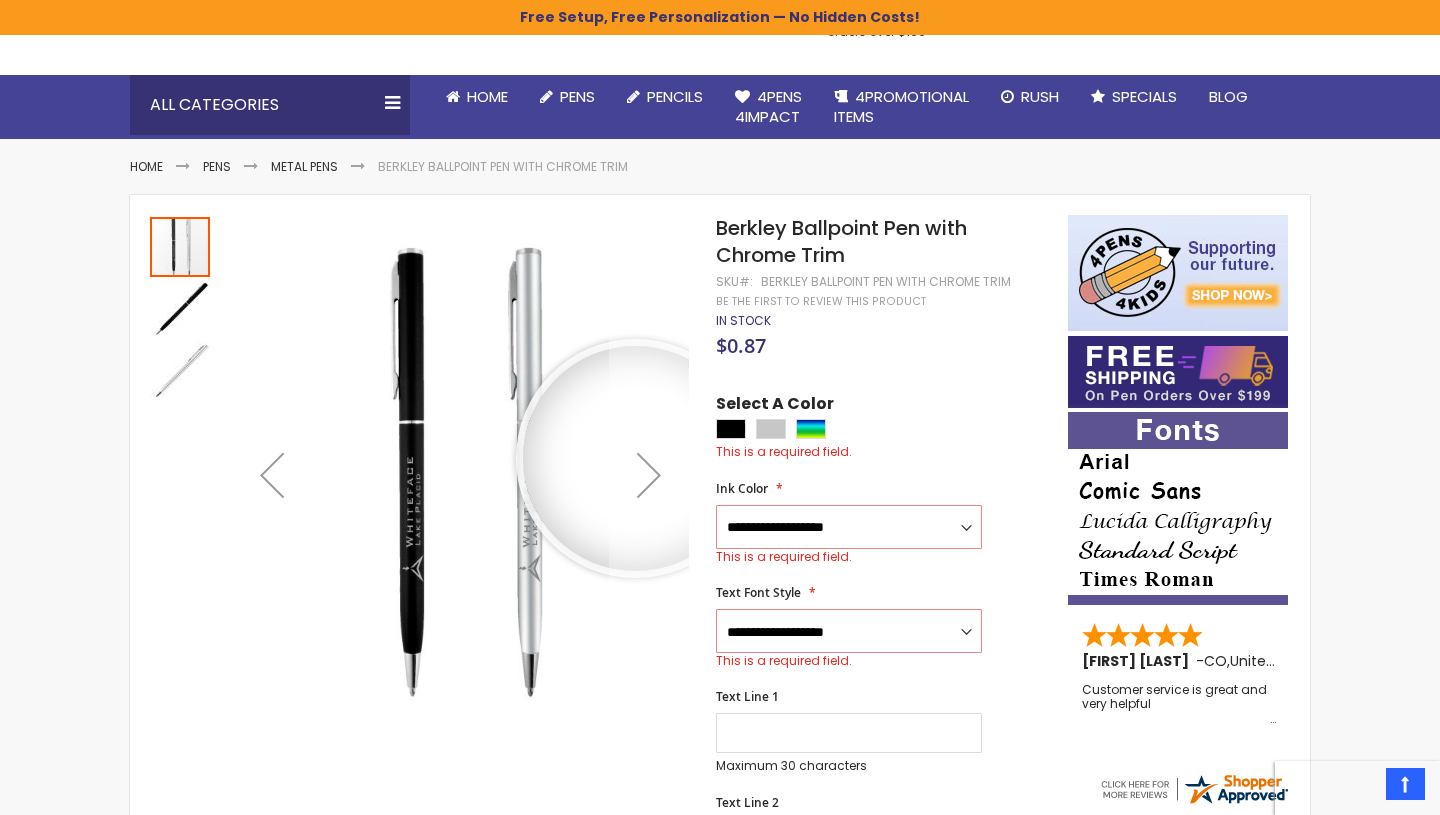 scroll, scrollTop: 136, scrollLeft: 0, axis: vertical 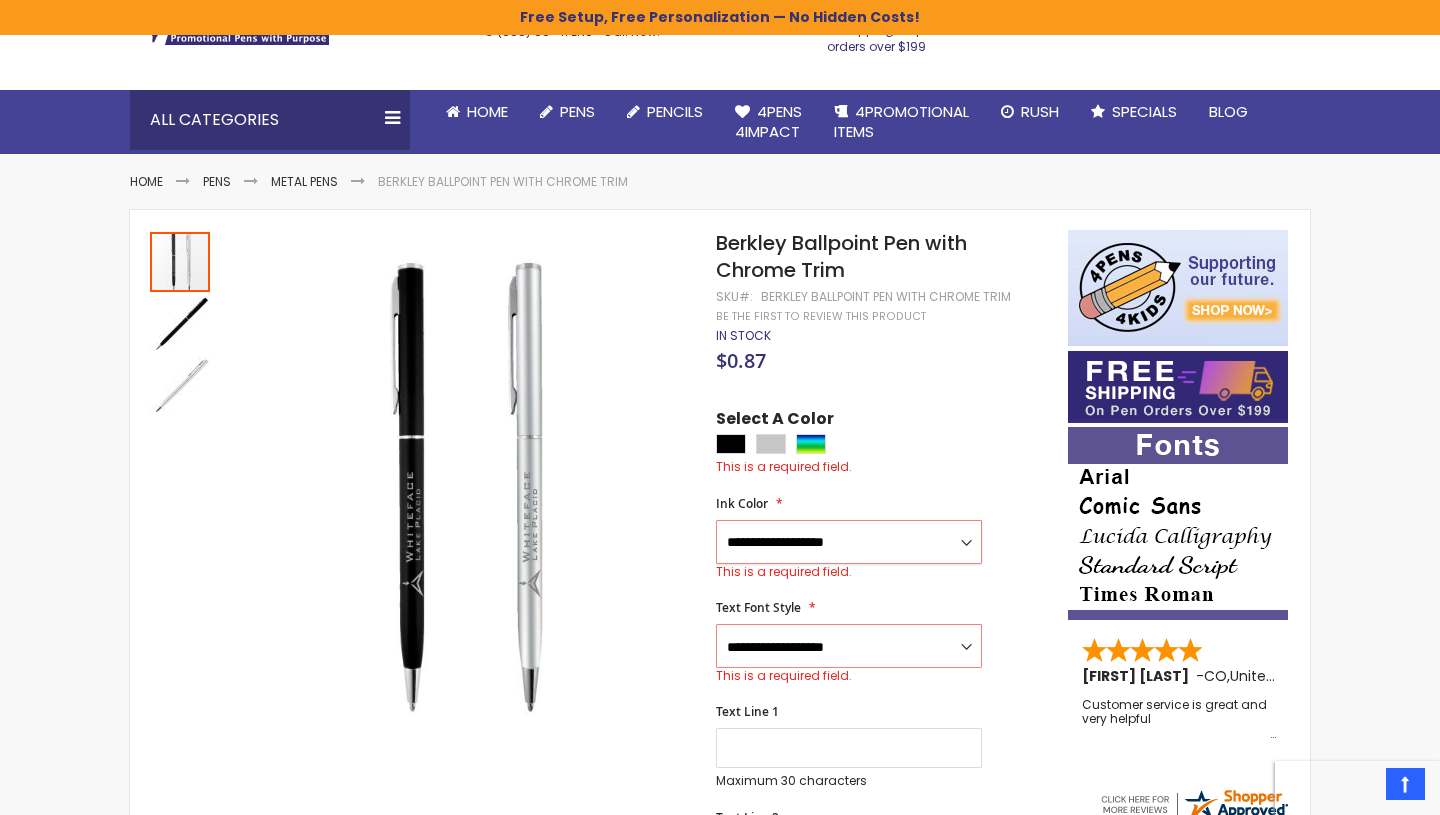 click on "**********" at bounding box center (849, 542) 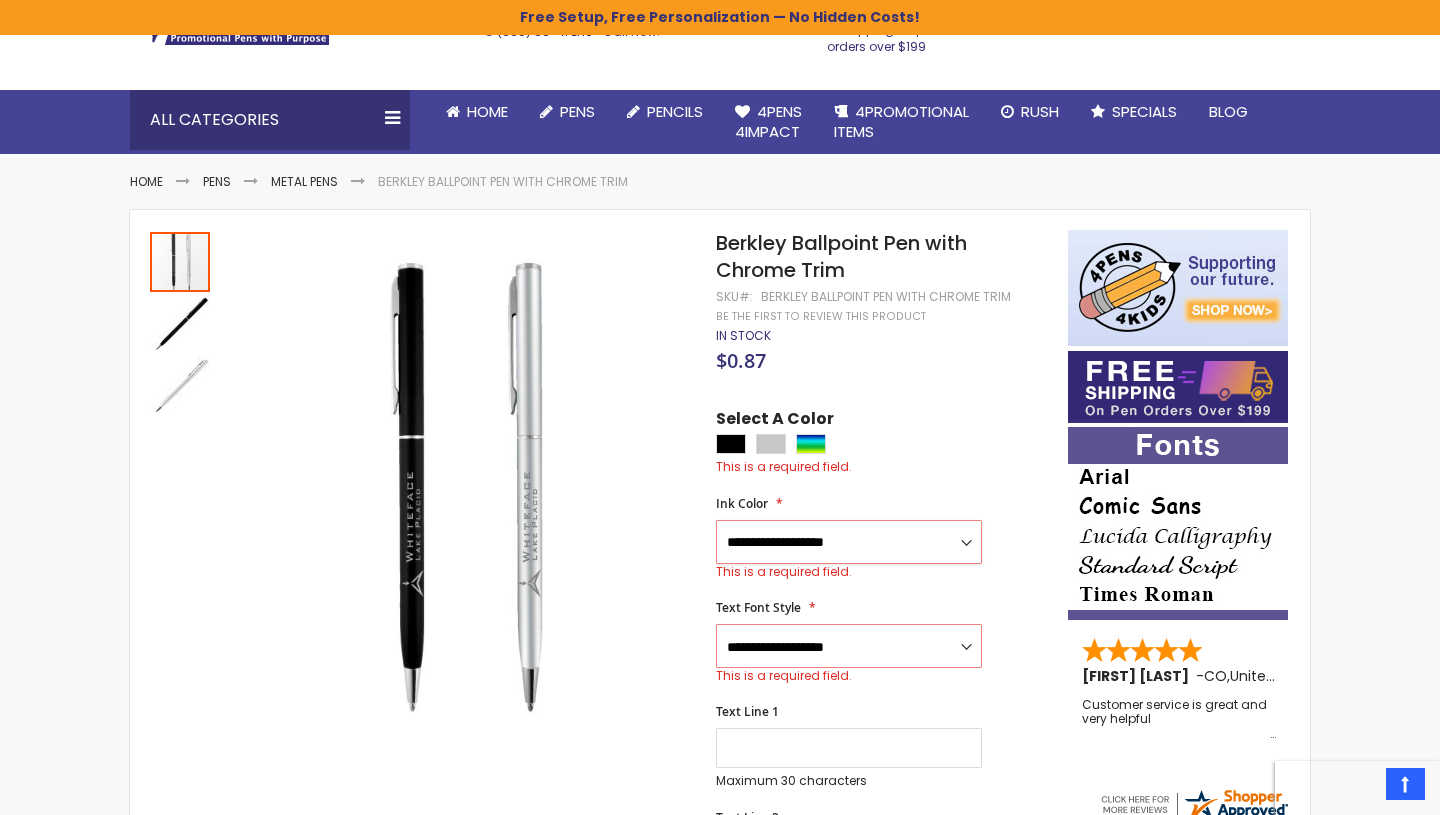 select on "****" 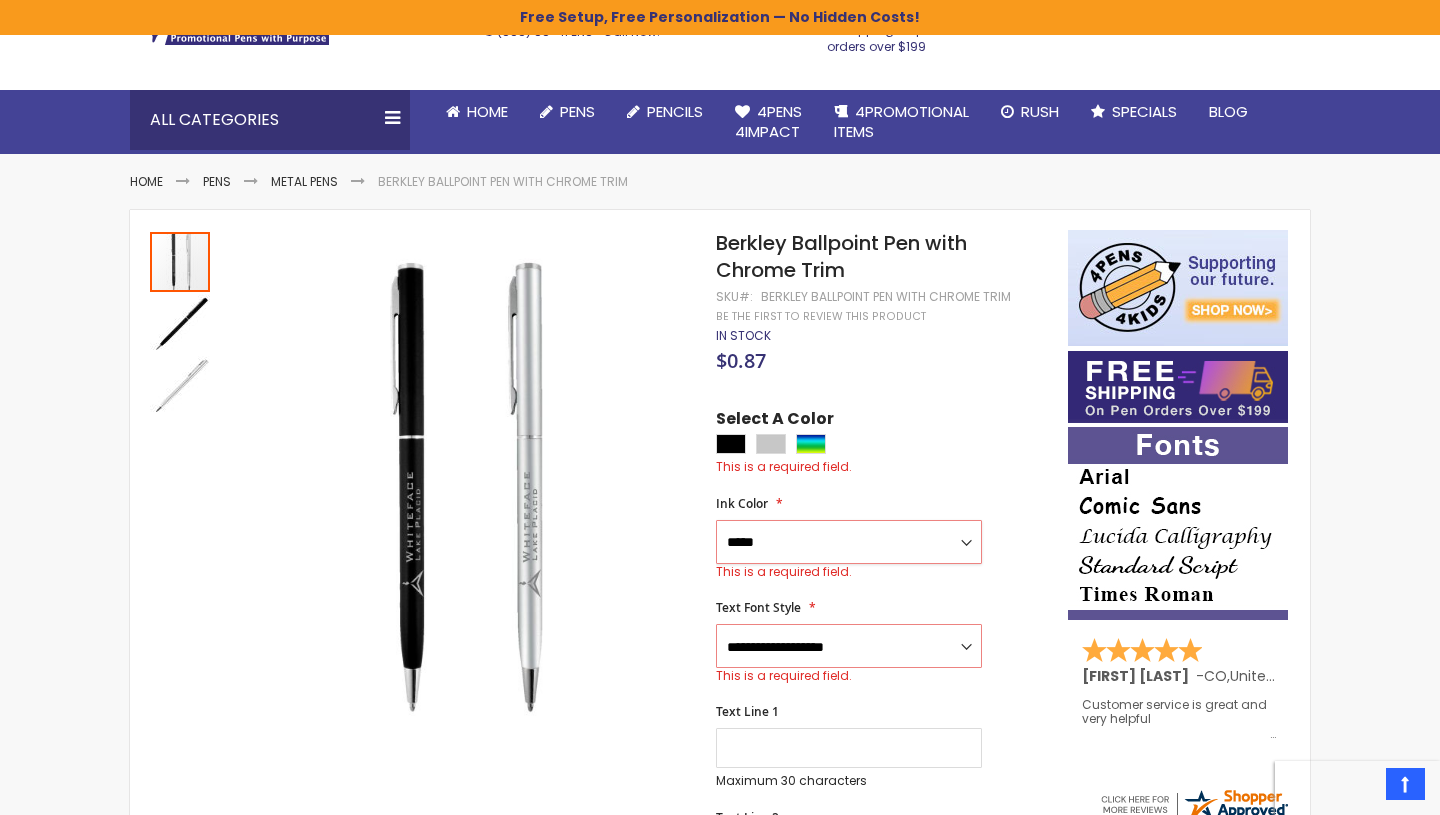 scroll, scrollTop: 210, scrollLeft: 0, axis: vertical 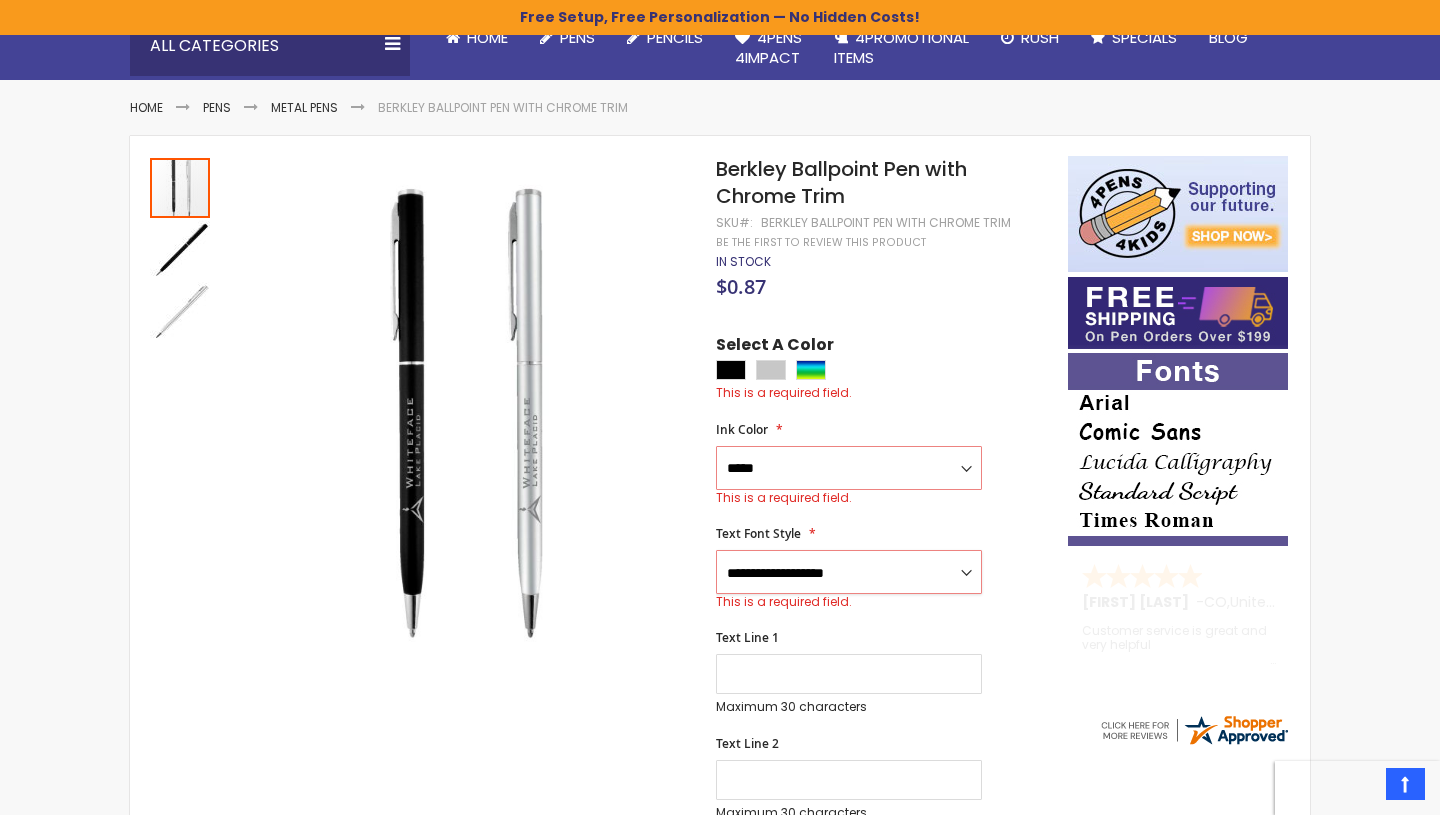 click on "**********" at bounding box center [849, 572] 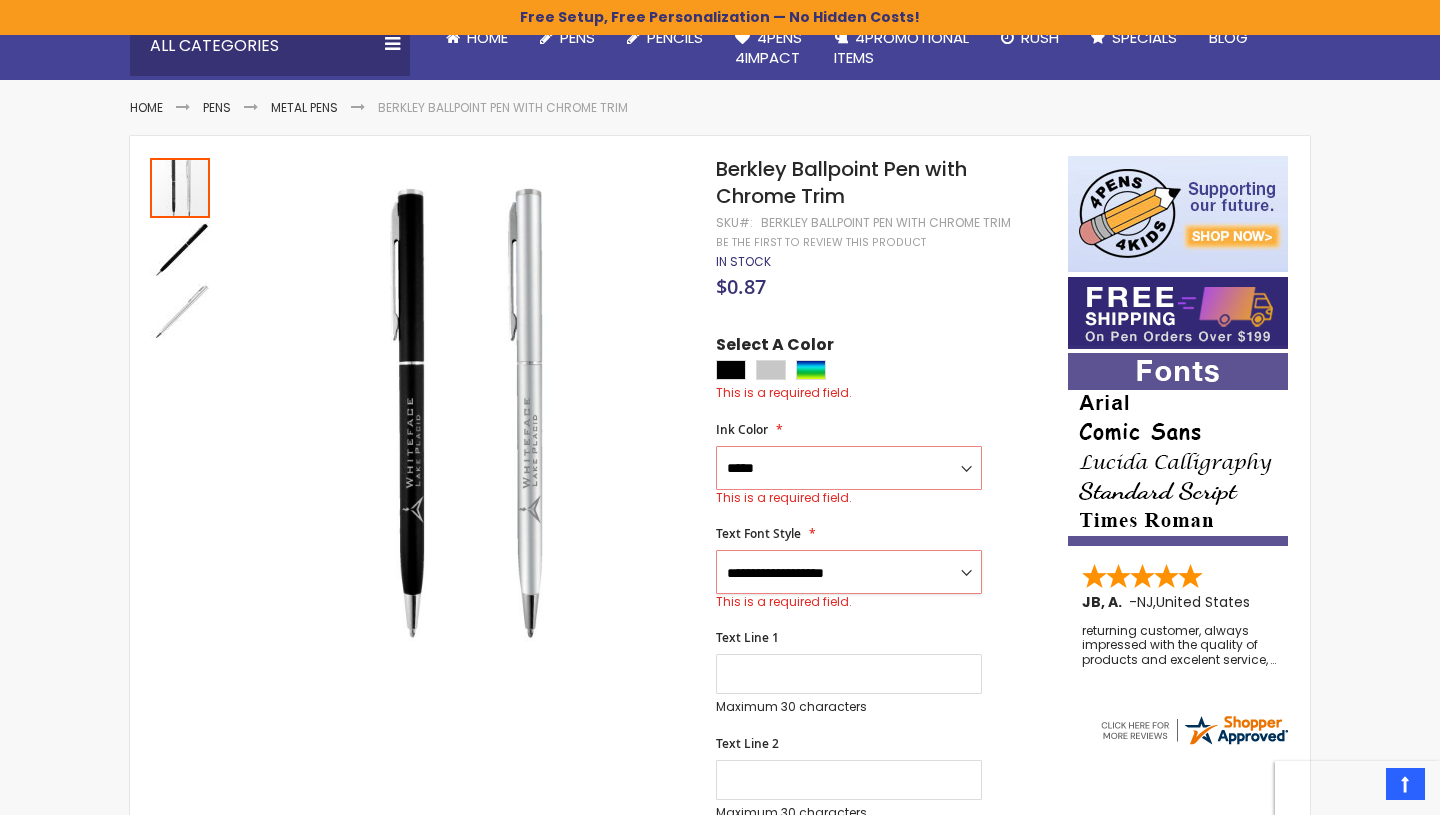 select on "****" 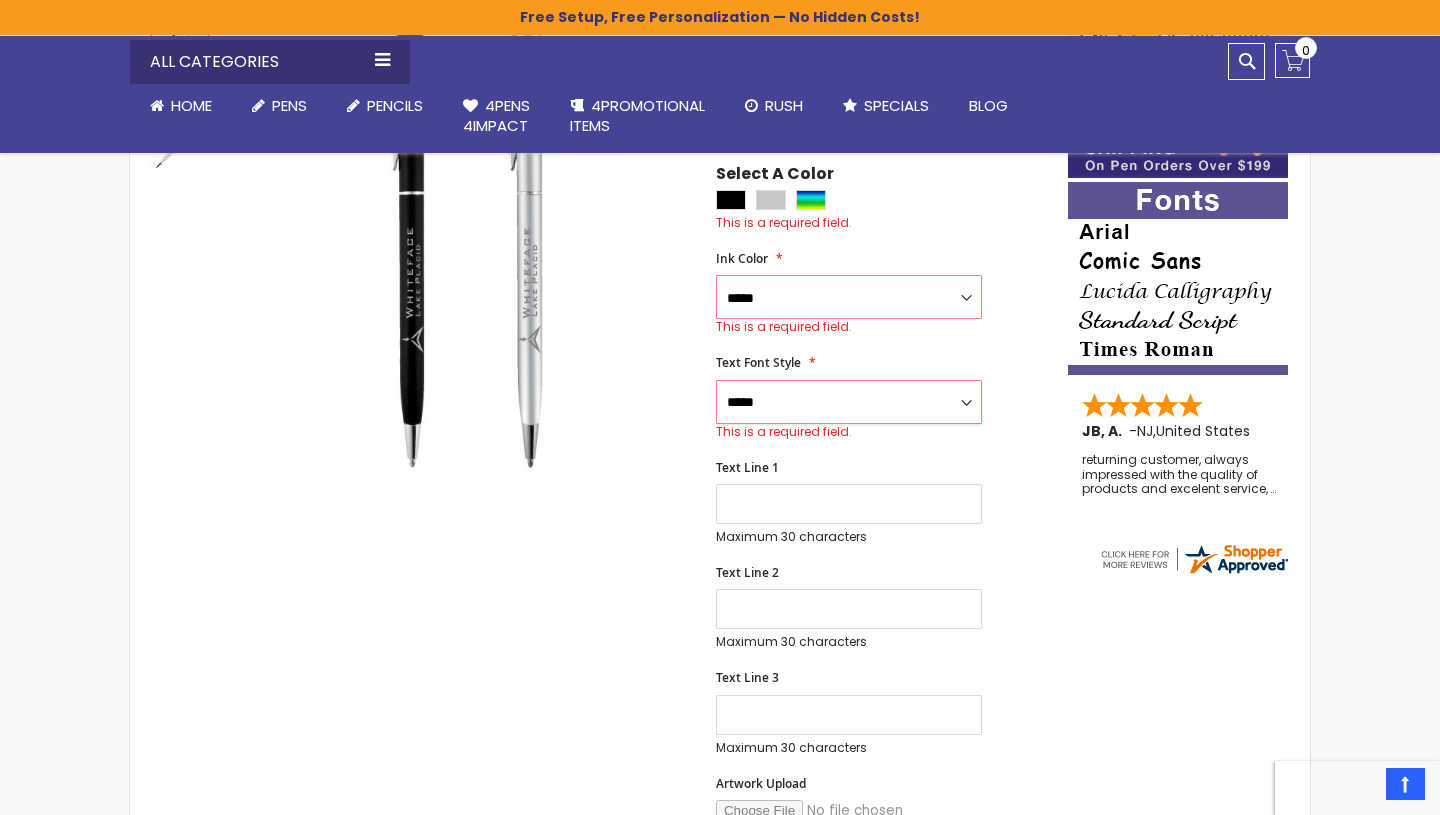 scroll, scrollTop: 387, scrollLeft: 0, axis: vertical 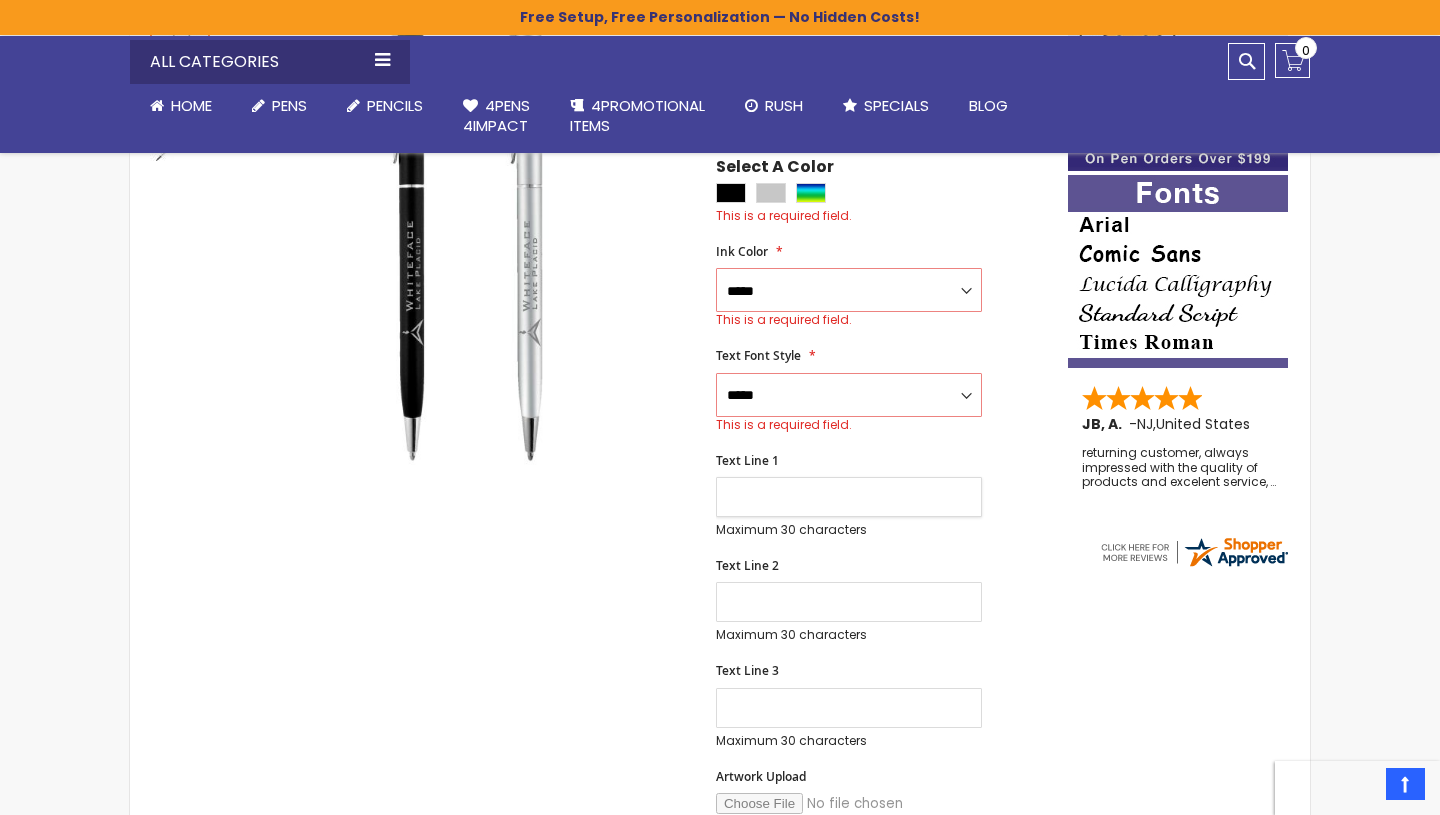click on "Text Line 1" at bounding box center [849, 497] 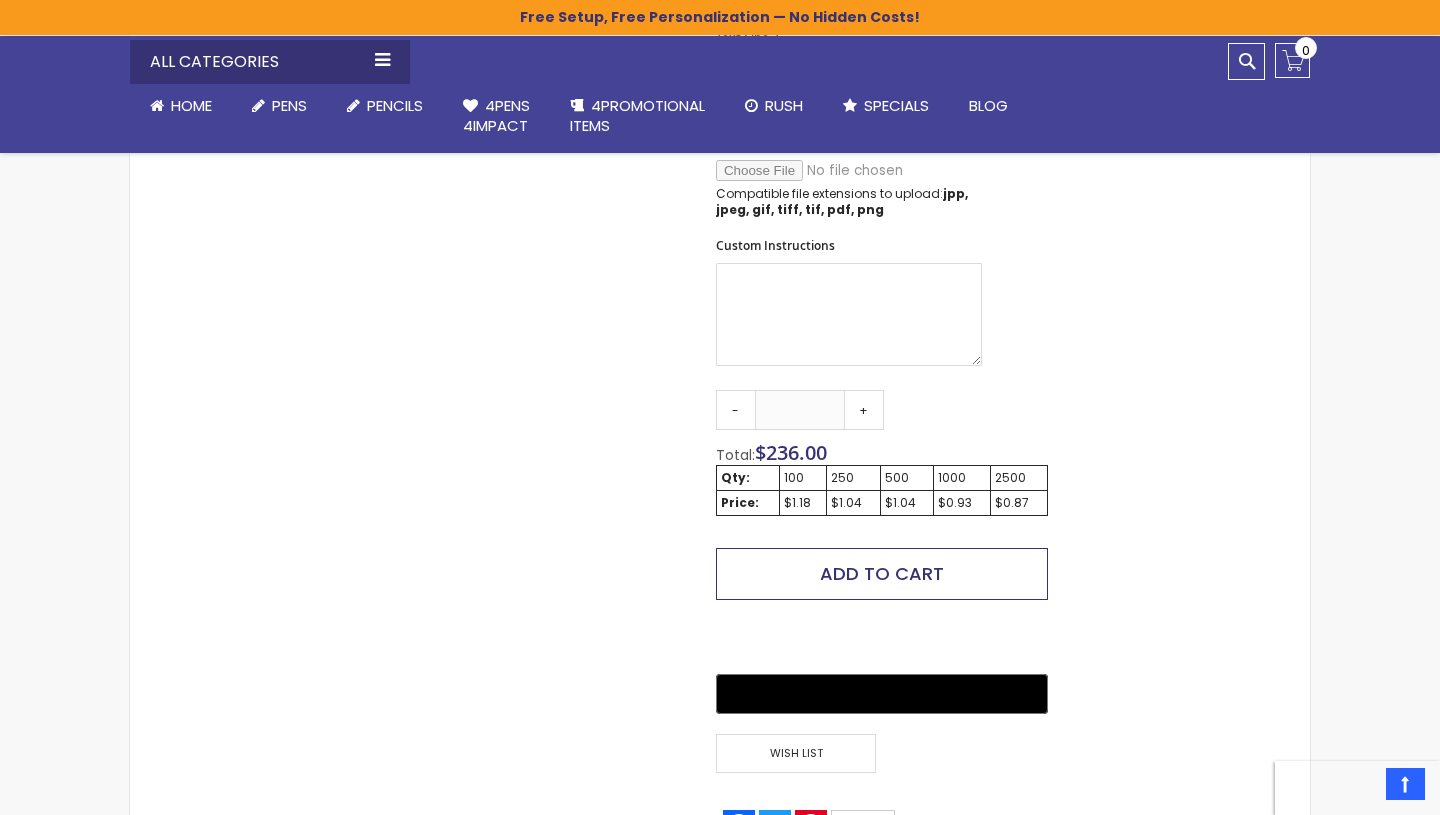 type on "*" 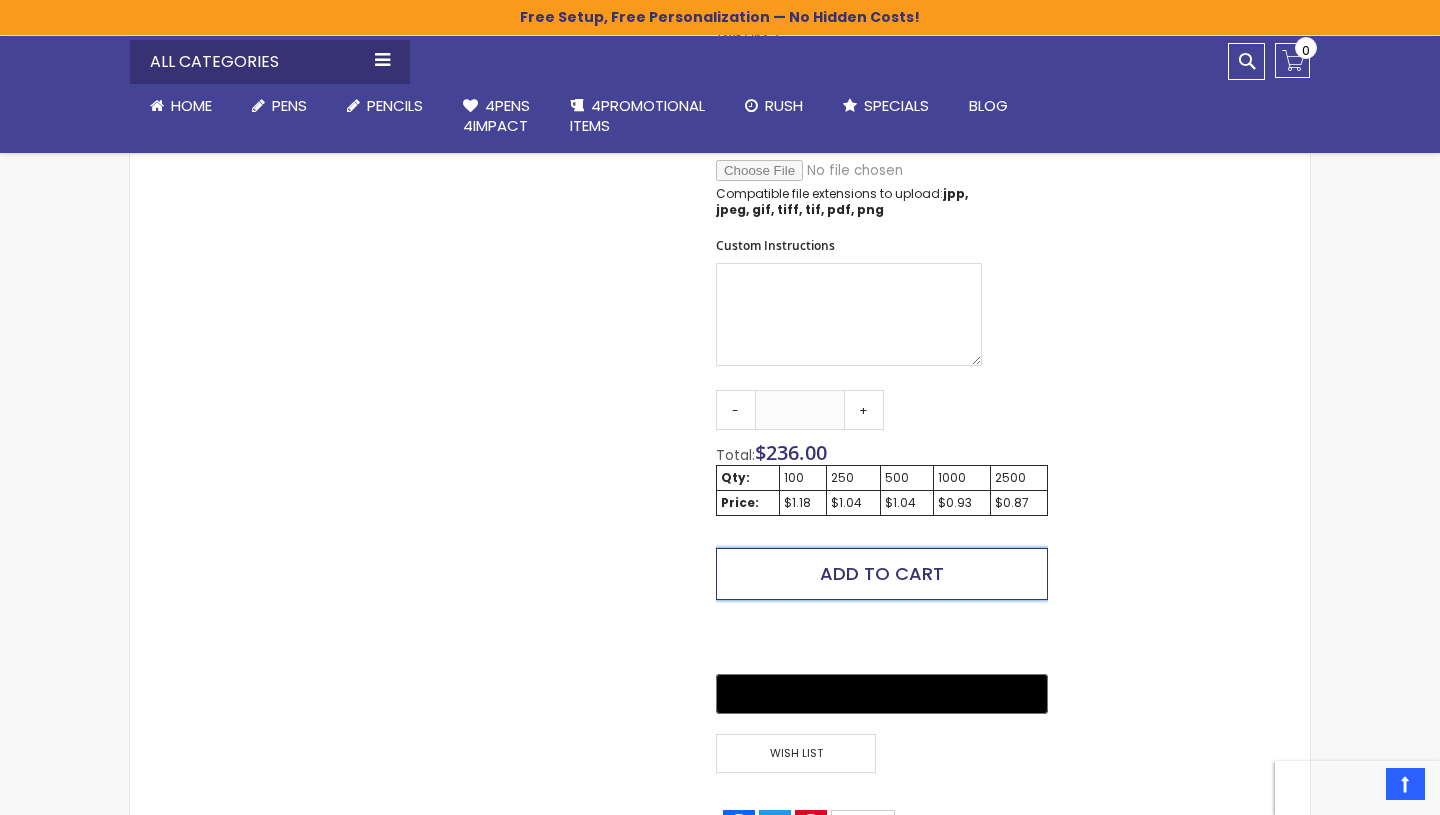 click on "Add to Cart" at bounding box center [882, 574] 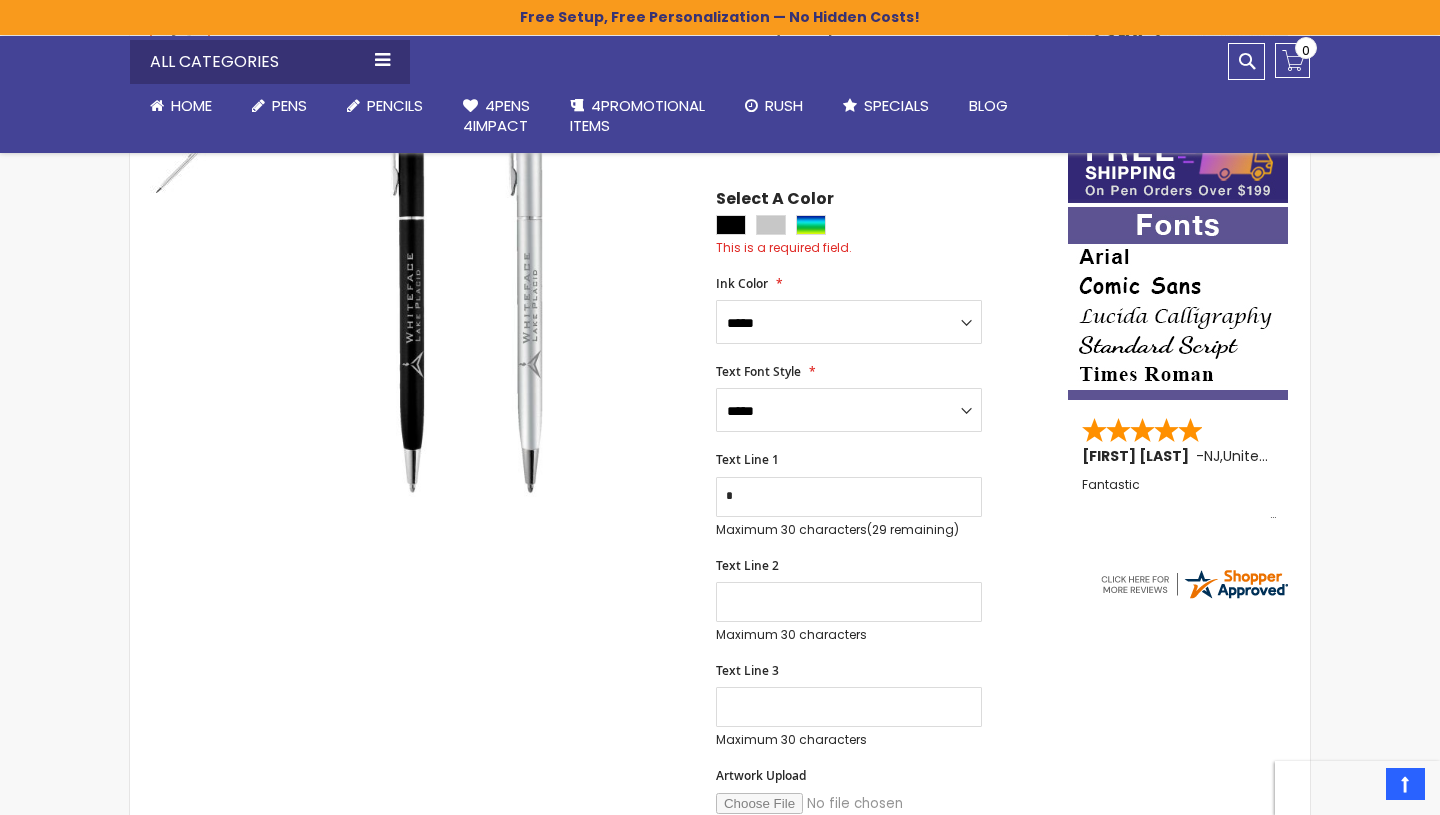 scroll, scrollTop: 353, scrollLeft: 0, axis: vertical 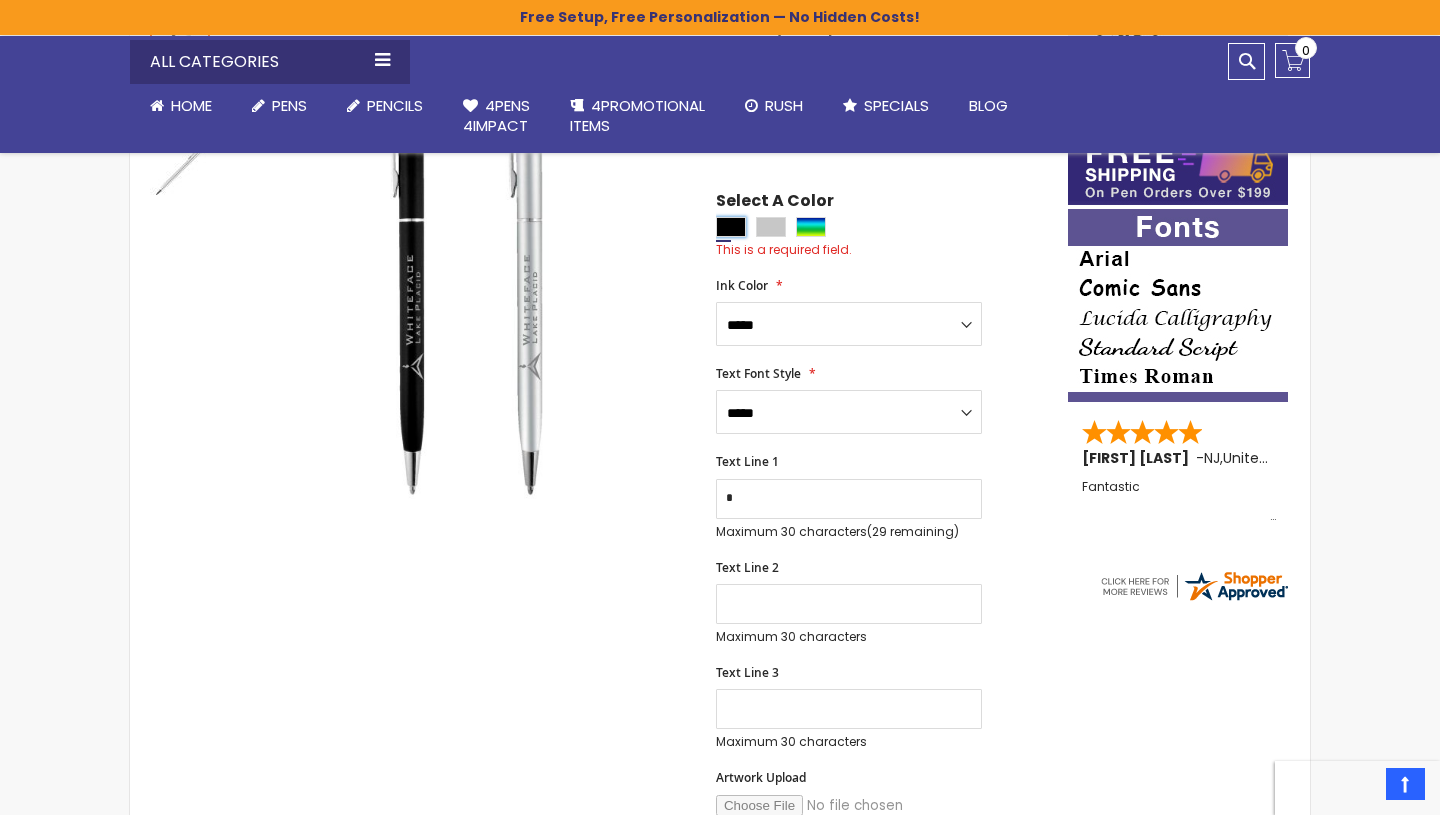 click at bounding box center (731, 227) 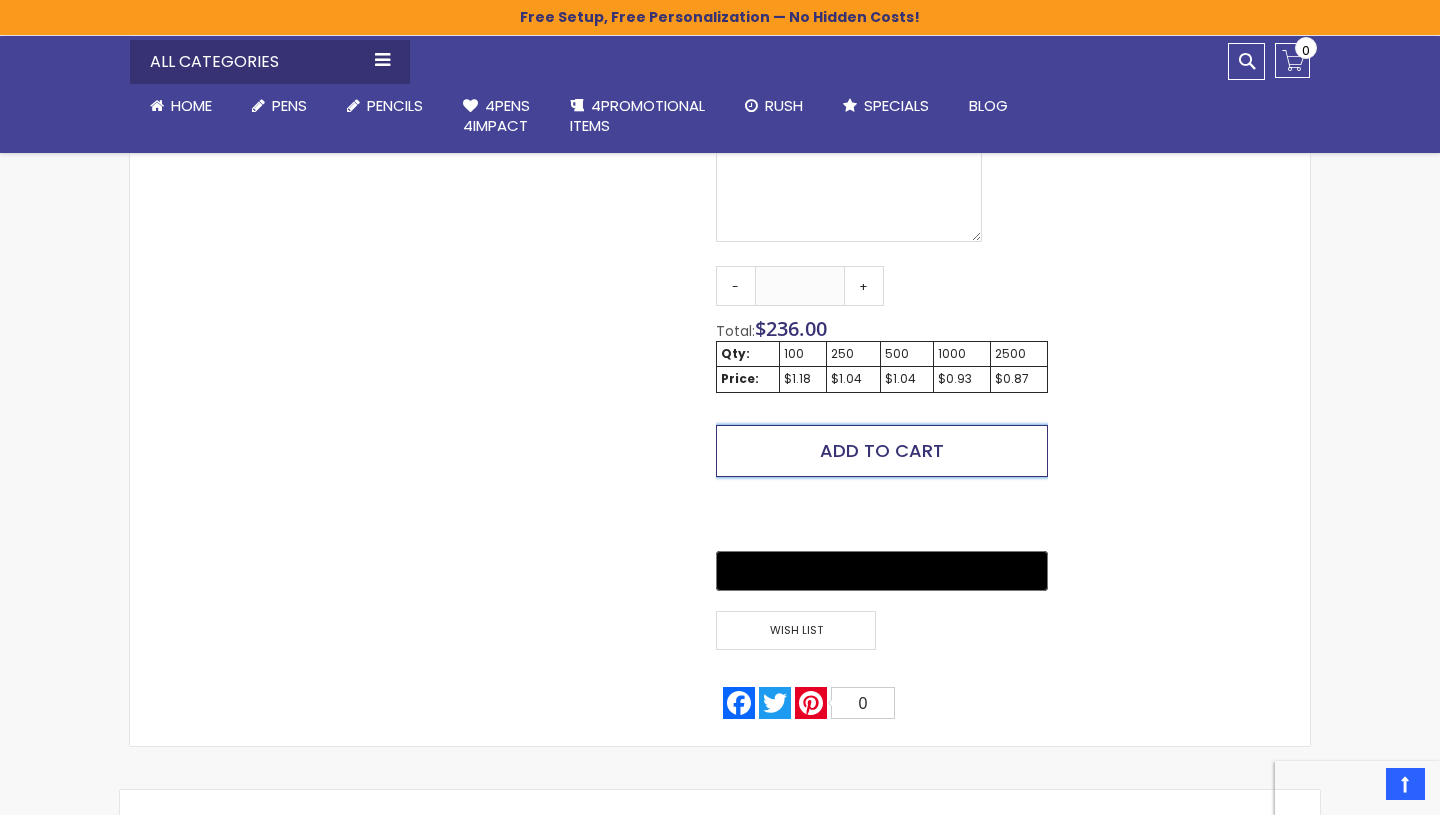 click on "Add to Cart" at bounding box center [882, 450] 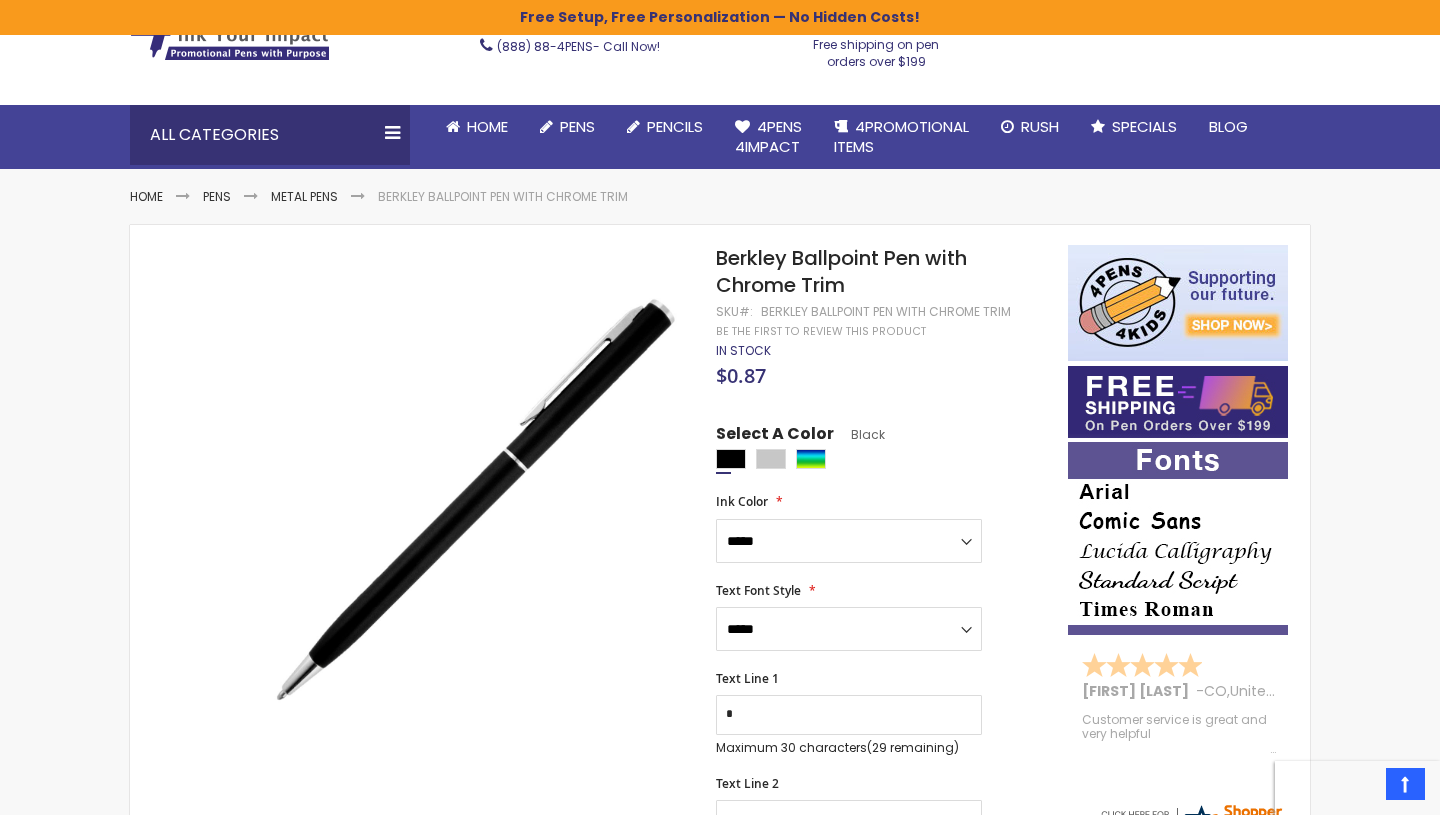 scroll, scrollTop: 421, scrollLeft: 0, axis: vertical 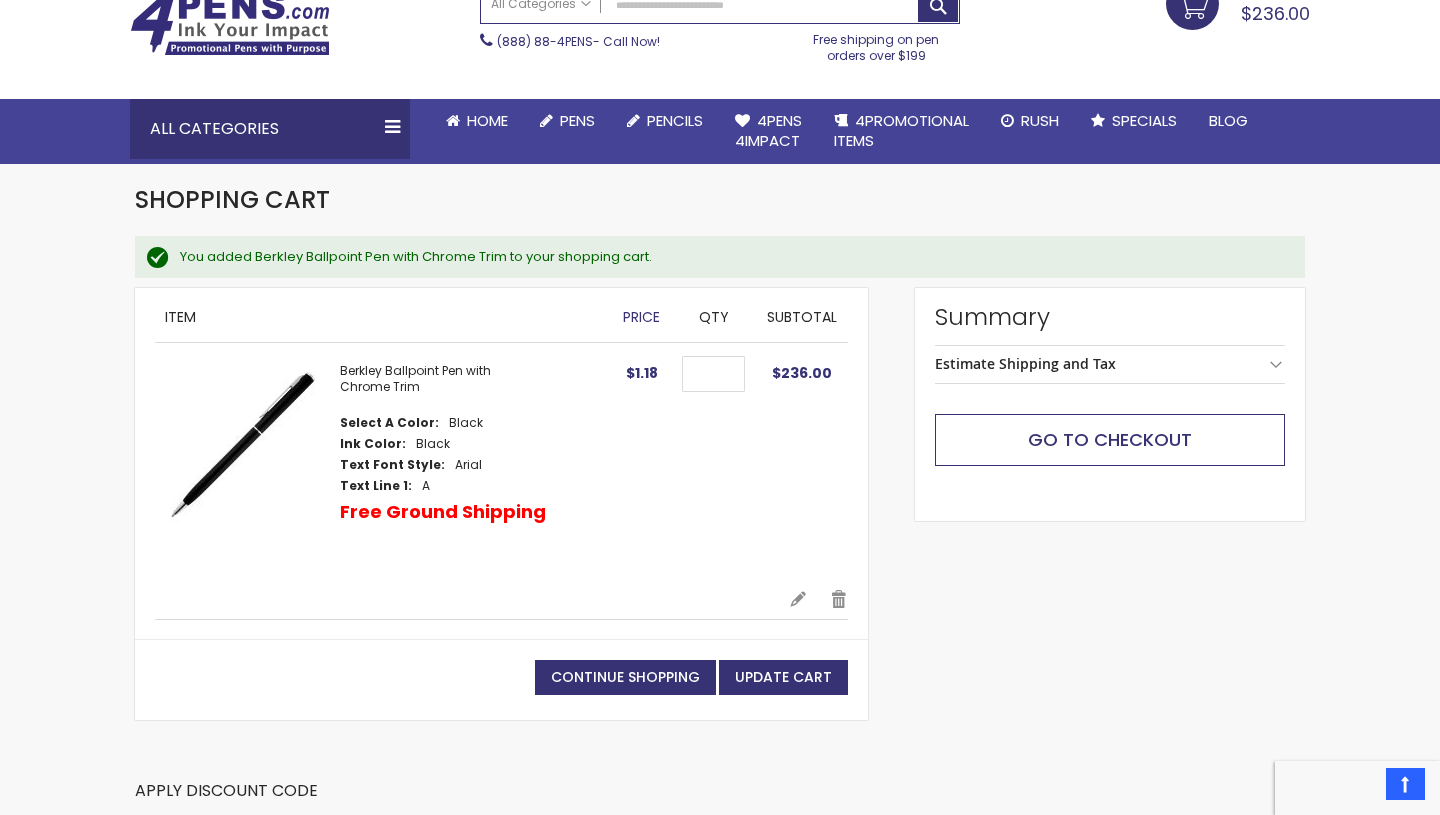 click on "Go to Checkout" at bounding box center (1110, 440) 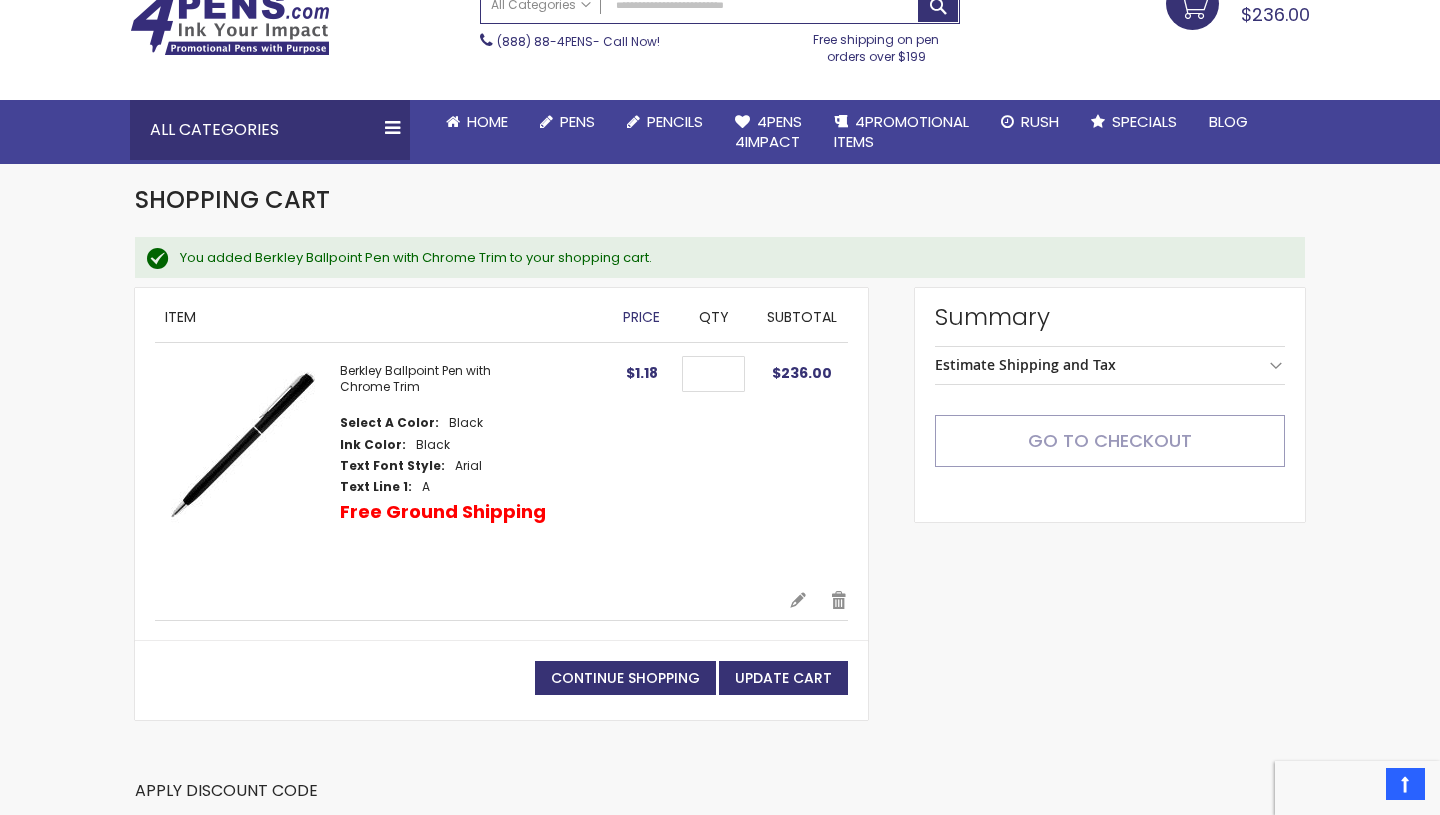 scroll, scrollTop: 125, scrollLeft: 0, axis: vertical 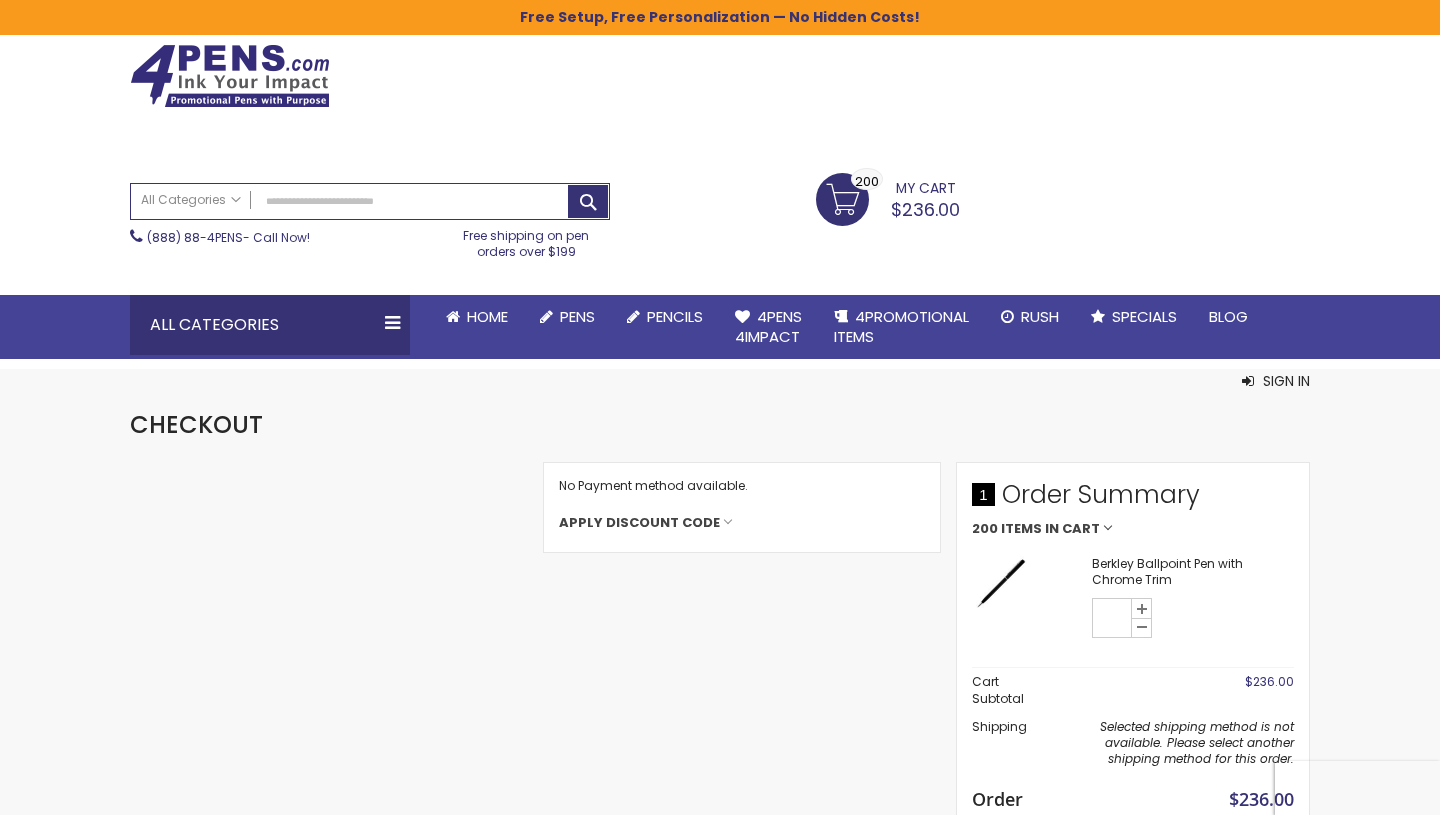 select on "*" 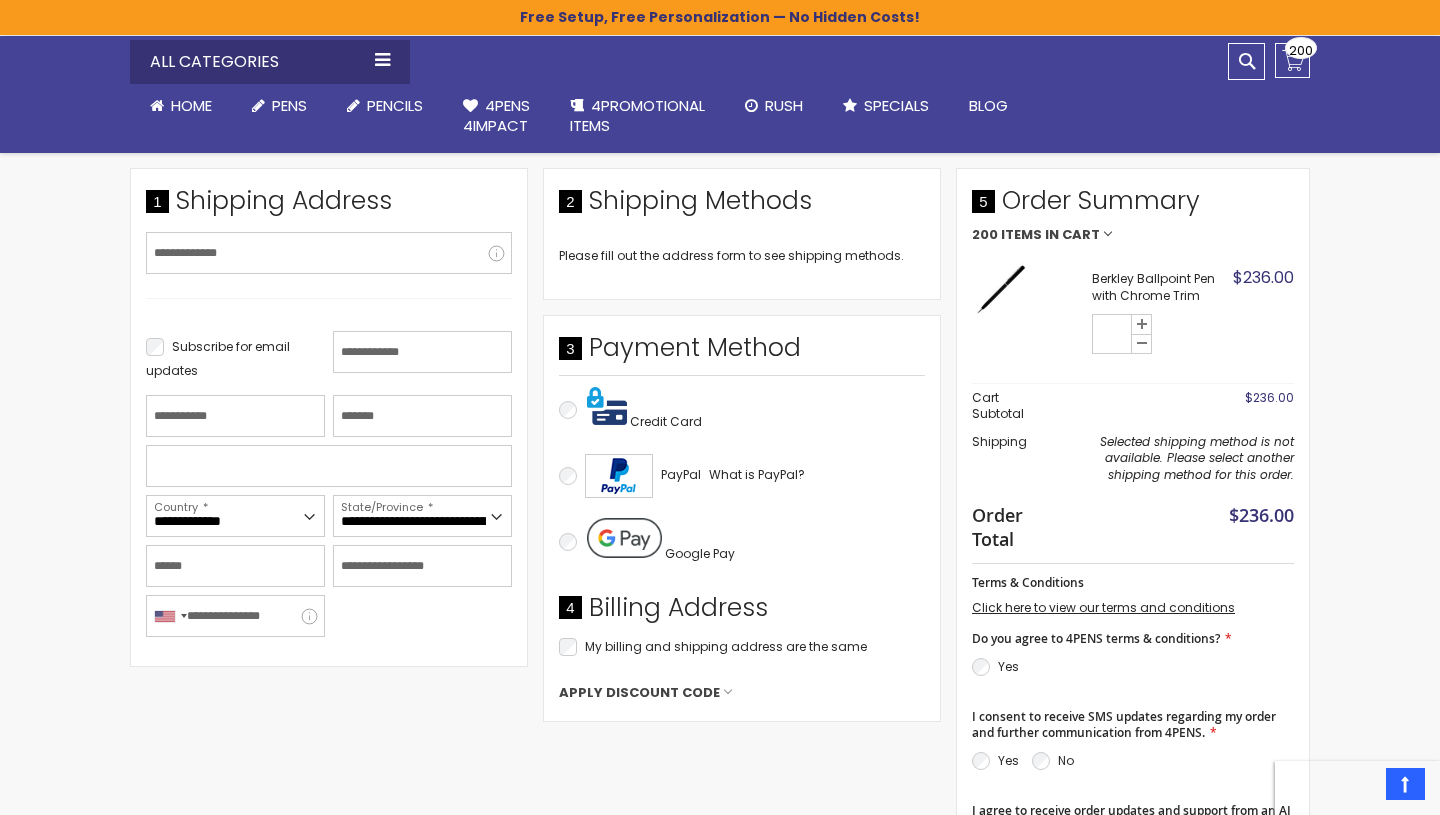 scroll, scrollTop: 349, scrollLeft: 0, axis: vertical 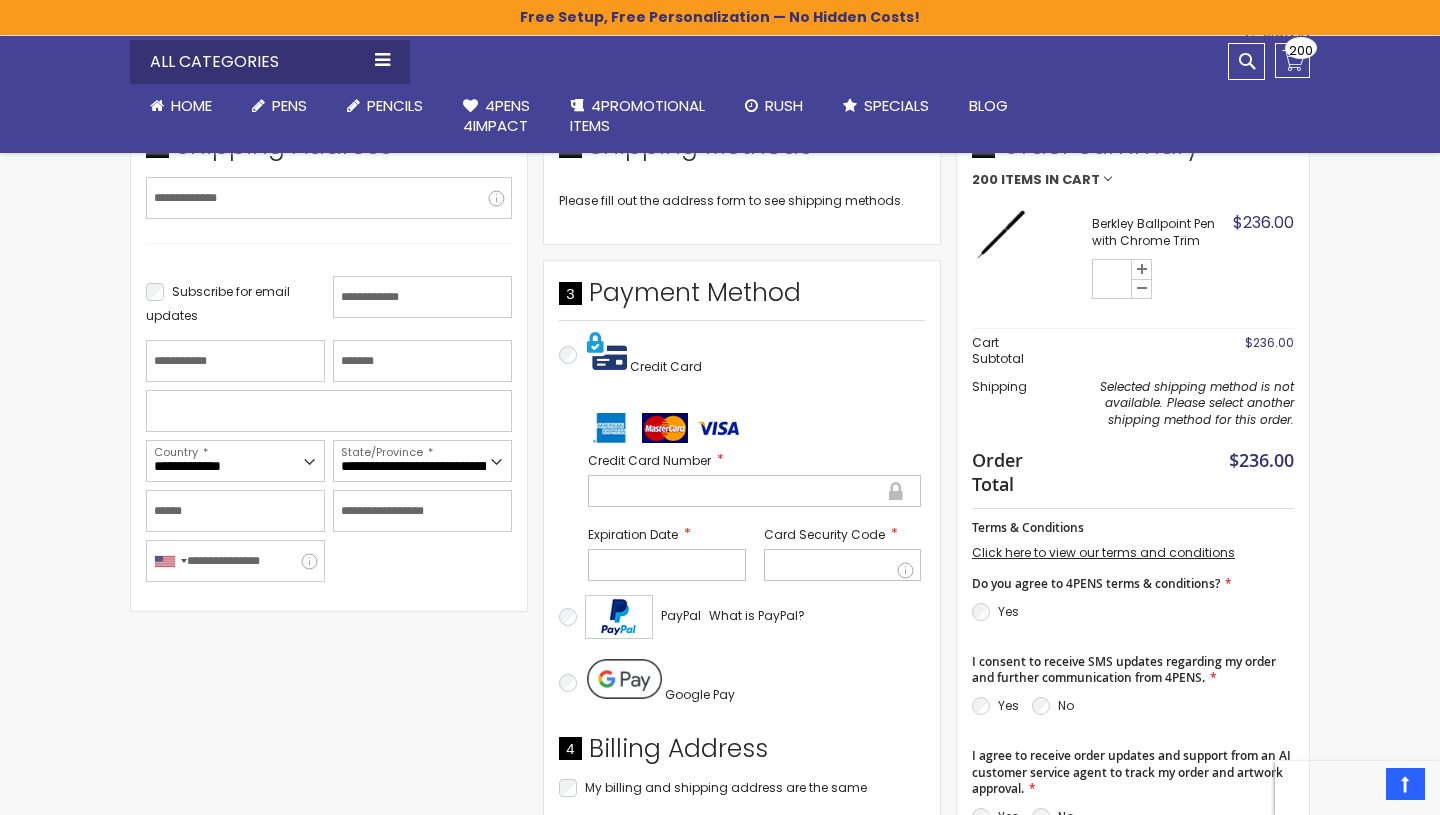 click on "Selected shipping method is not available. Please select another shipping method for this order." at bounding box center [1197, 402] 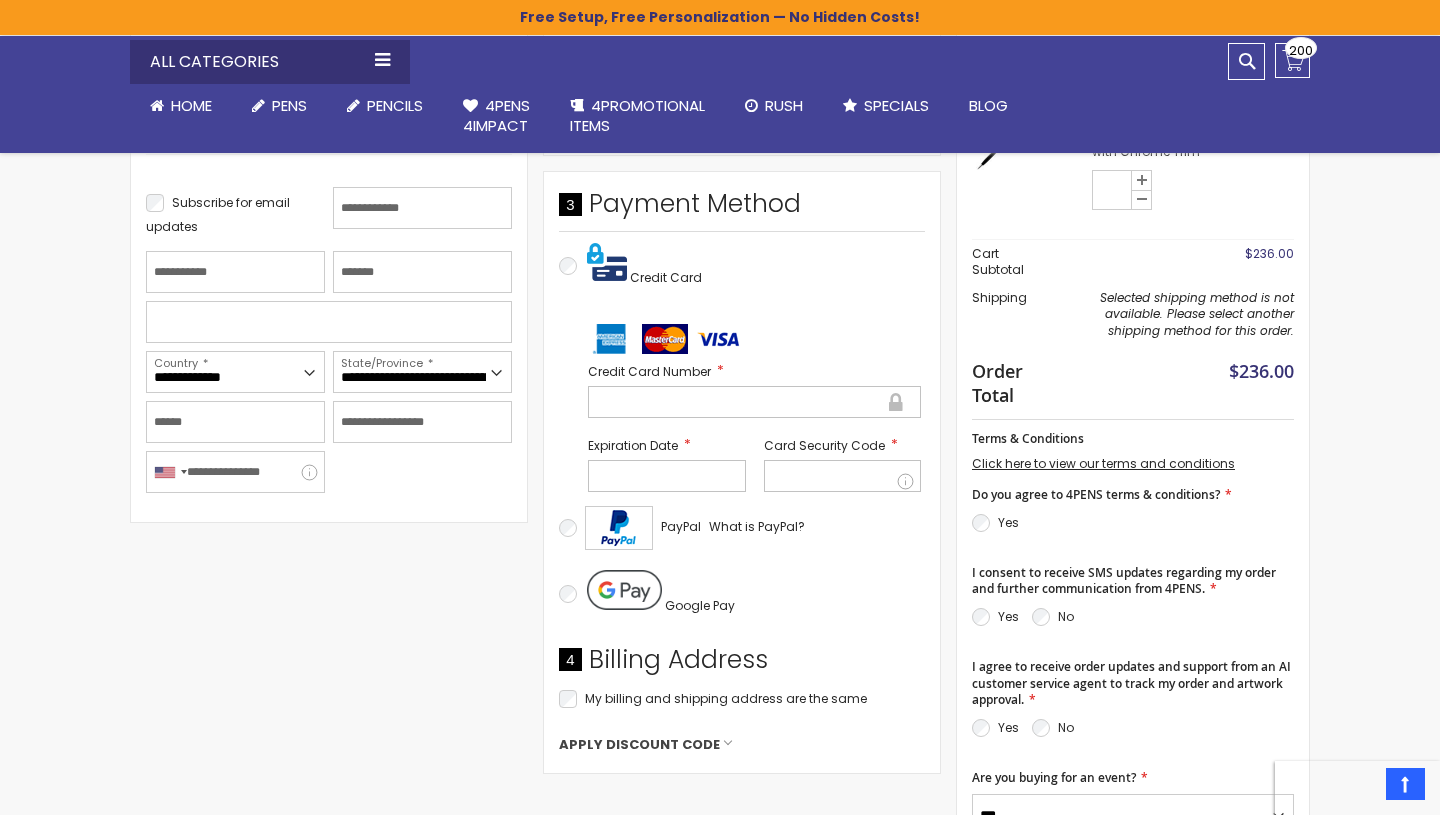 scroll, scrollTop: 487, scrollLeft: 0, axis: vertical 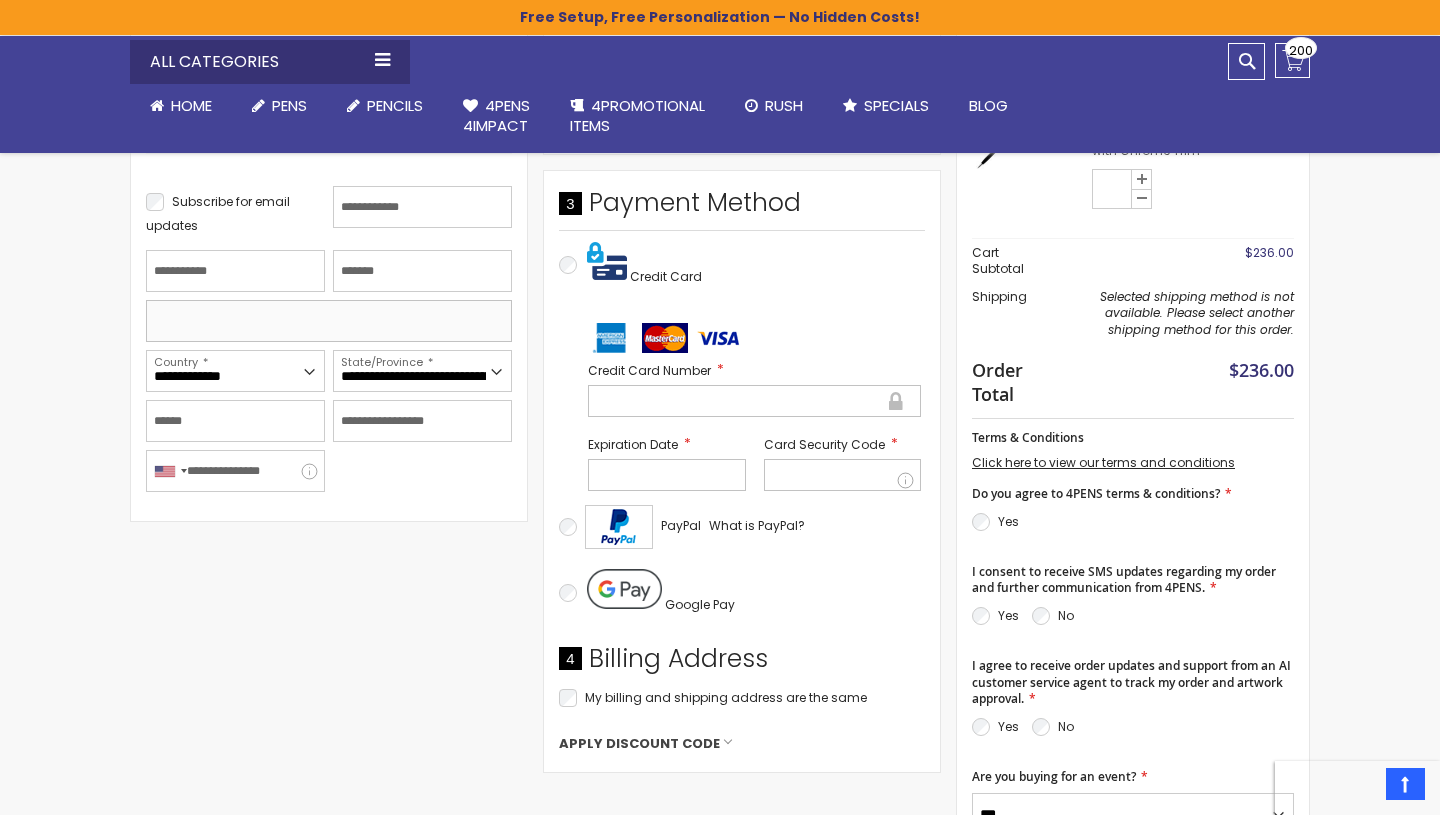 click at bounding box center (329, 321) 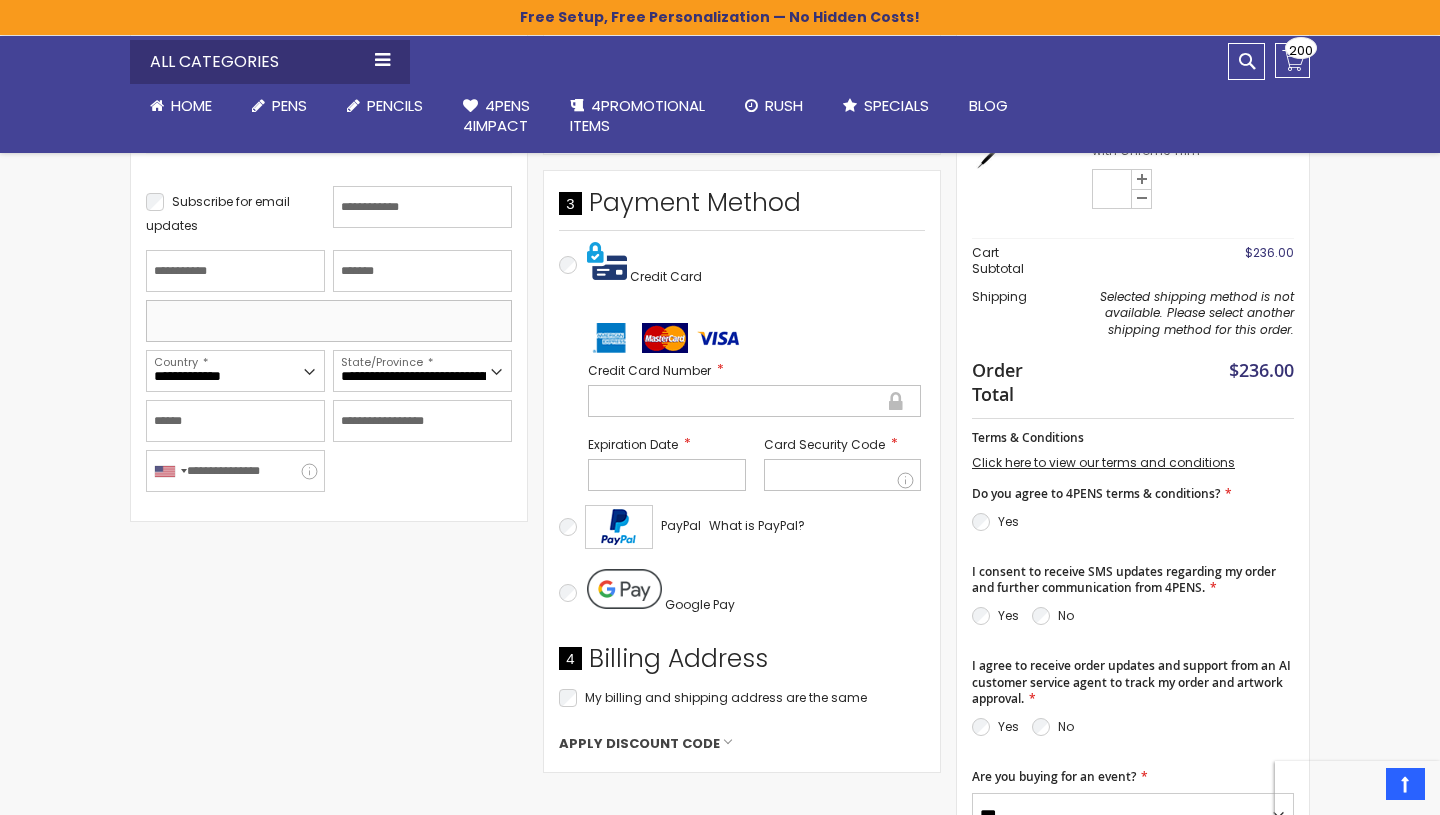 scroll, scrollTop: 517, scrollLeft: 0, axis: vertical 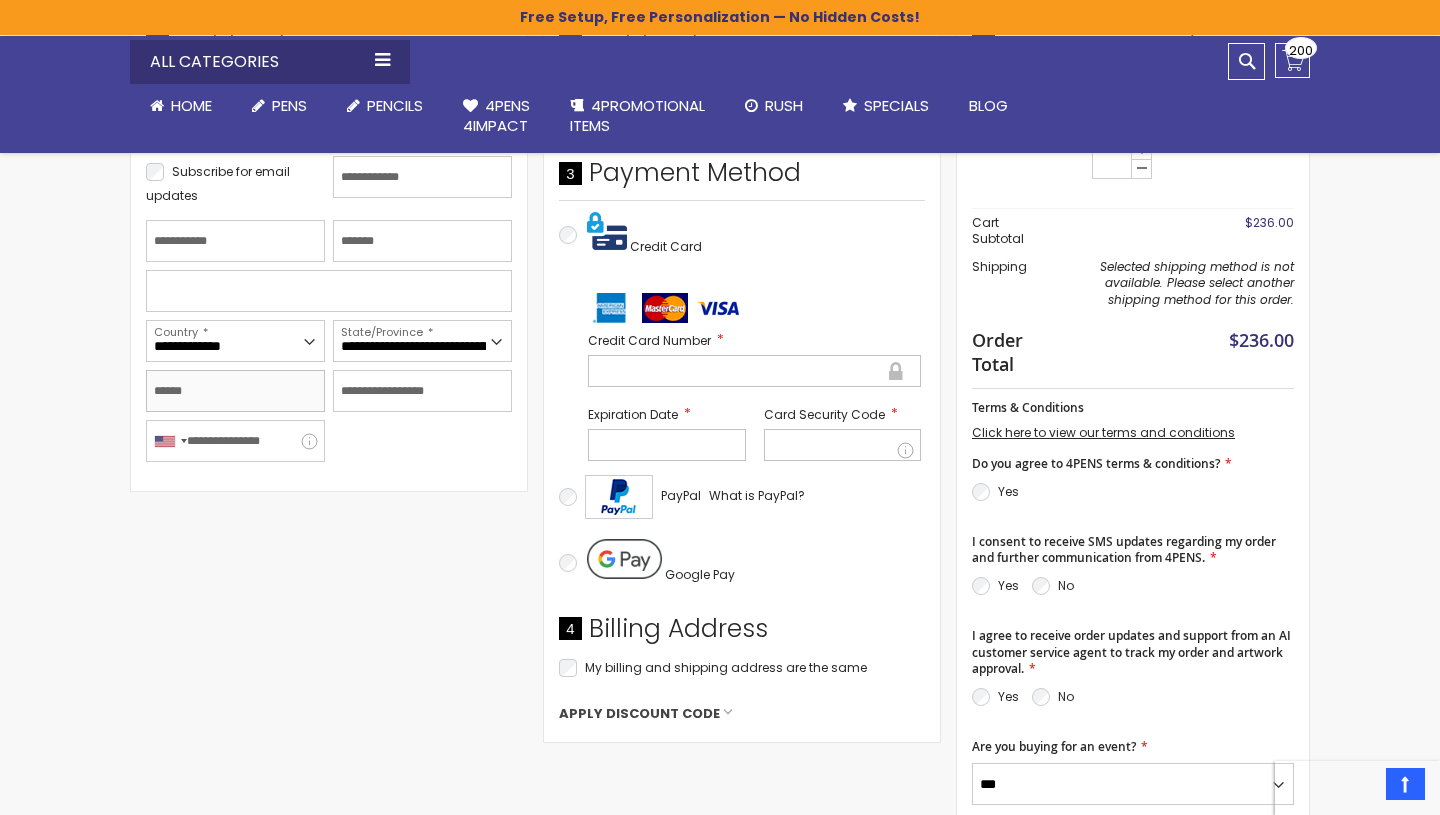 click on "City" at bounding box center [235, 391] 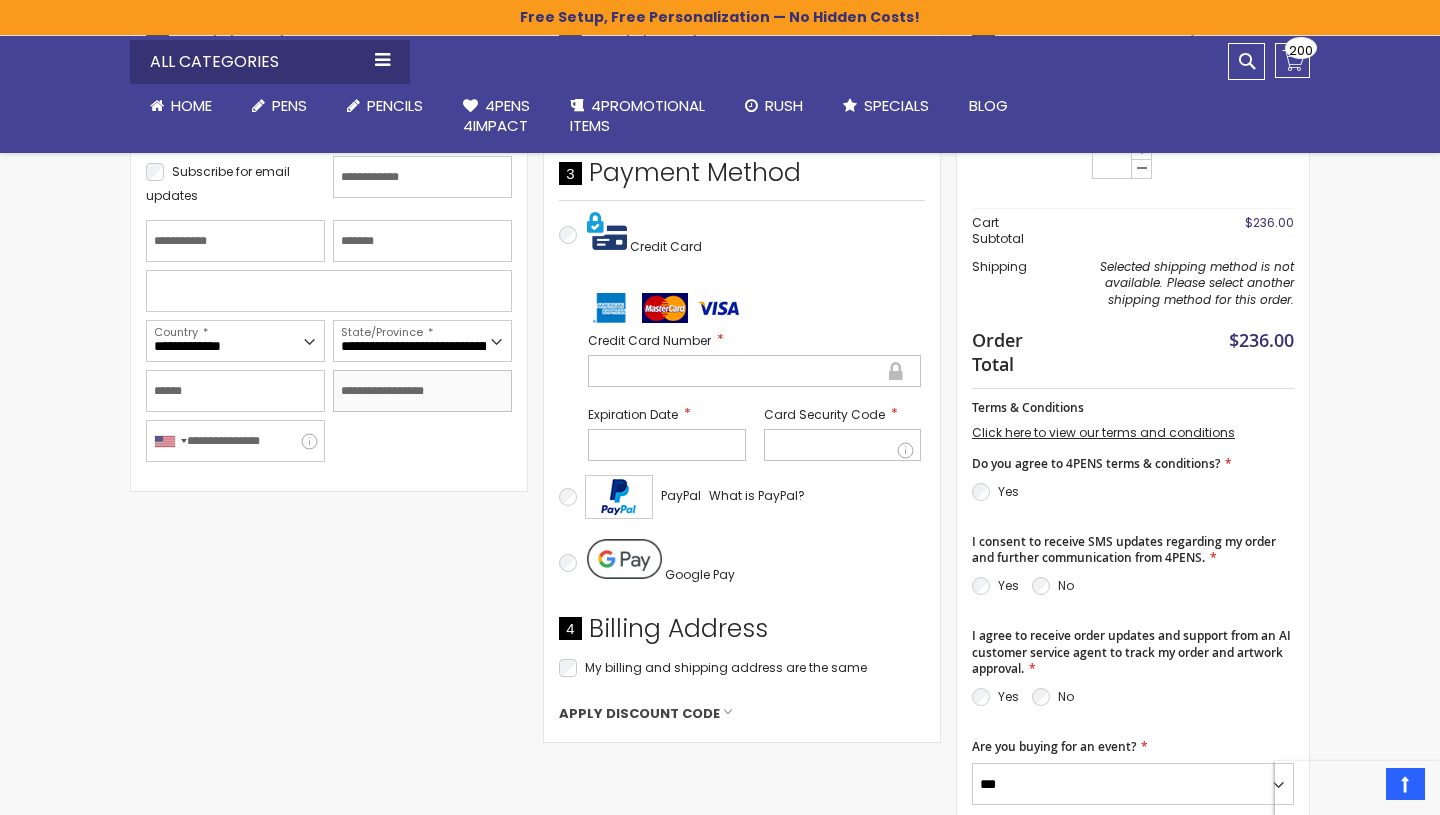 click on "Zip/Postal Code" at bounding box center (422, 391) 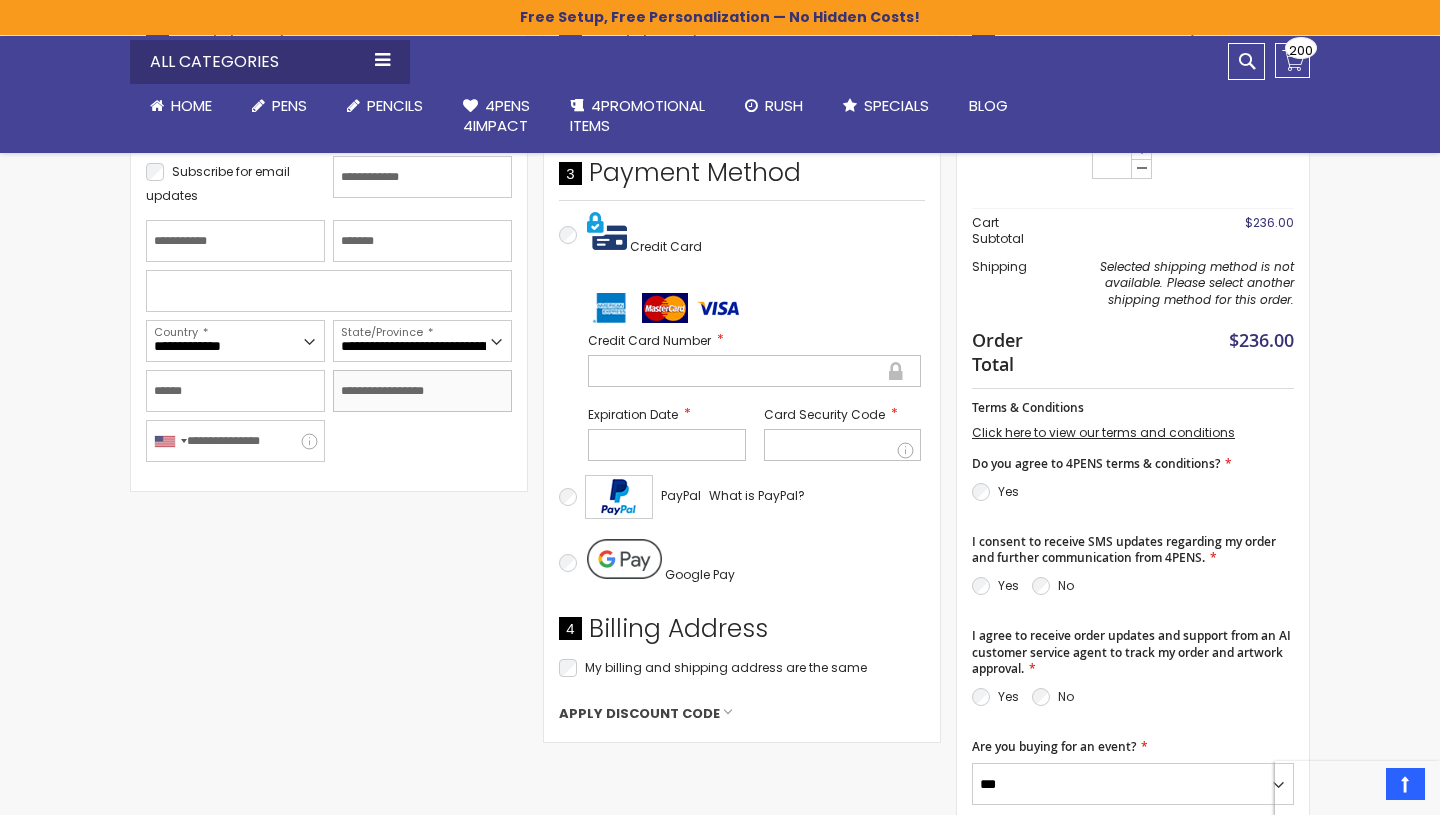 paste on "**********" 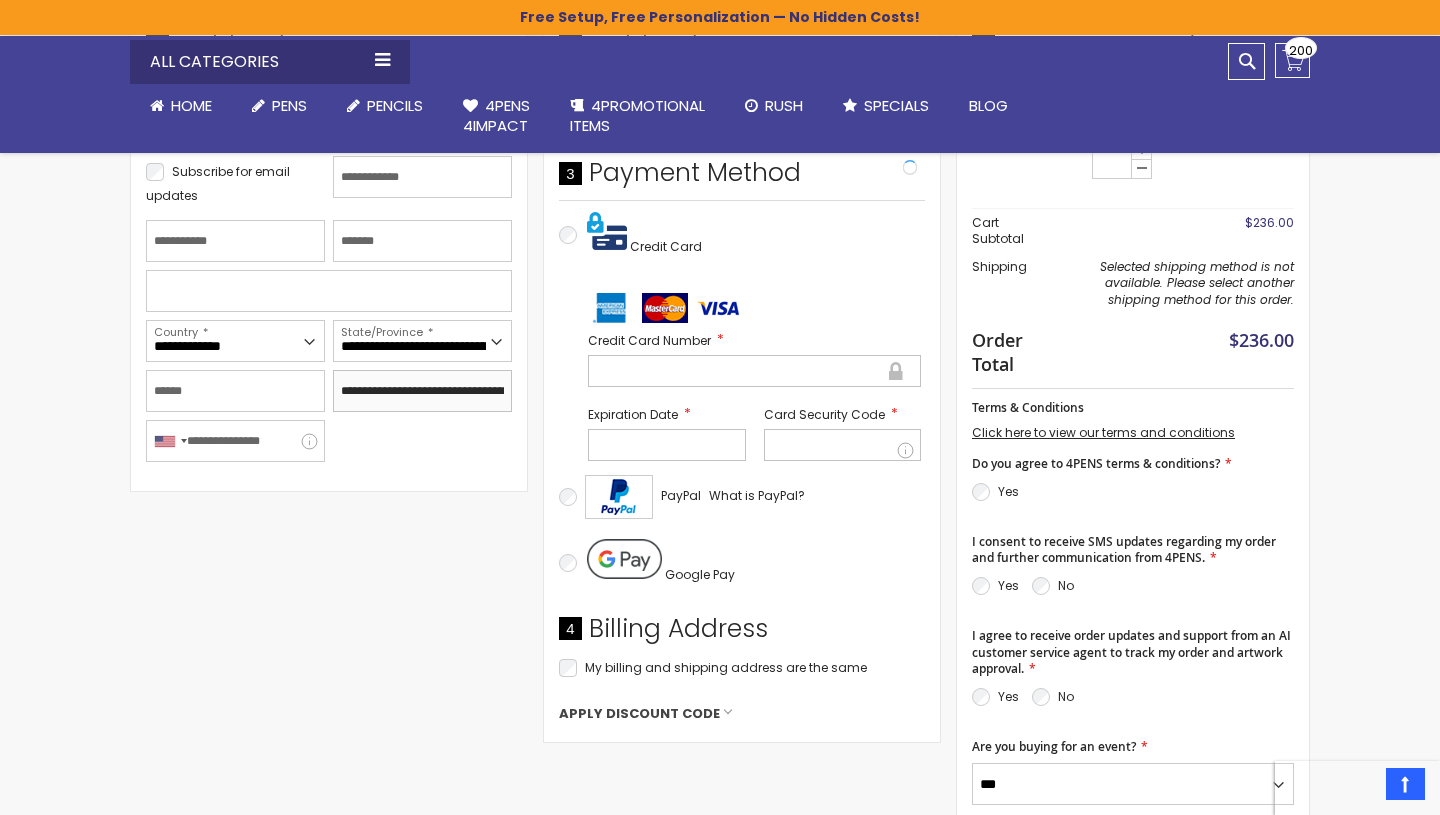 scroll, scrollTop: 0, scrollLeft: 637, axis: horizontal 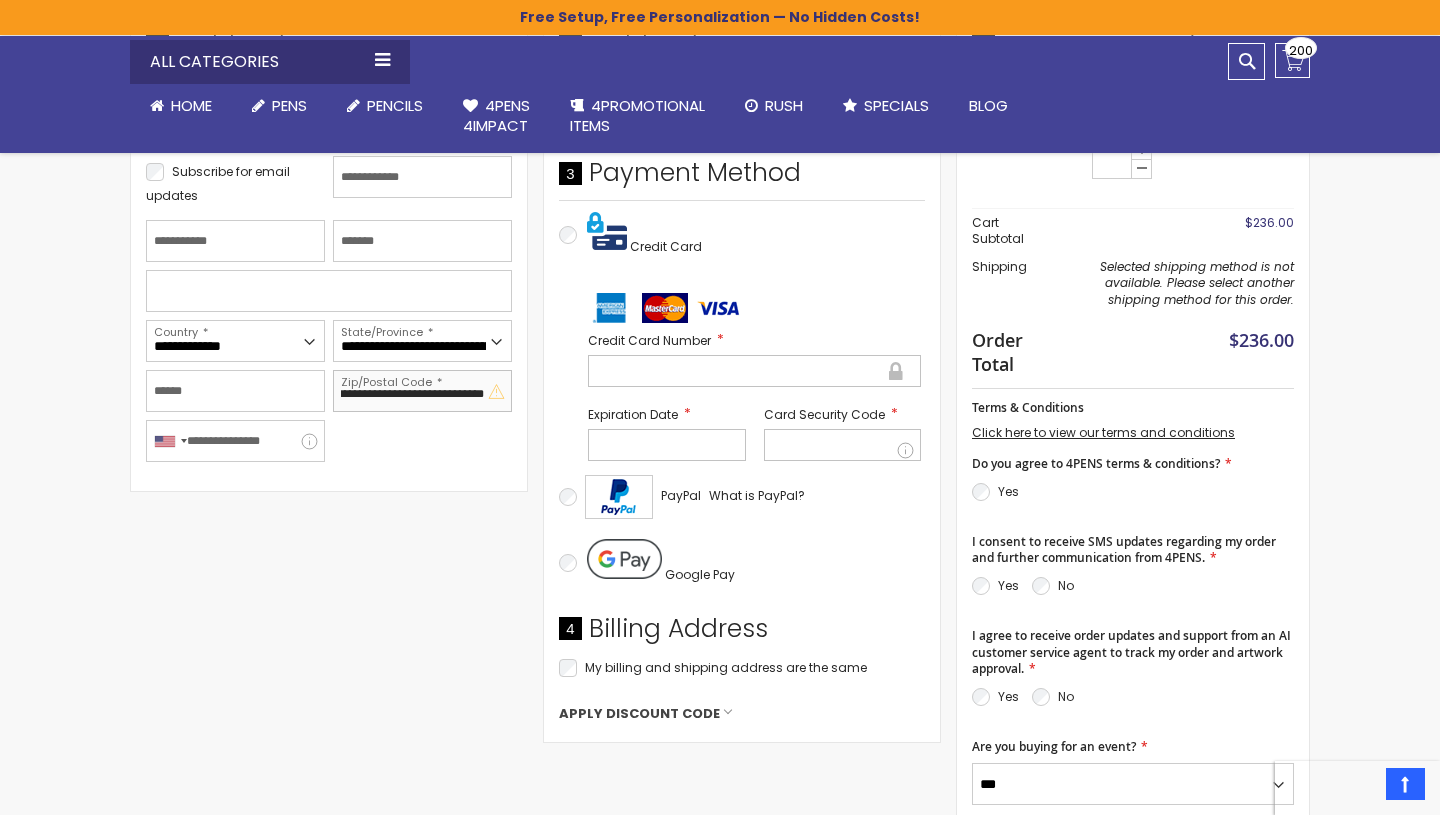 drag, startPoint x: 360, startPoint y: 400, endPoint x: 464, endPoint y: 395, distance: 104.120125 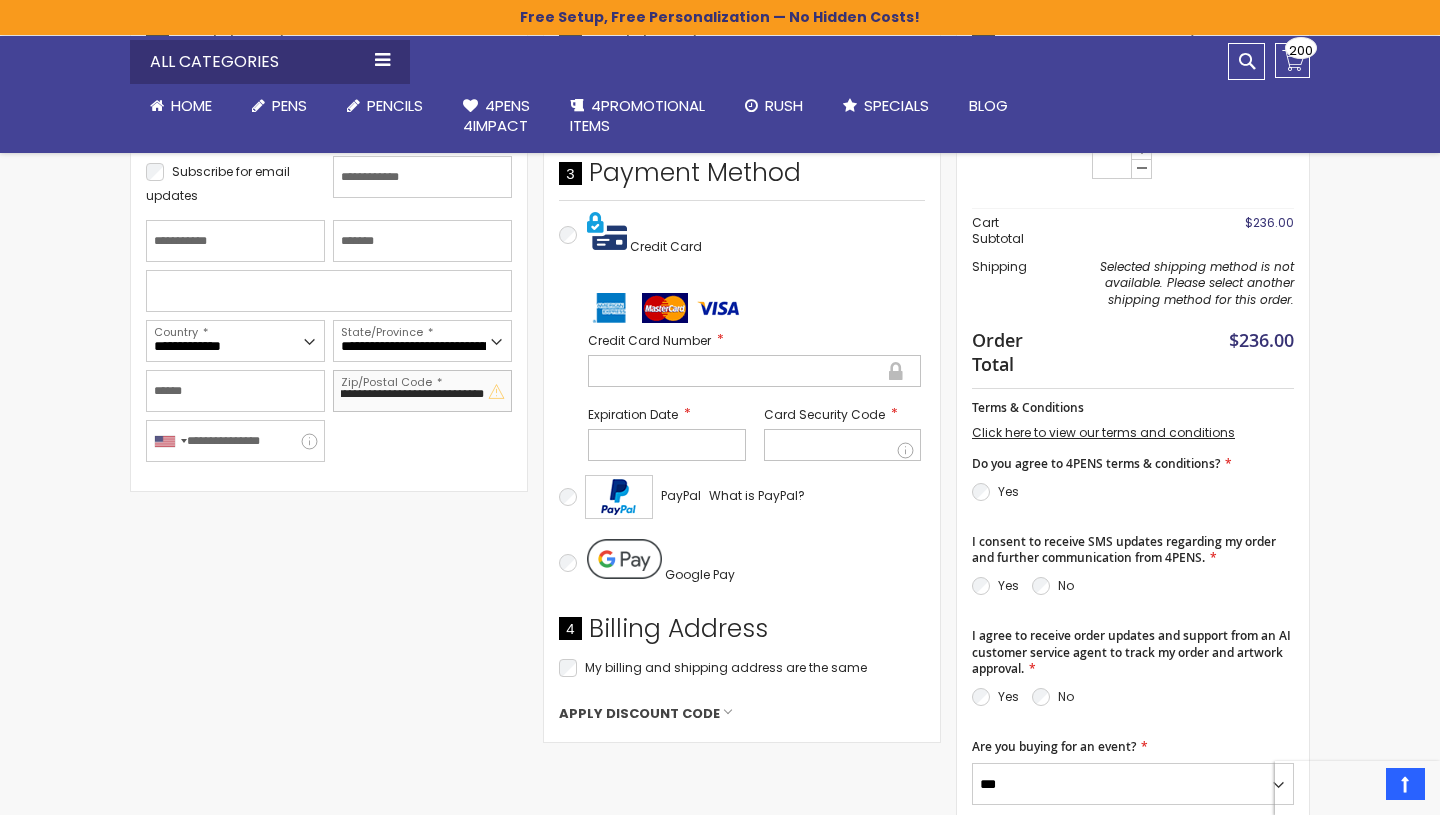 click on "**********" at bounding box center [422, 391] 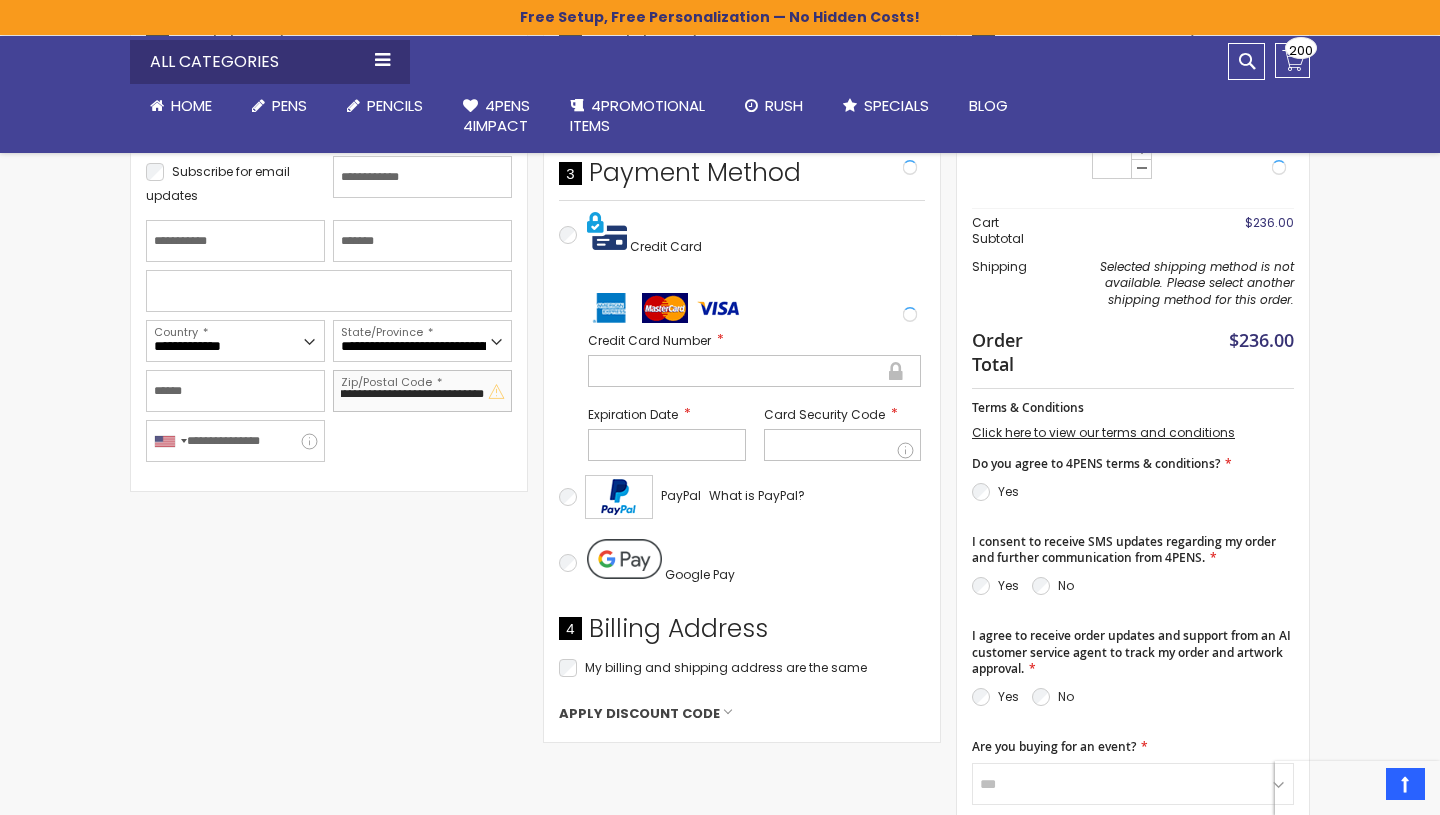 drag, startPoint x: 436, startPoint y: 395, endPoint x: 332, endPoint y: 395, distance: 104 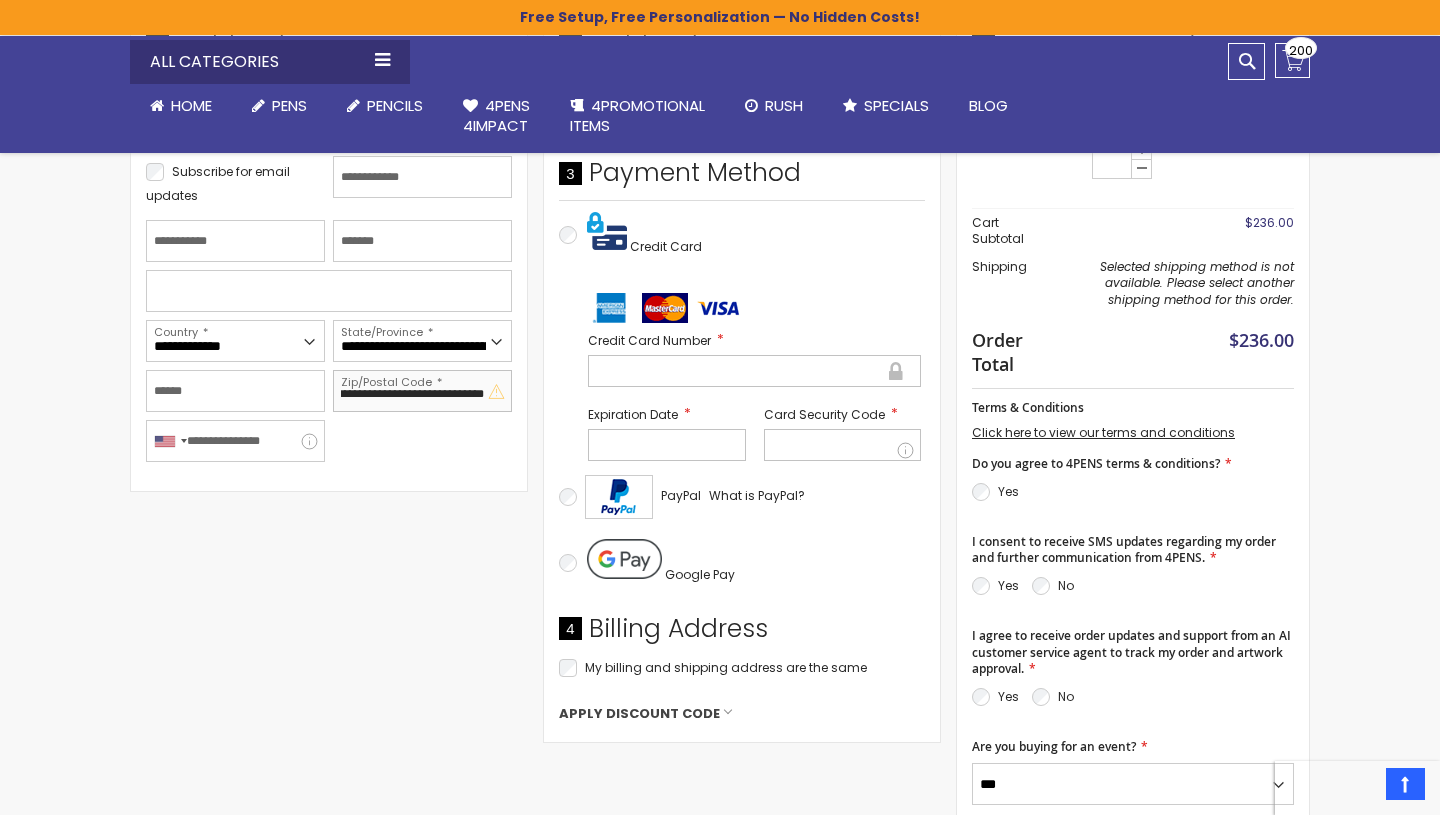 scroll, scrollTop: 0, scrollLeft: 107, axis: horizontal 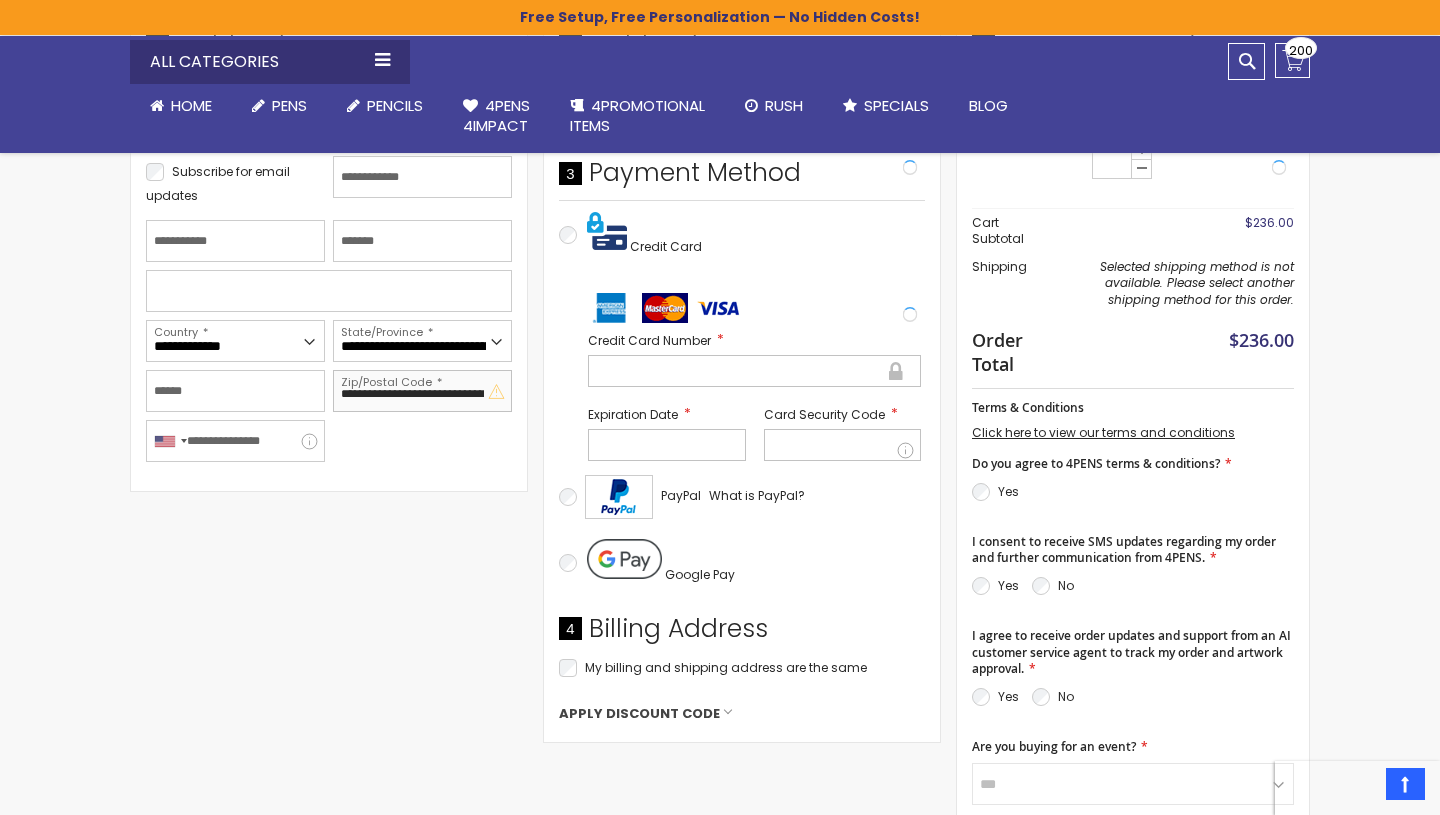 drag, startPoint x: 435, startPoint y: 396, endPoint x: 321, endPoint y: 396, distance: 114 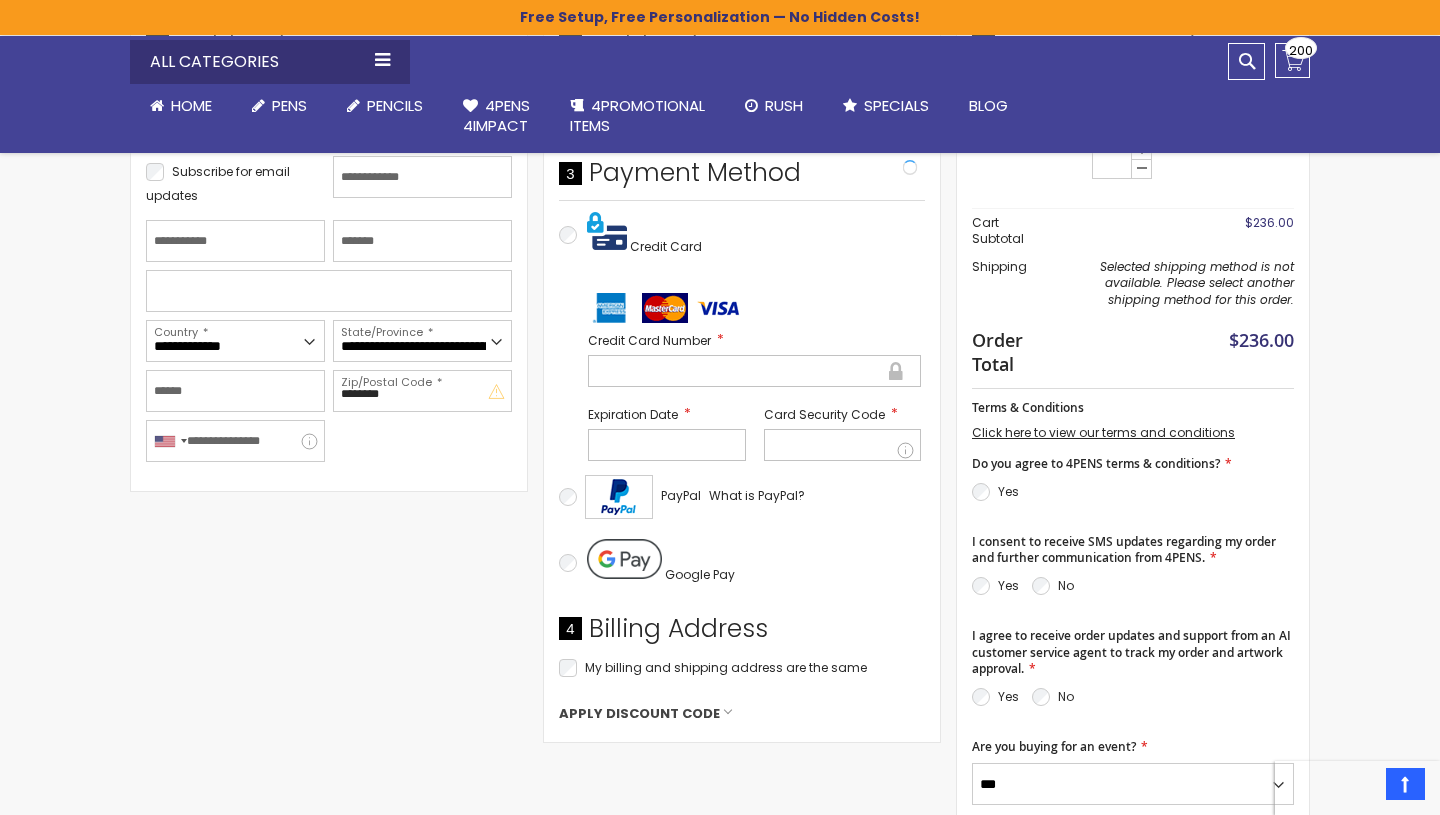click on "Subscribe for email updates
First Name
Last Name
Company
Street Address
Country" at bounding box center [329, 309] 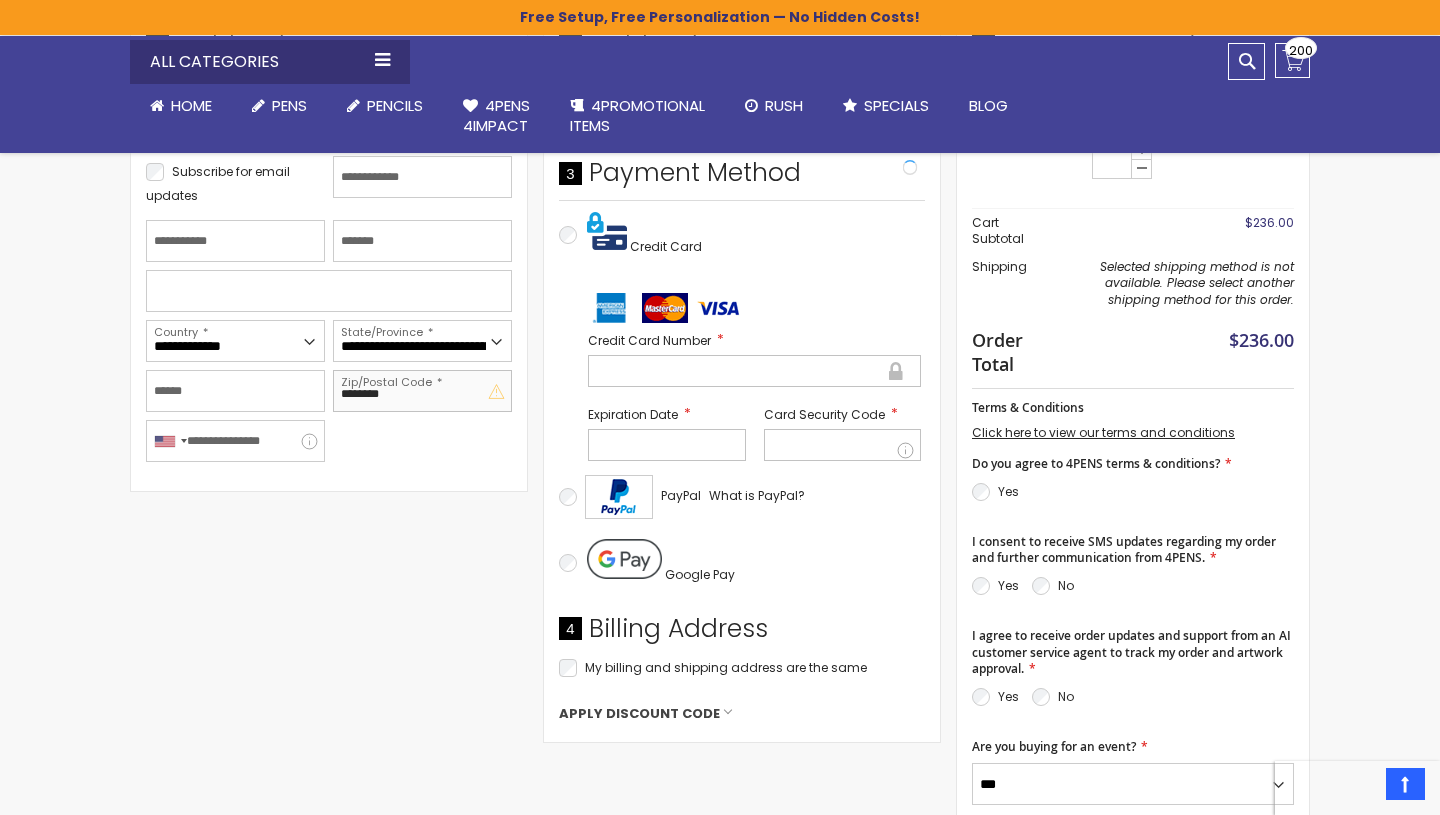 click on "******" at bounding box center (422, 391) 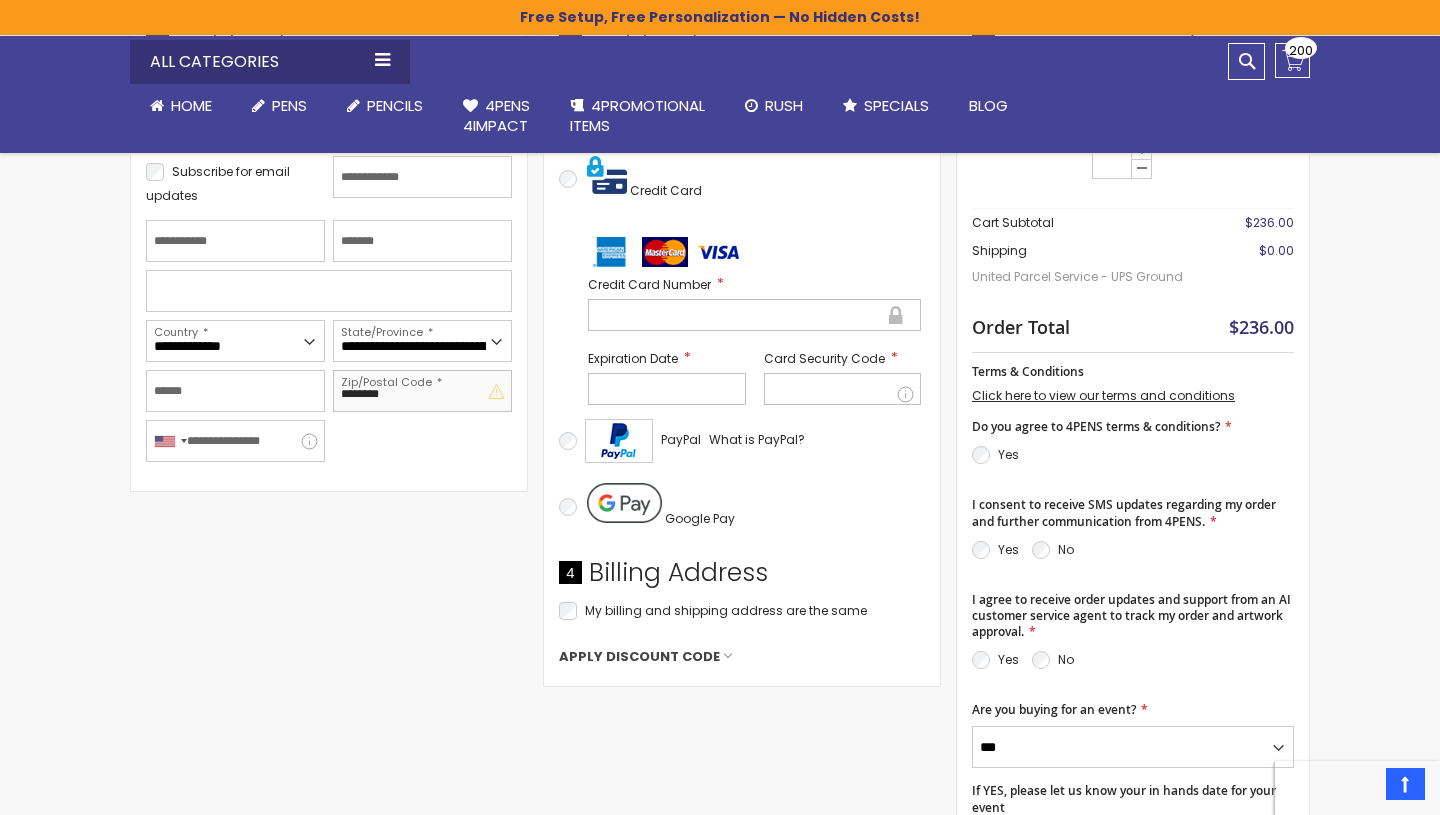 click on "******" at bounding box center [422, 391] 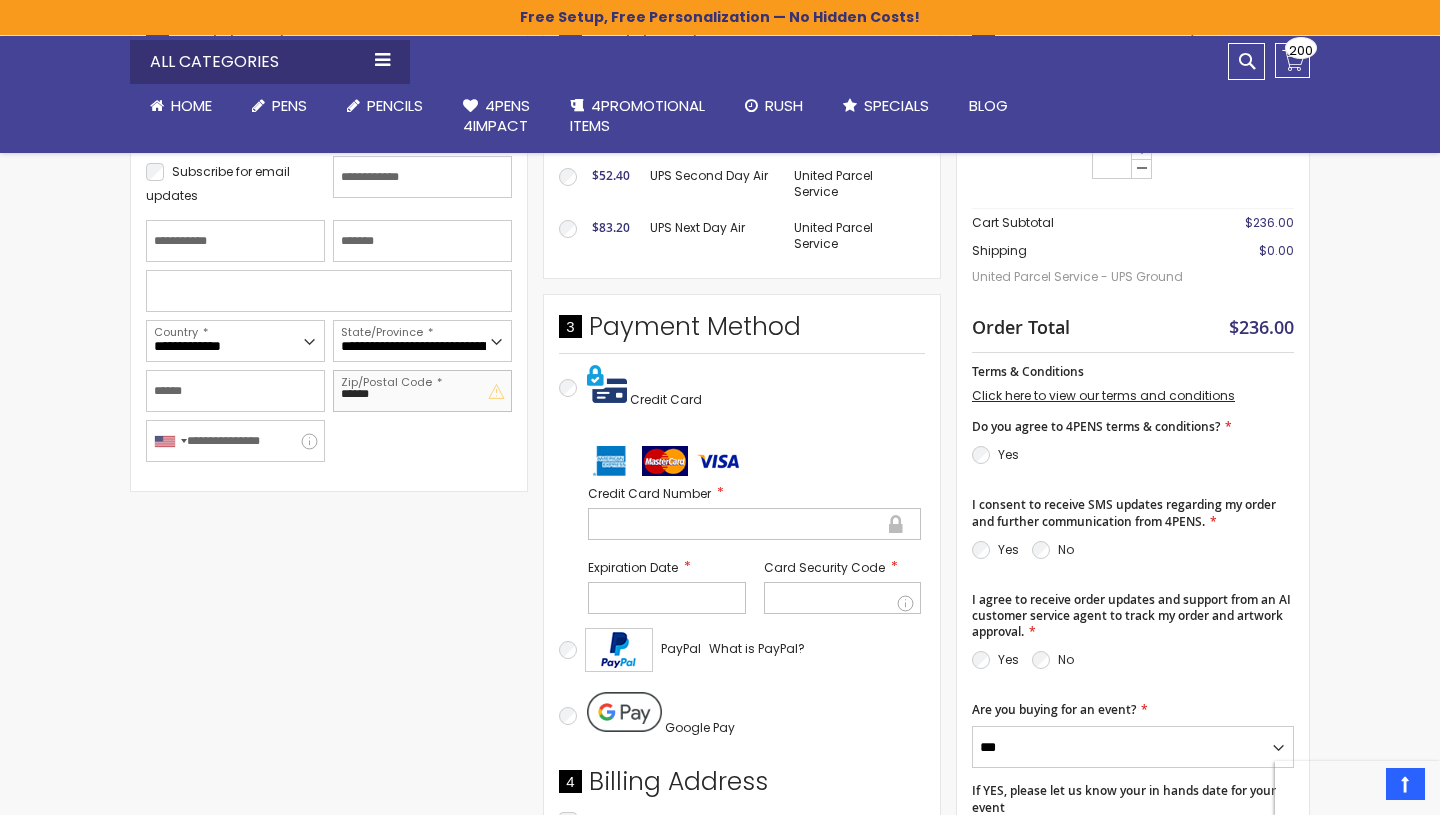 type on "*****" 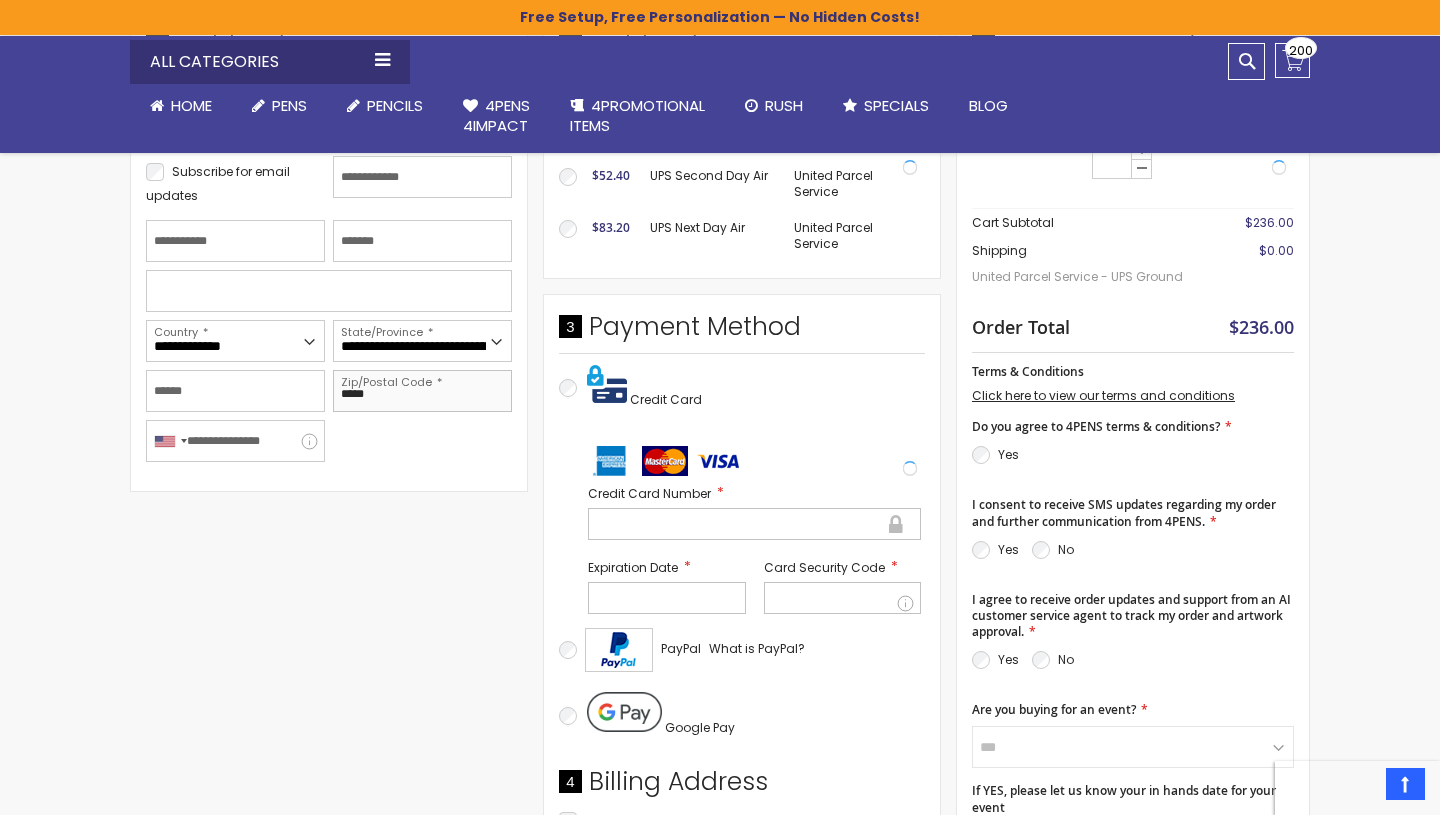drag, startPoint x: 386, startPoint y: 394, endPoint x: 314, endPoint y: 393, distance: 72.00694 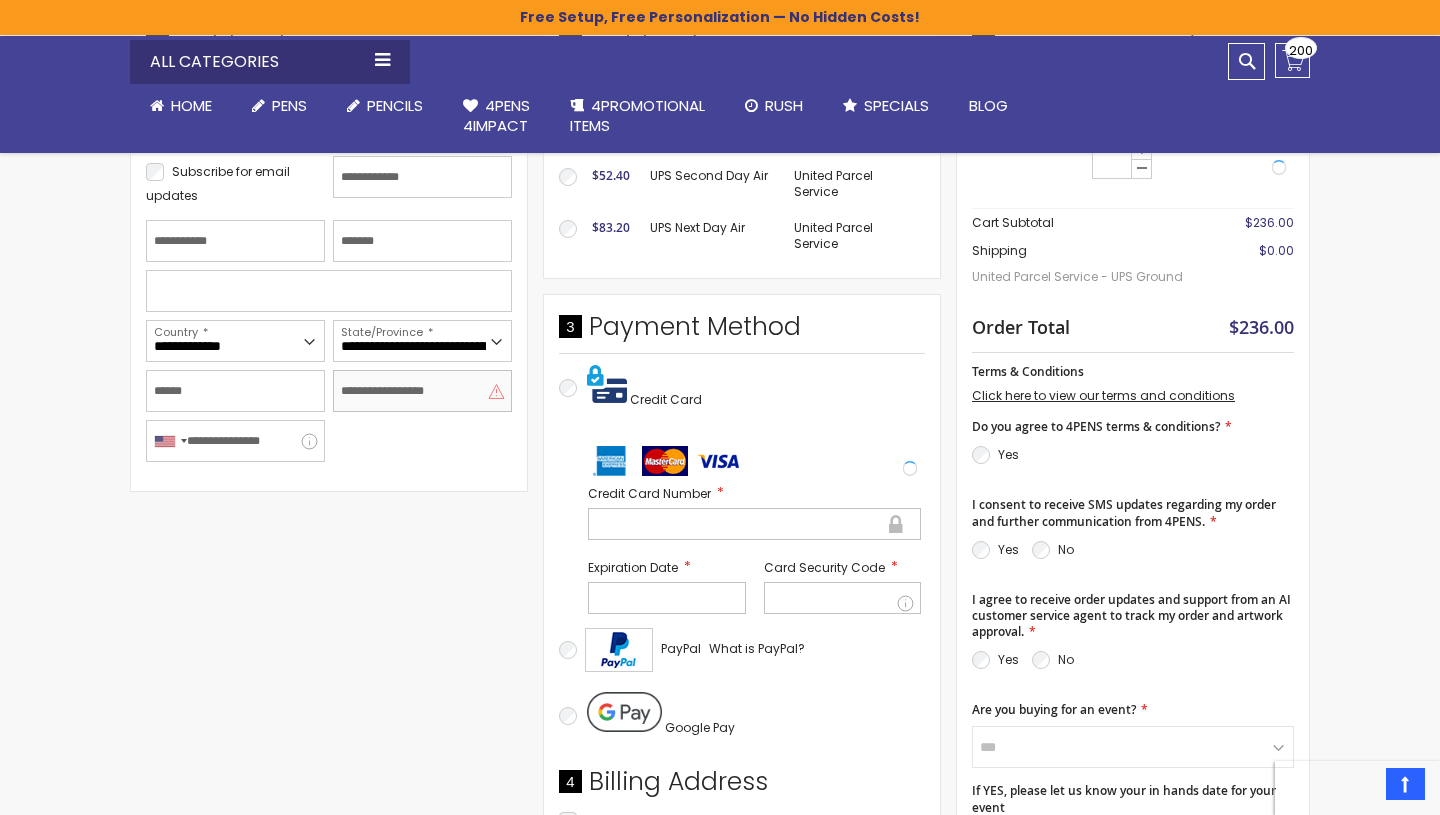 paste on "*****" 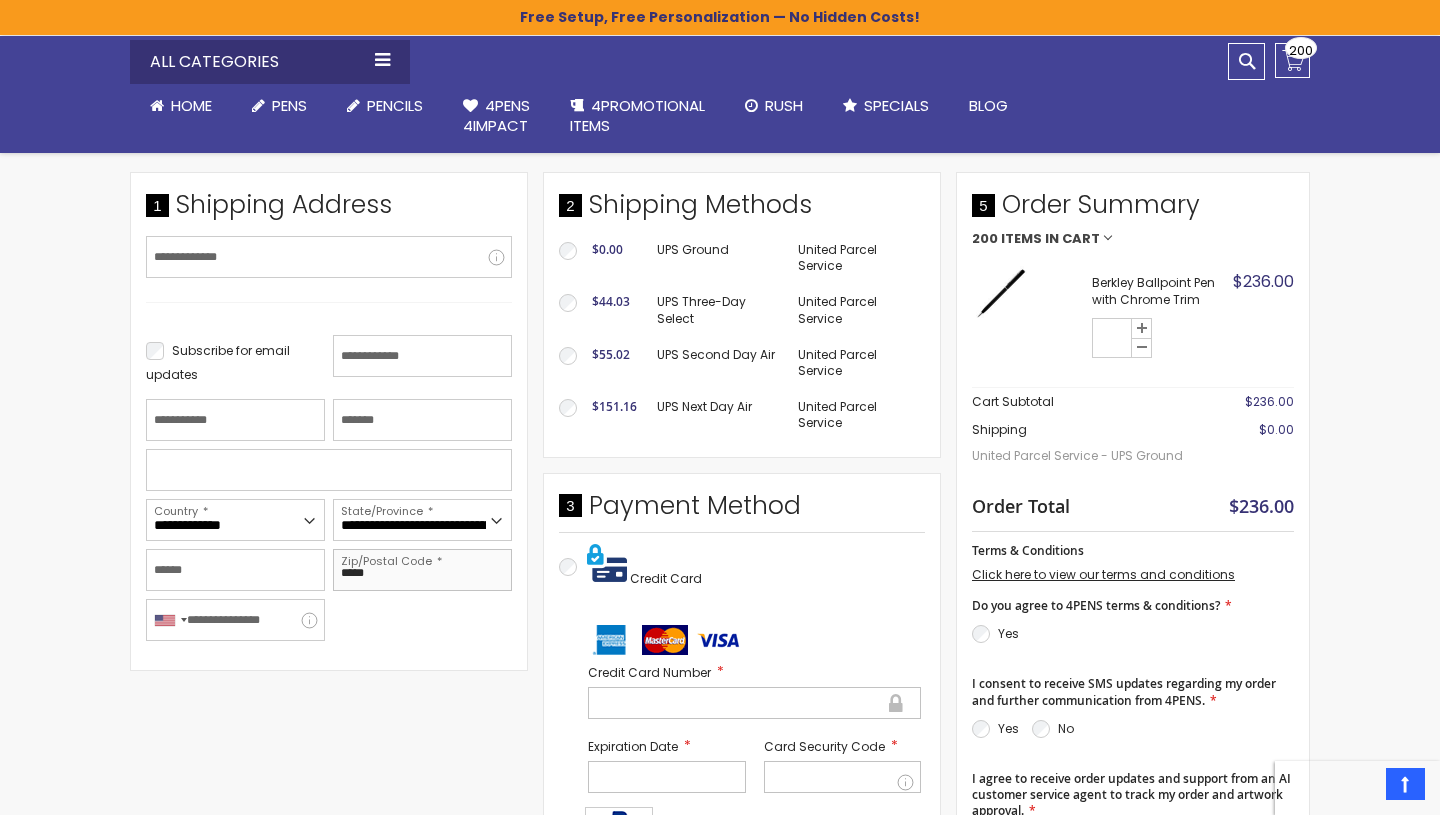 scroll, scrollTop: 355, scrollLeft: 0, axis: vertical 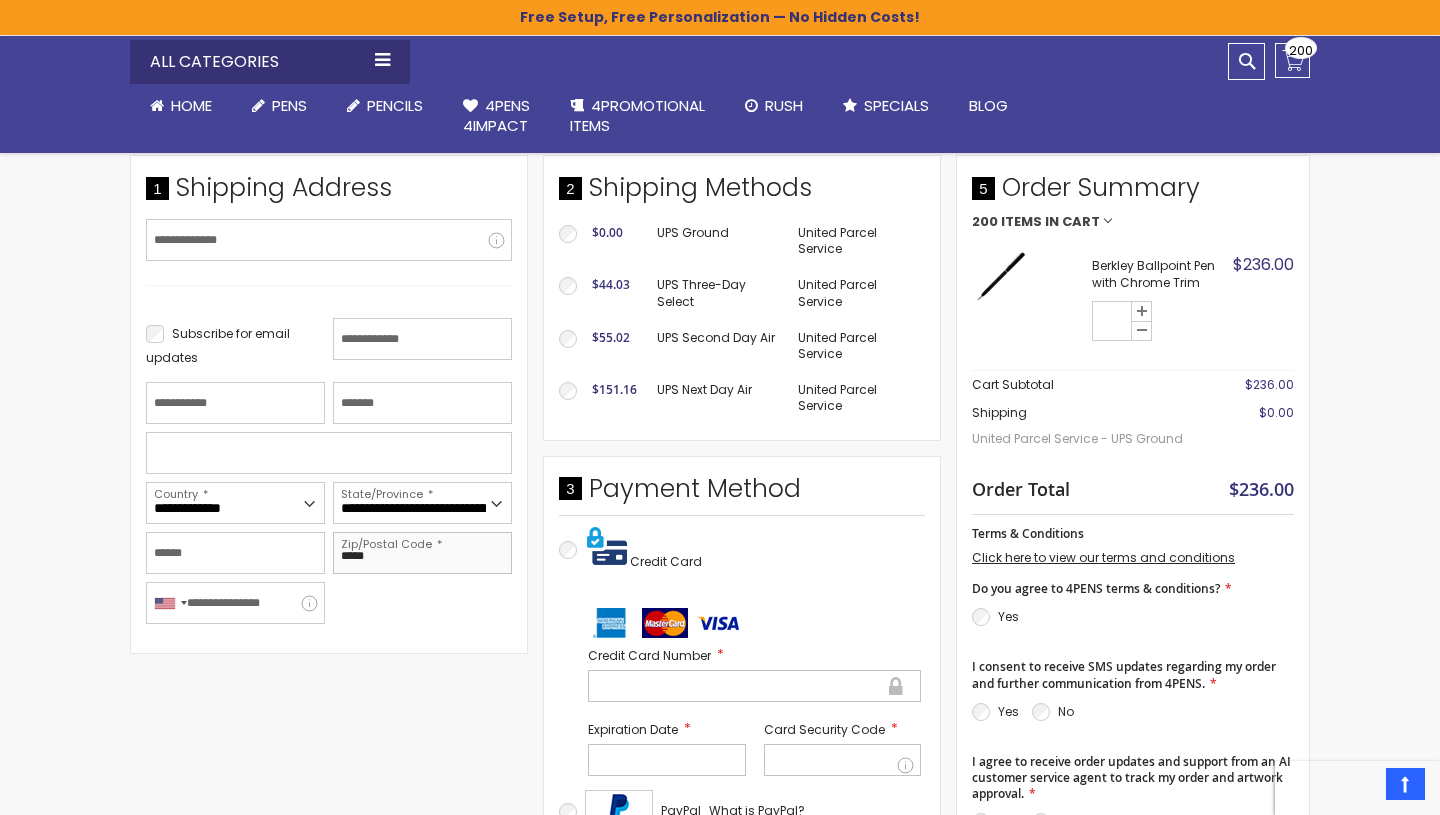 type on "*****" 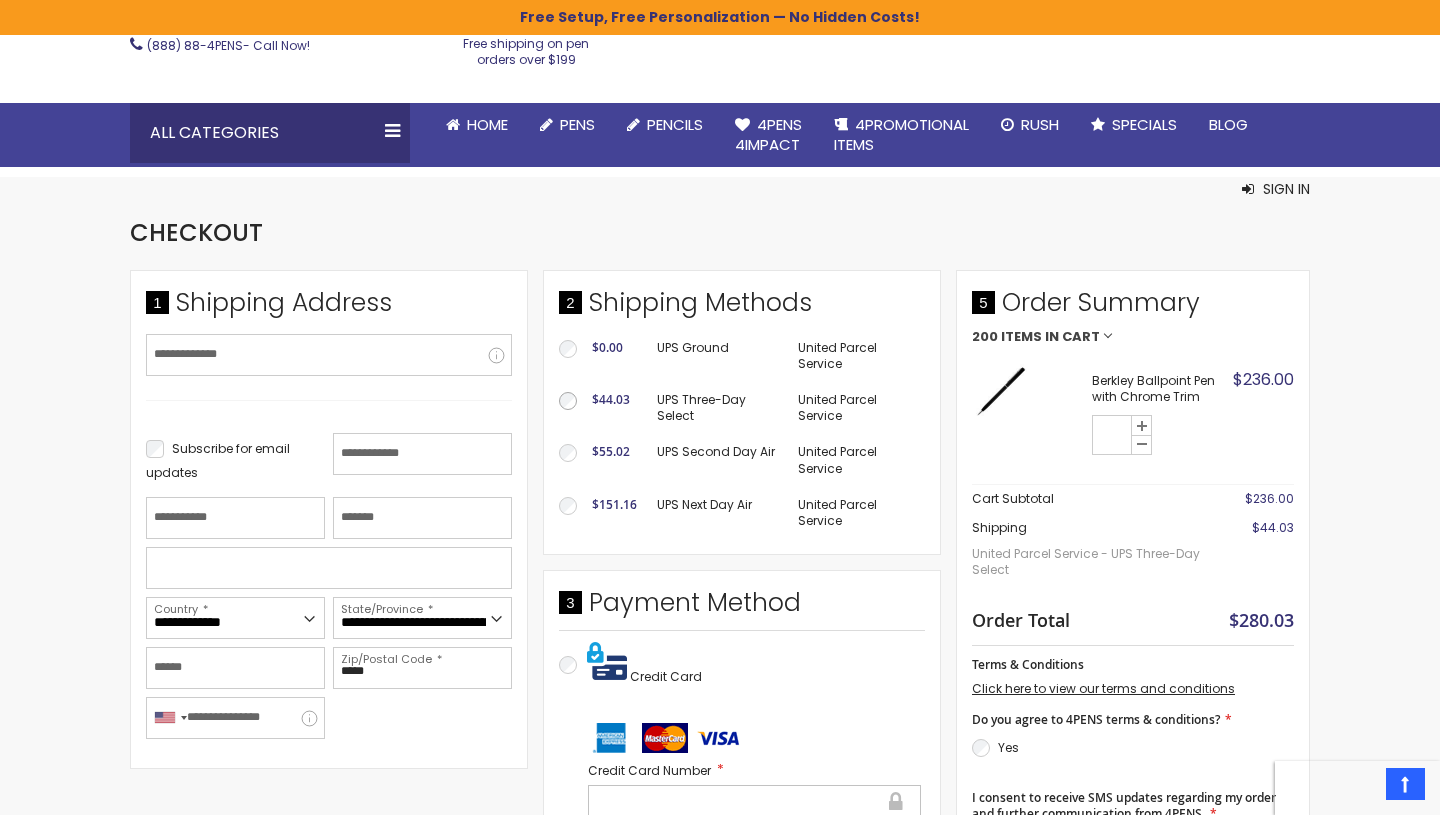 scroll, scrollTop: 229, scrollLeft: 0, axis: vertical 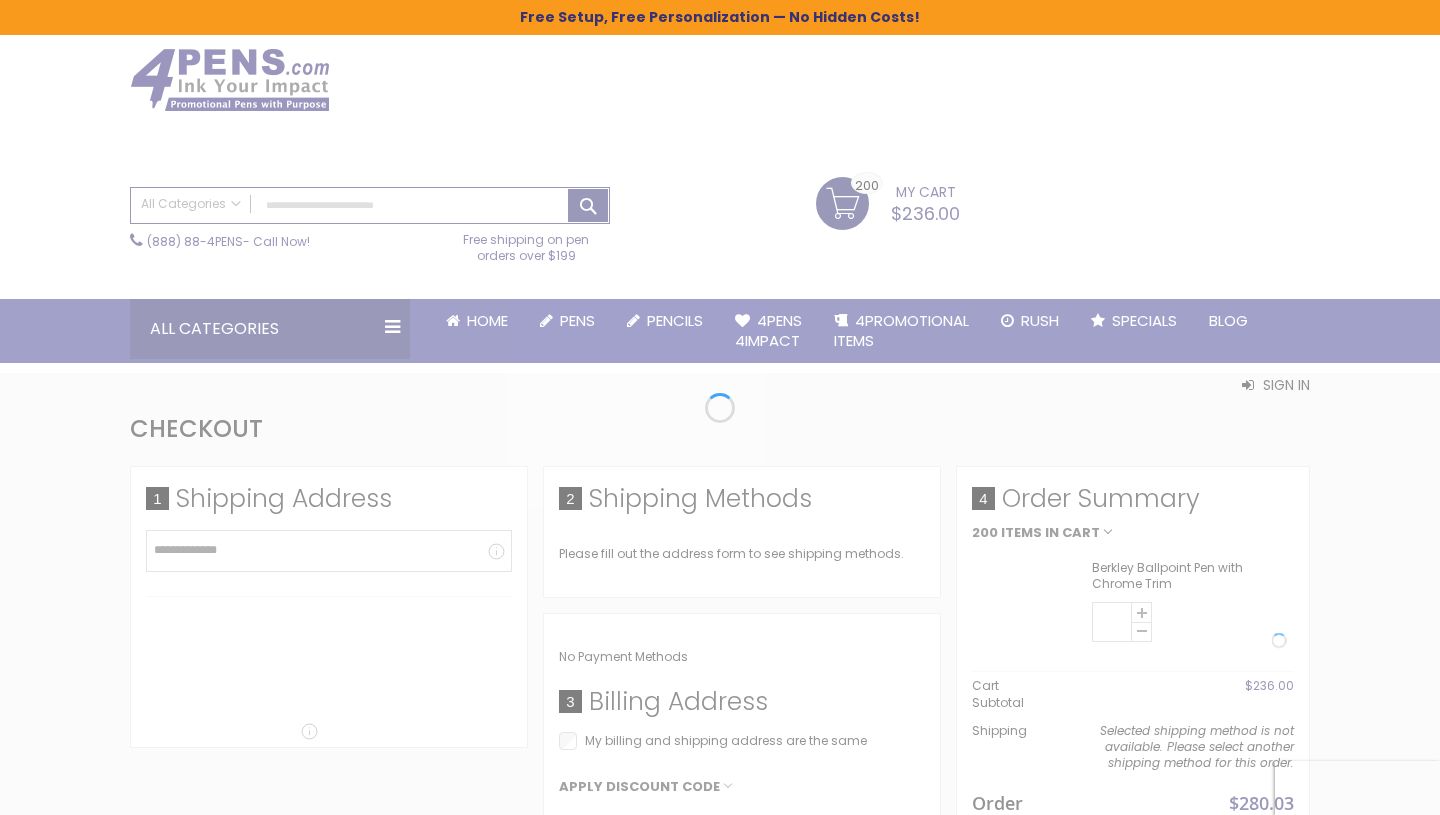 select on "*" 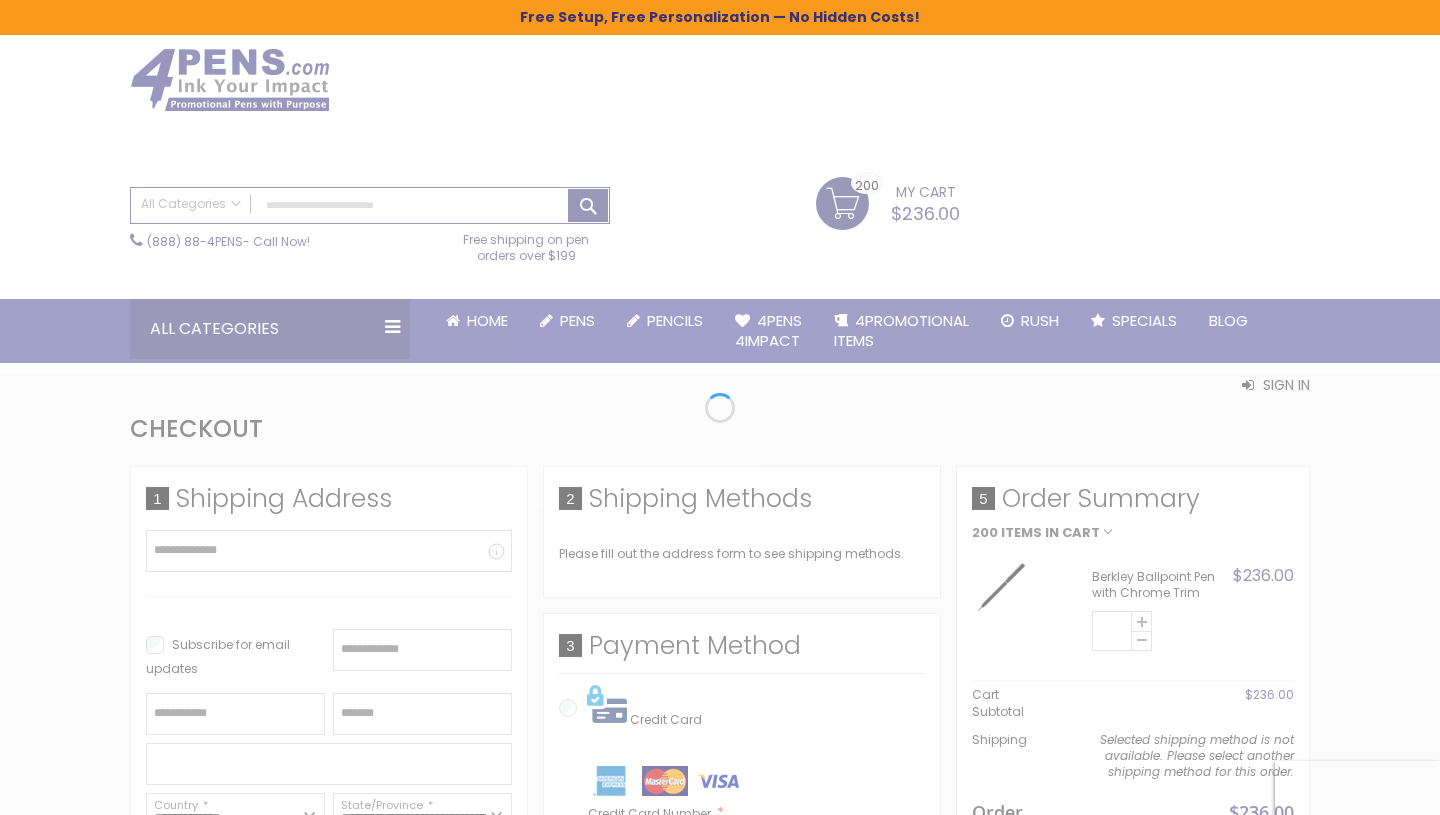 scroll, scrollTop: 0, scrollLeft: 0, axis: both 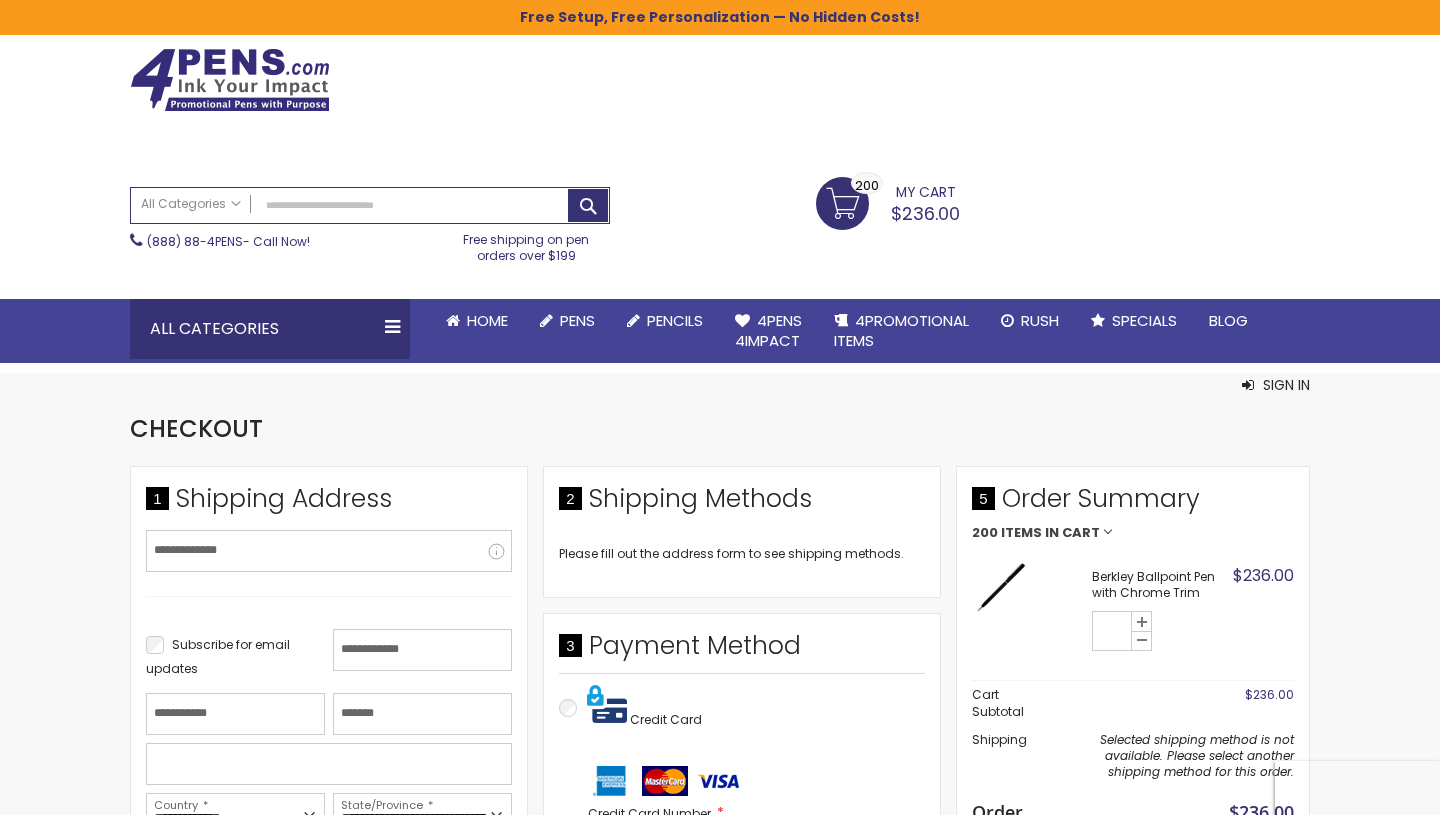 click on "Items in Cart" at bounding box center (1050, 533) 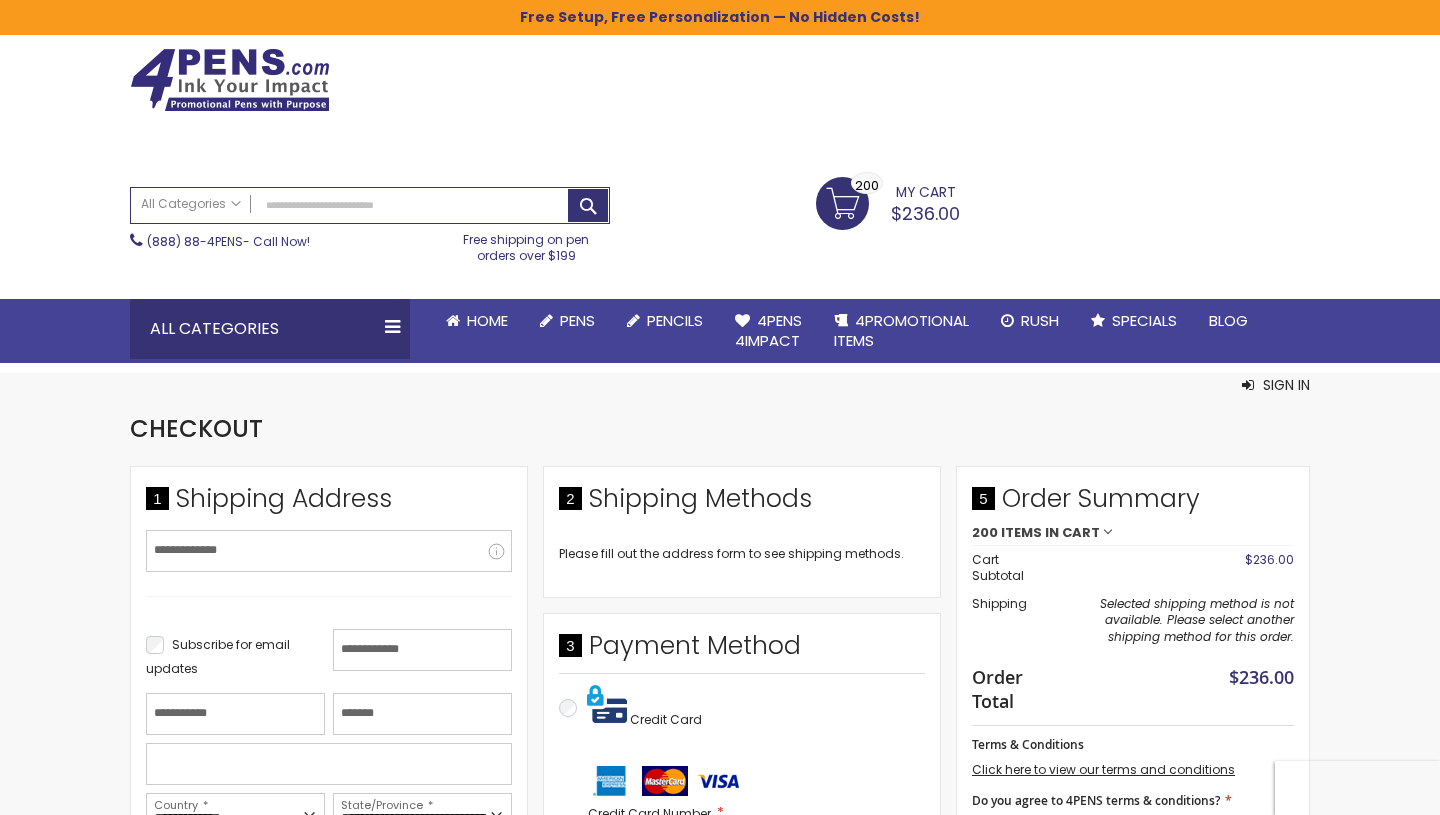 click on "Order Summary" at bounding box center [1133, 504] 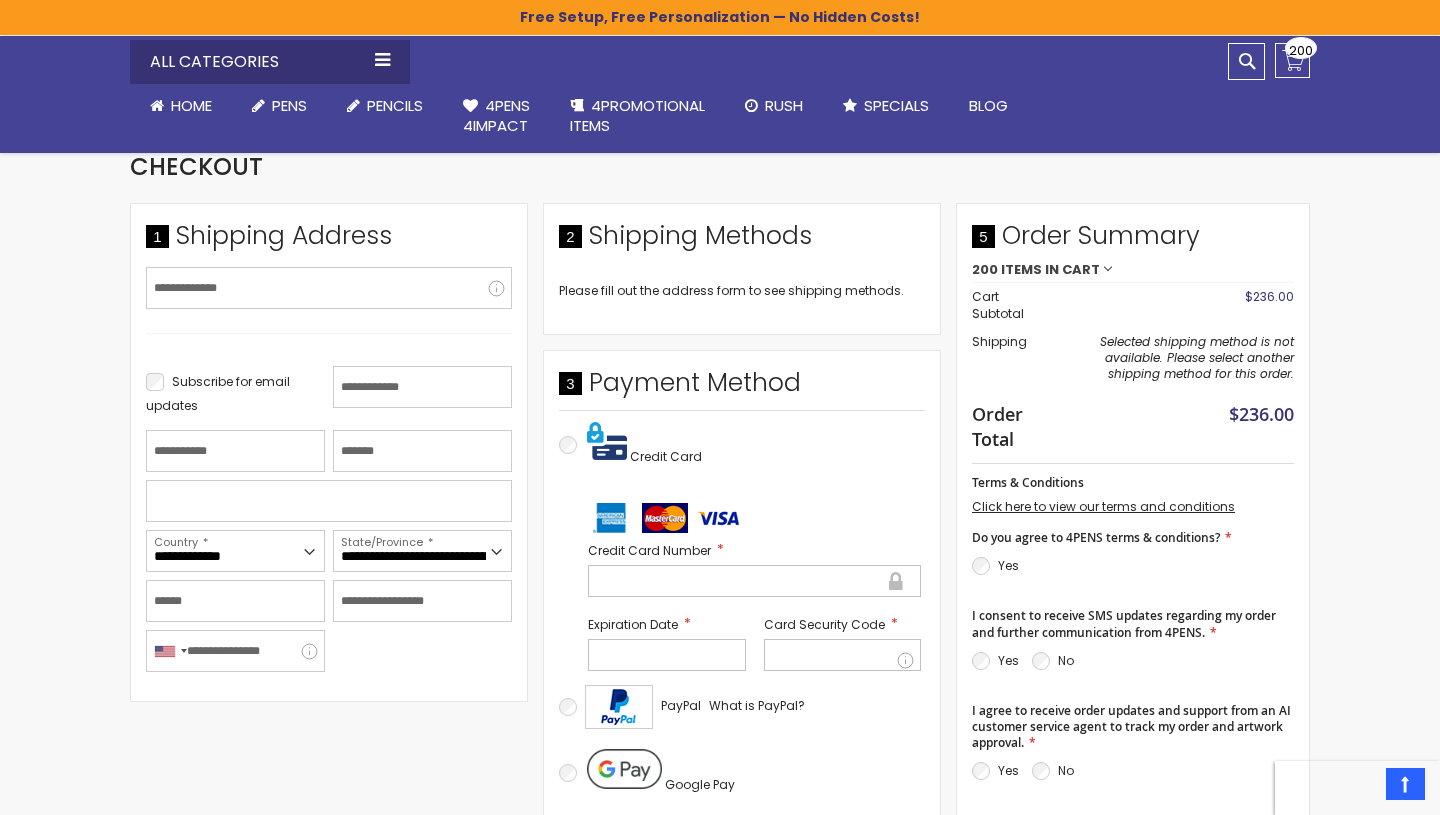 scroll, scrollTop: 285, scrollLeft: 0, axis: vertical 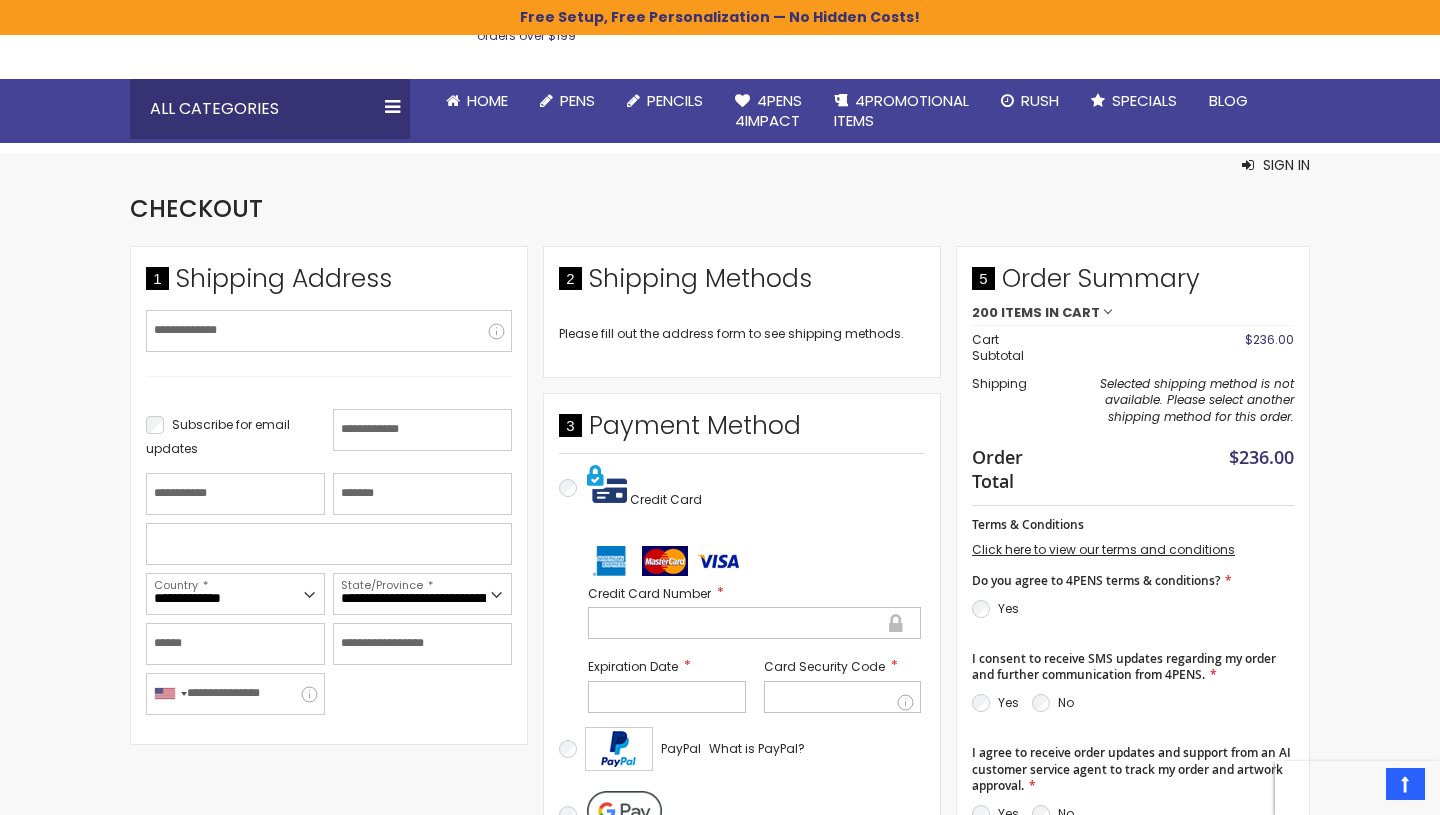 click on "Items in Cart" at bounding box center [1050, 313] 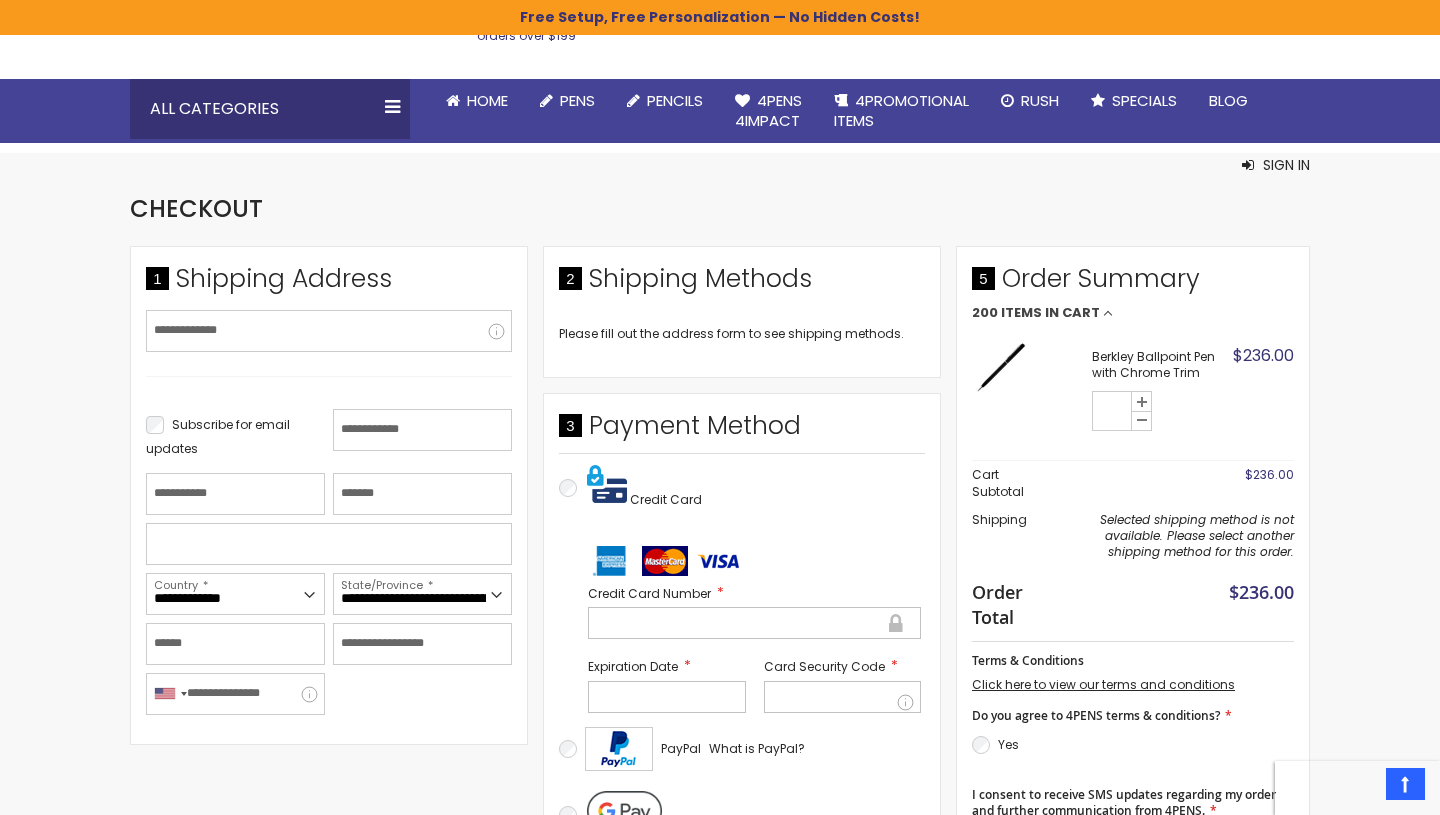 click on "Items in Cart" at bounding box center (1050, 313) 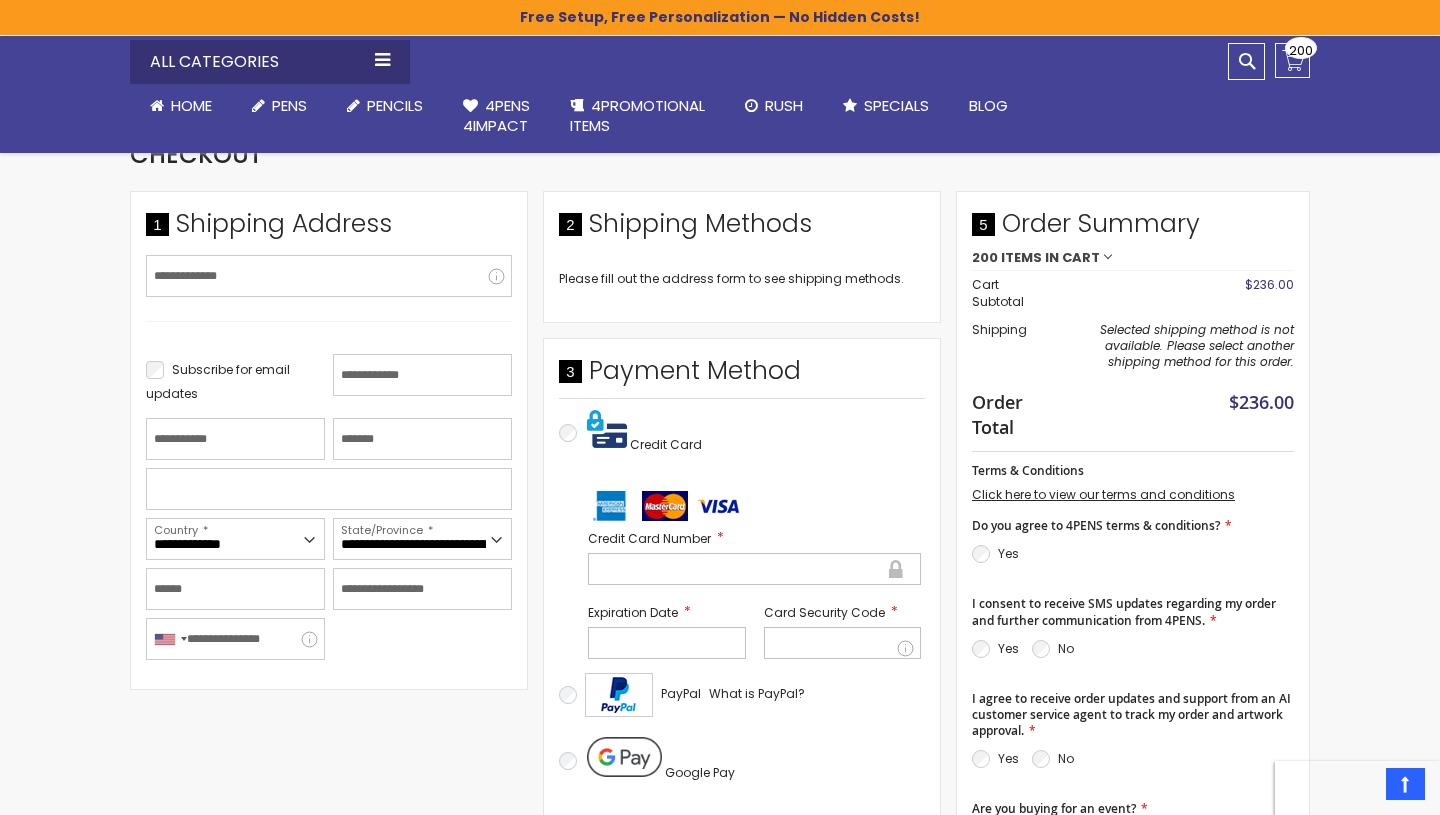 scroll, scrollTop: 304, scrollLeft: 0, axis: vertical 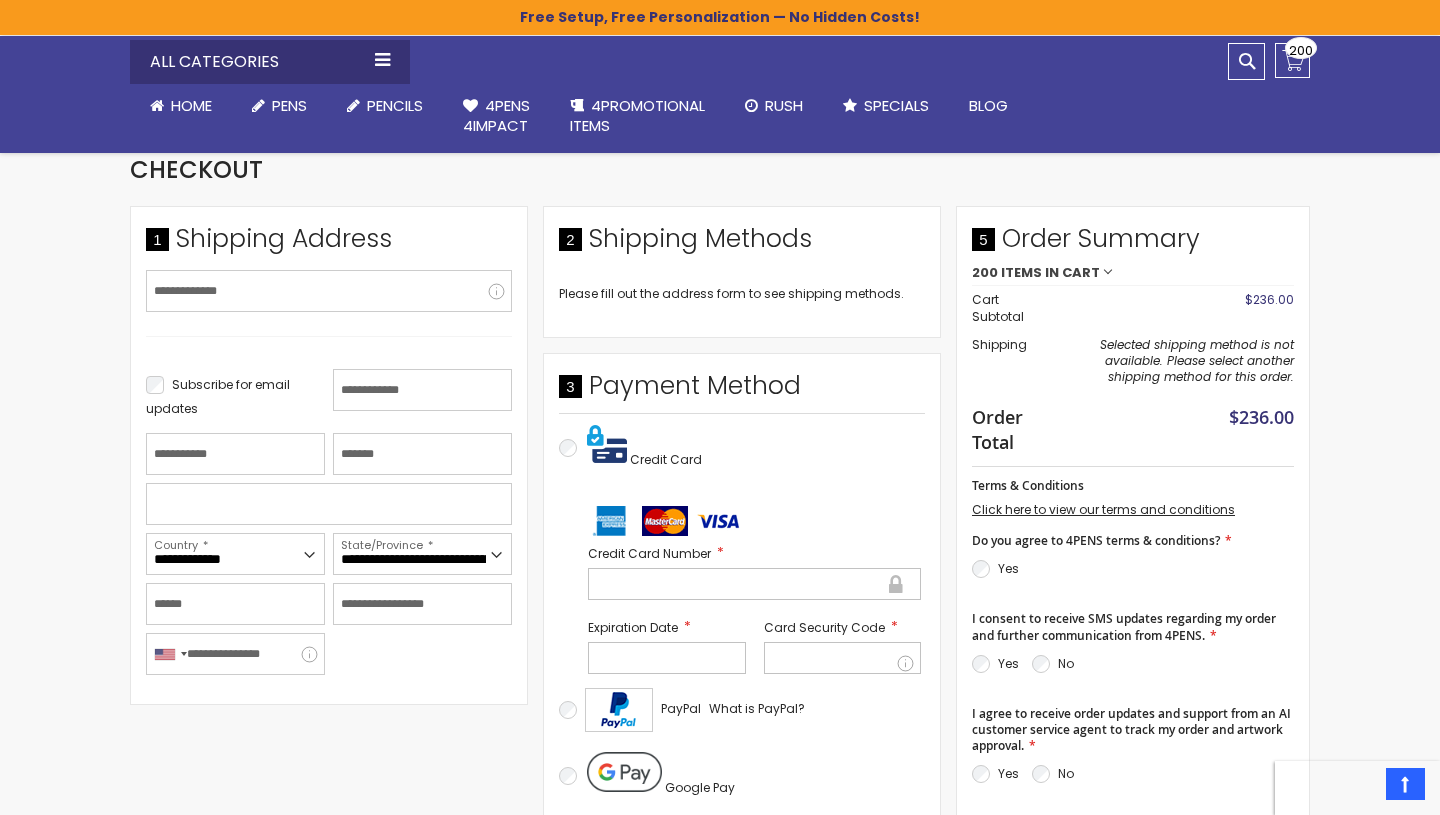 click on "Cart Subtotal" at bounding box center [1010, 308] 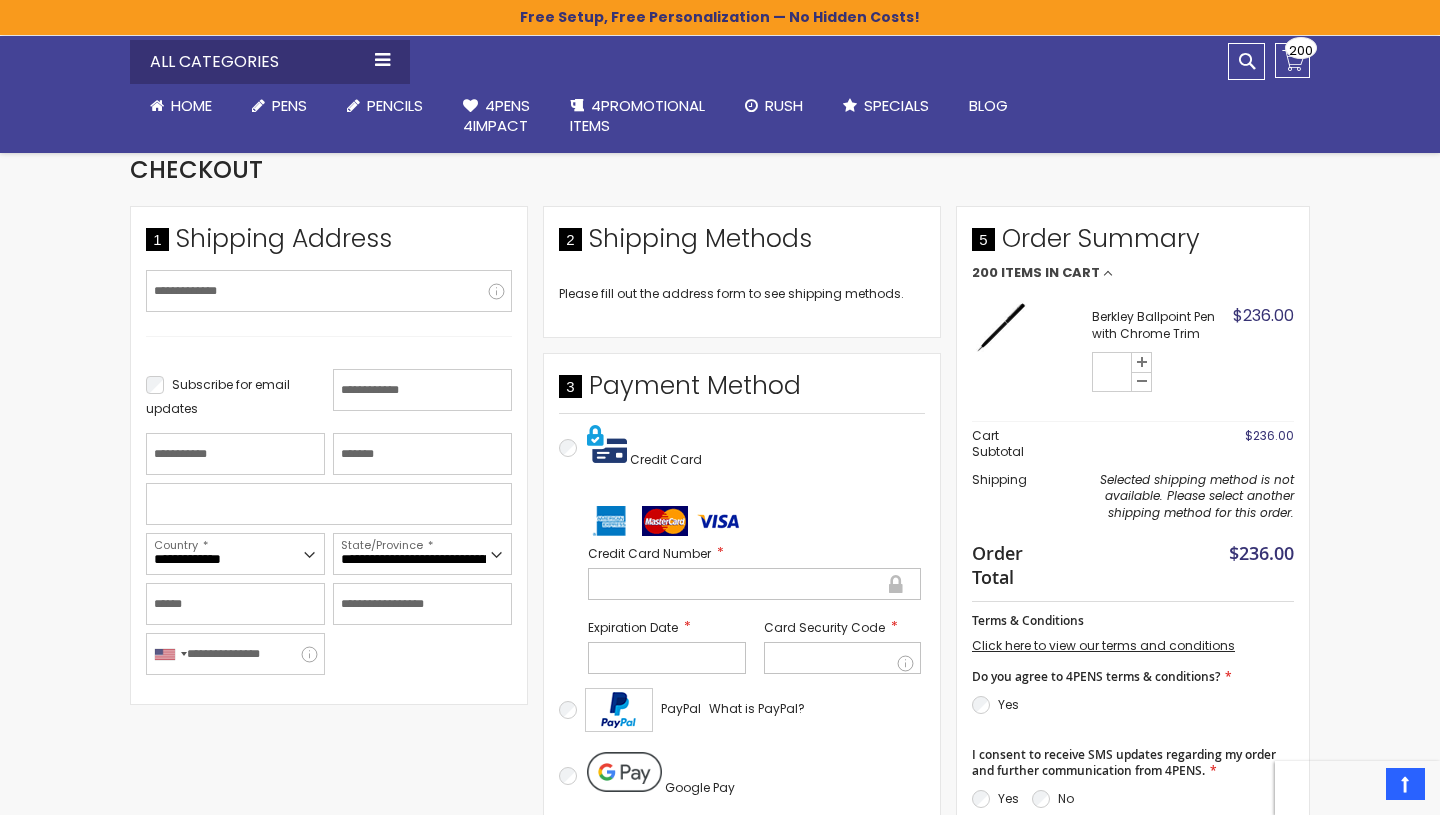 click on "Berkley Ballpoint Pen with Chrome Trim" at bounding box center (1160, 325) 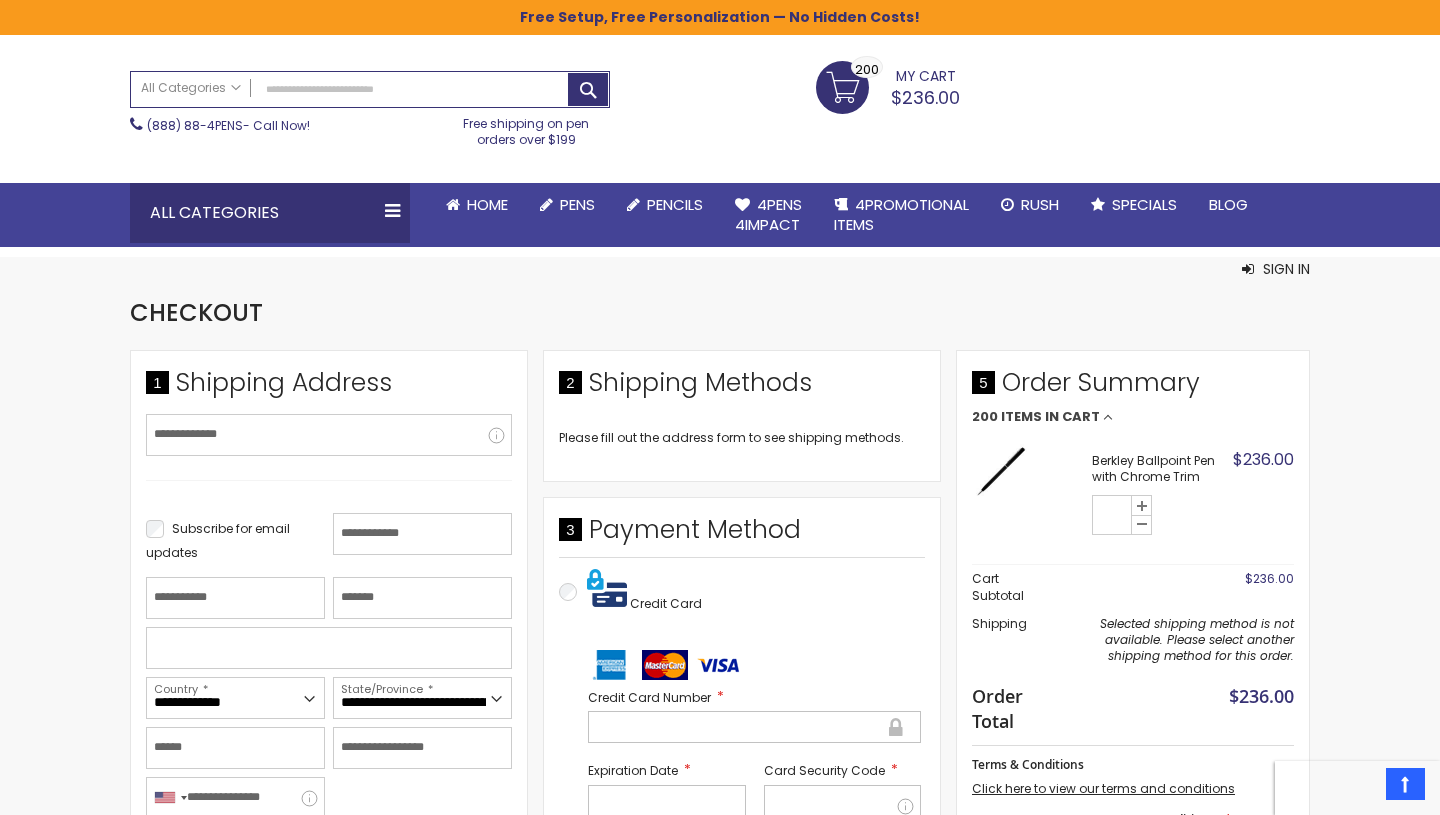 scroll, scrollTop: 60, scrollLeft: 0, axis: vertical 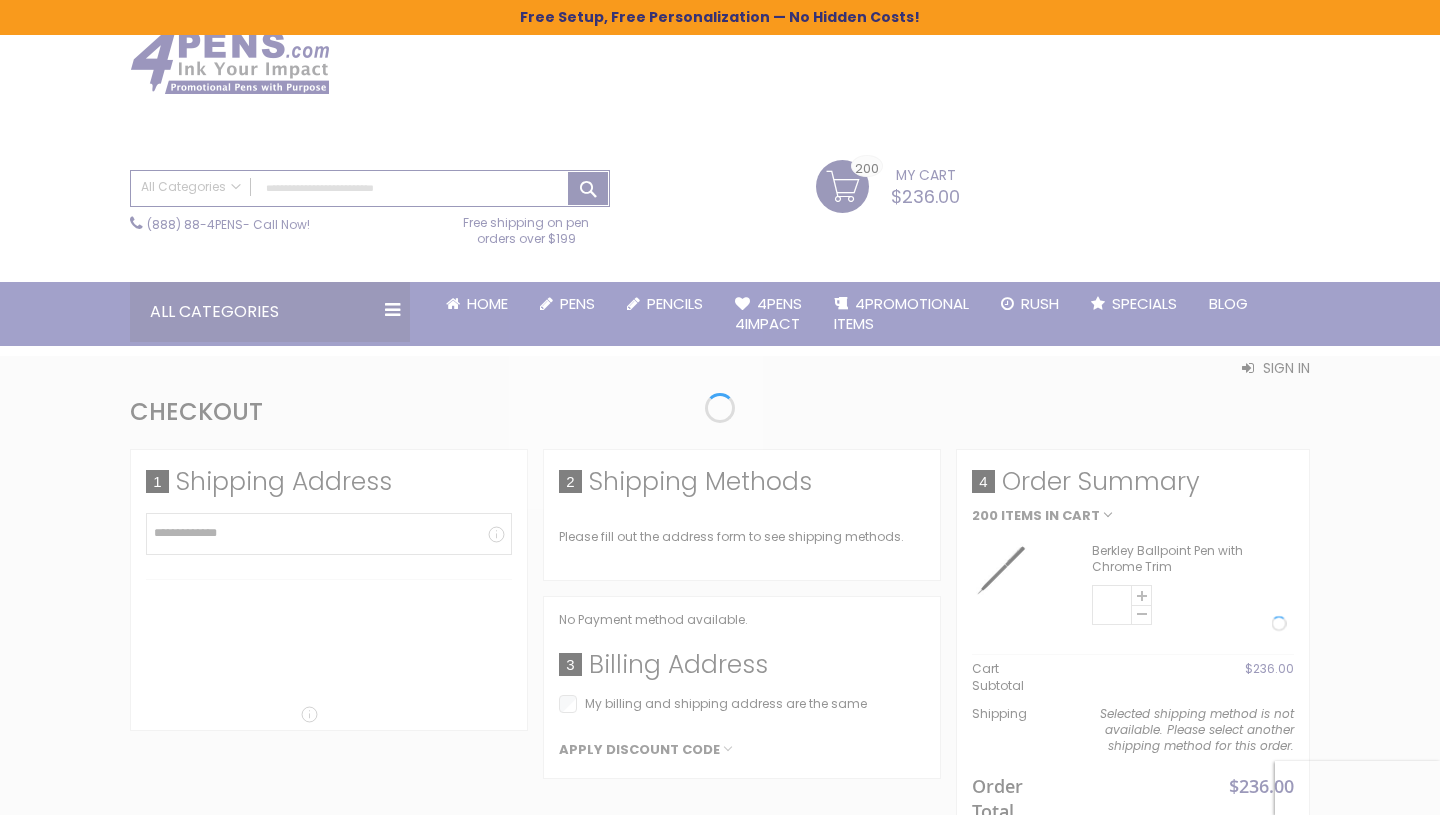 select on "*" 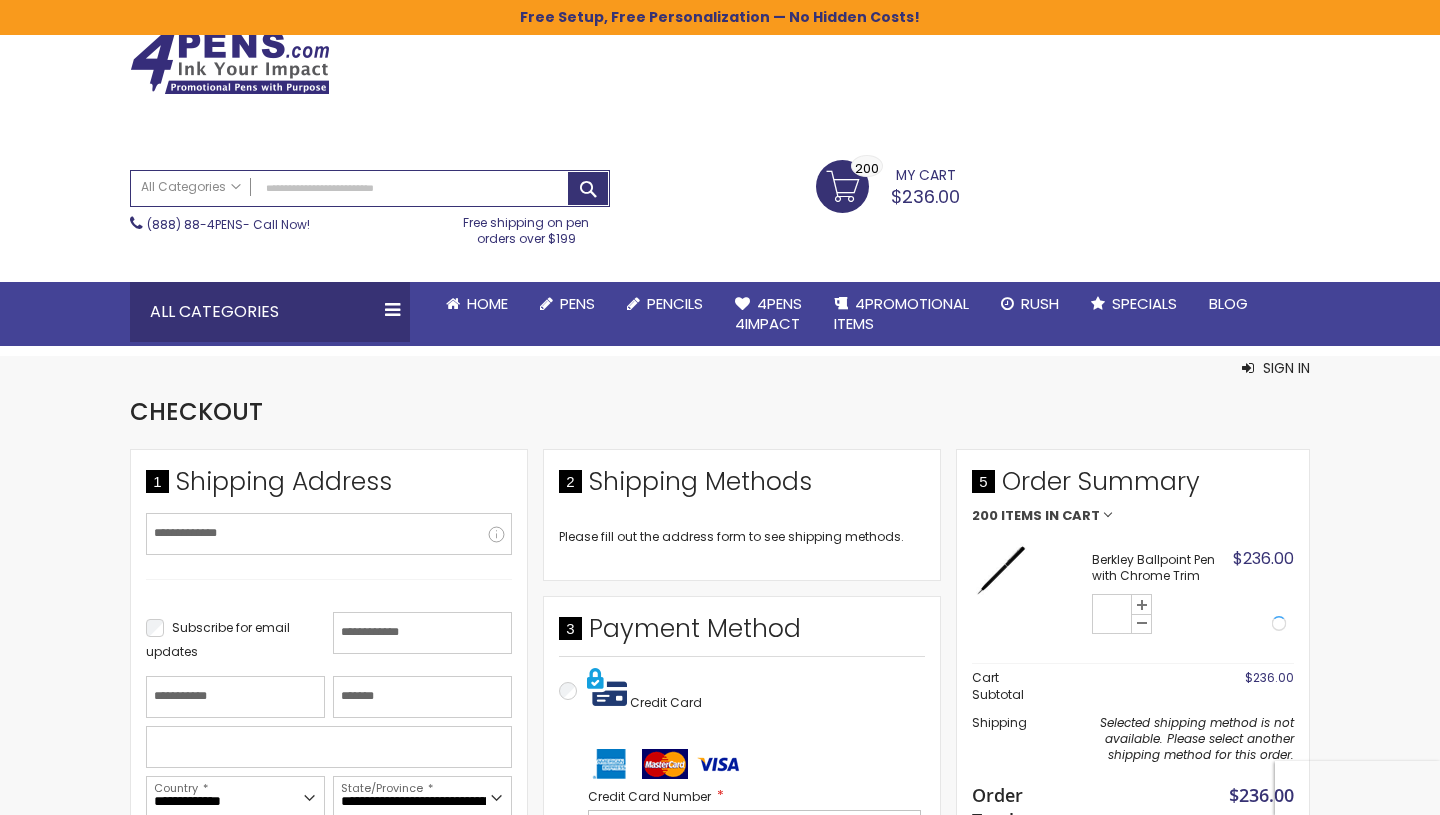 click on "My Cart
$236.00
200
200
items" at bounding box center [888, 185] 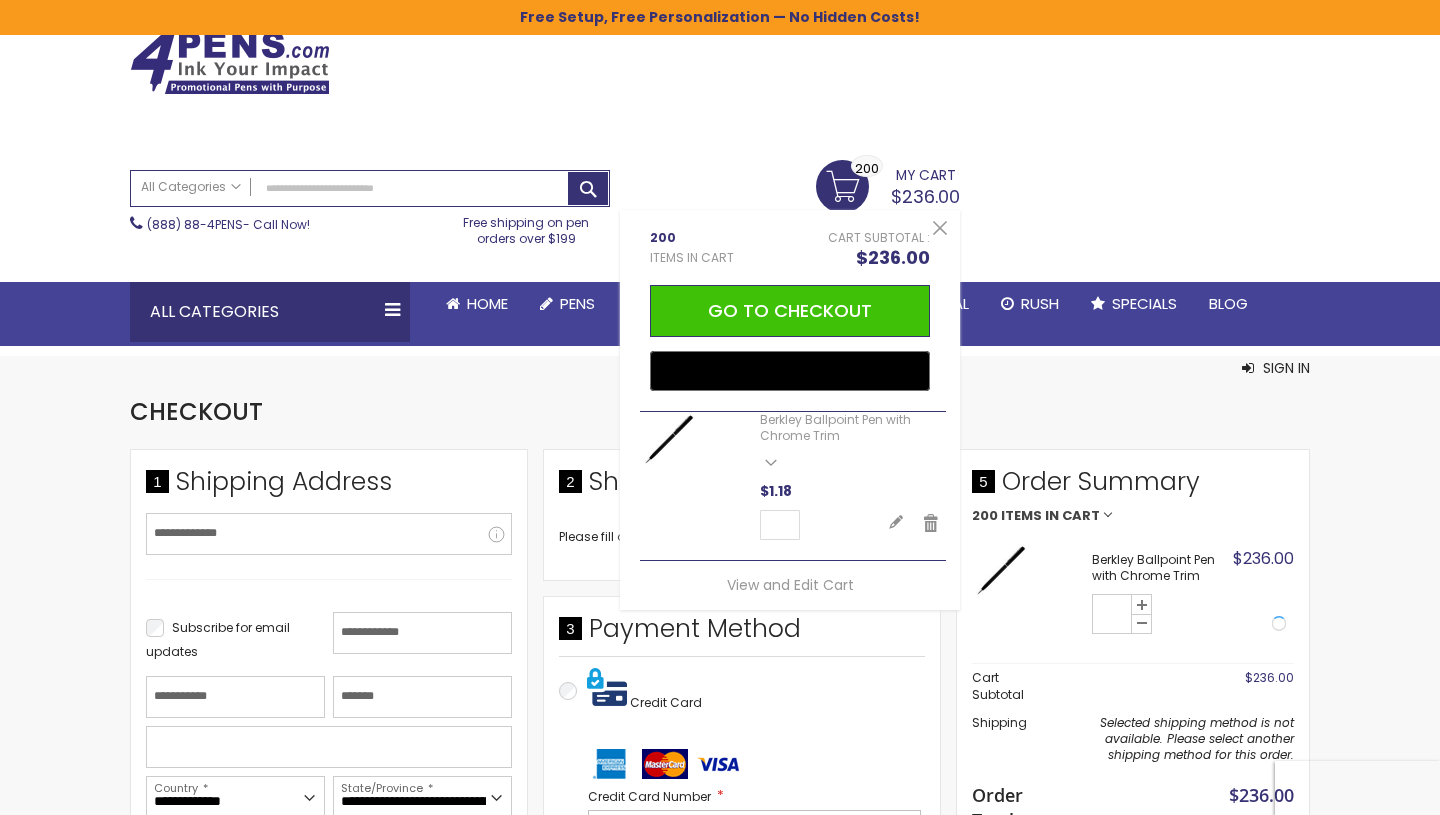 scroll, scrollTop: 0, scrollLeft: 0, axis: both 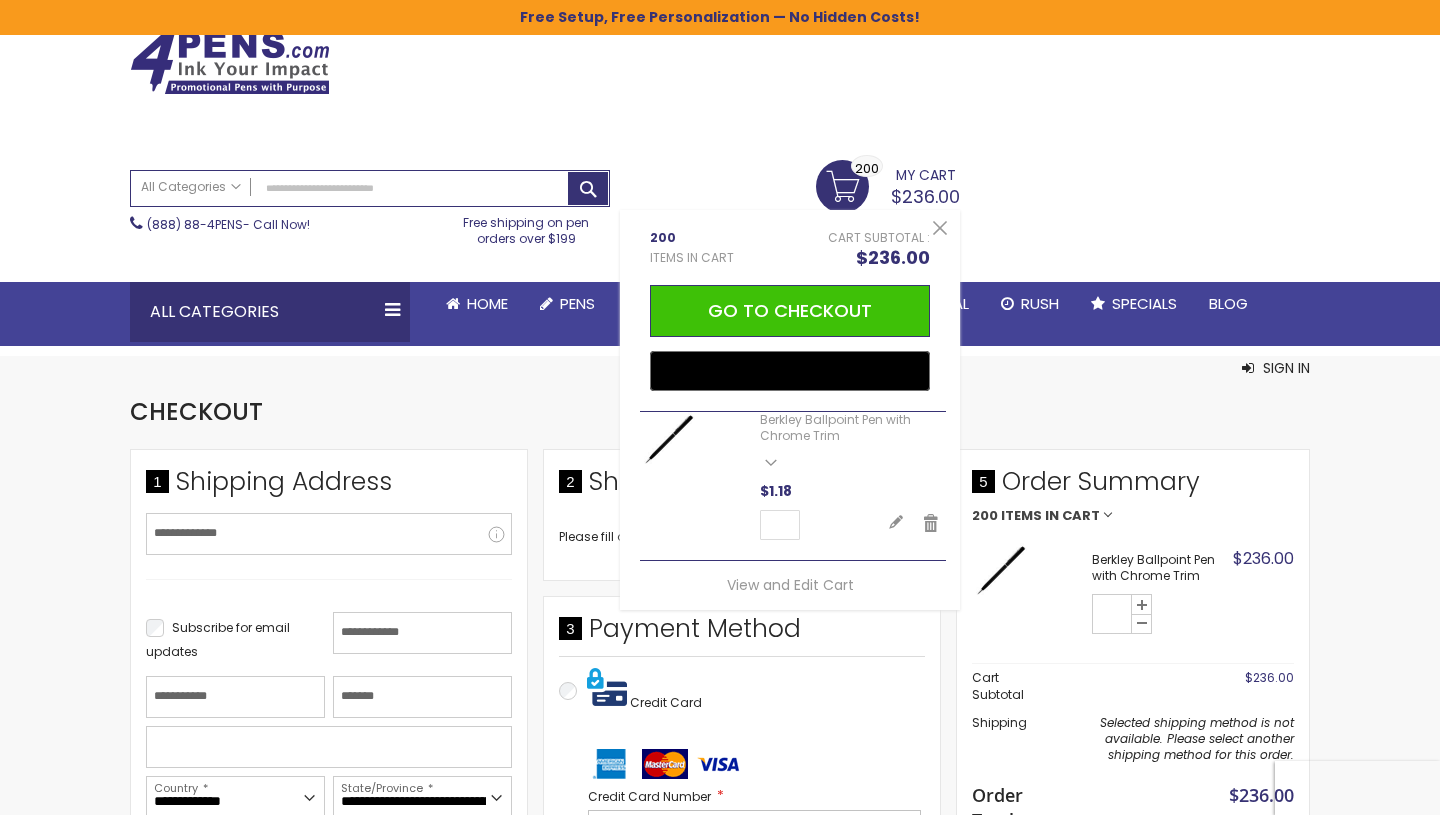 click on "Items in Cart" at bounding box center (692, 258) 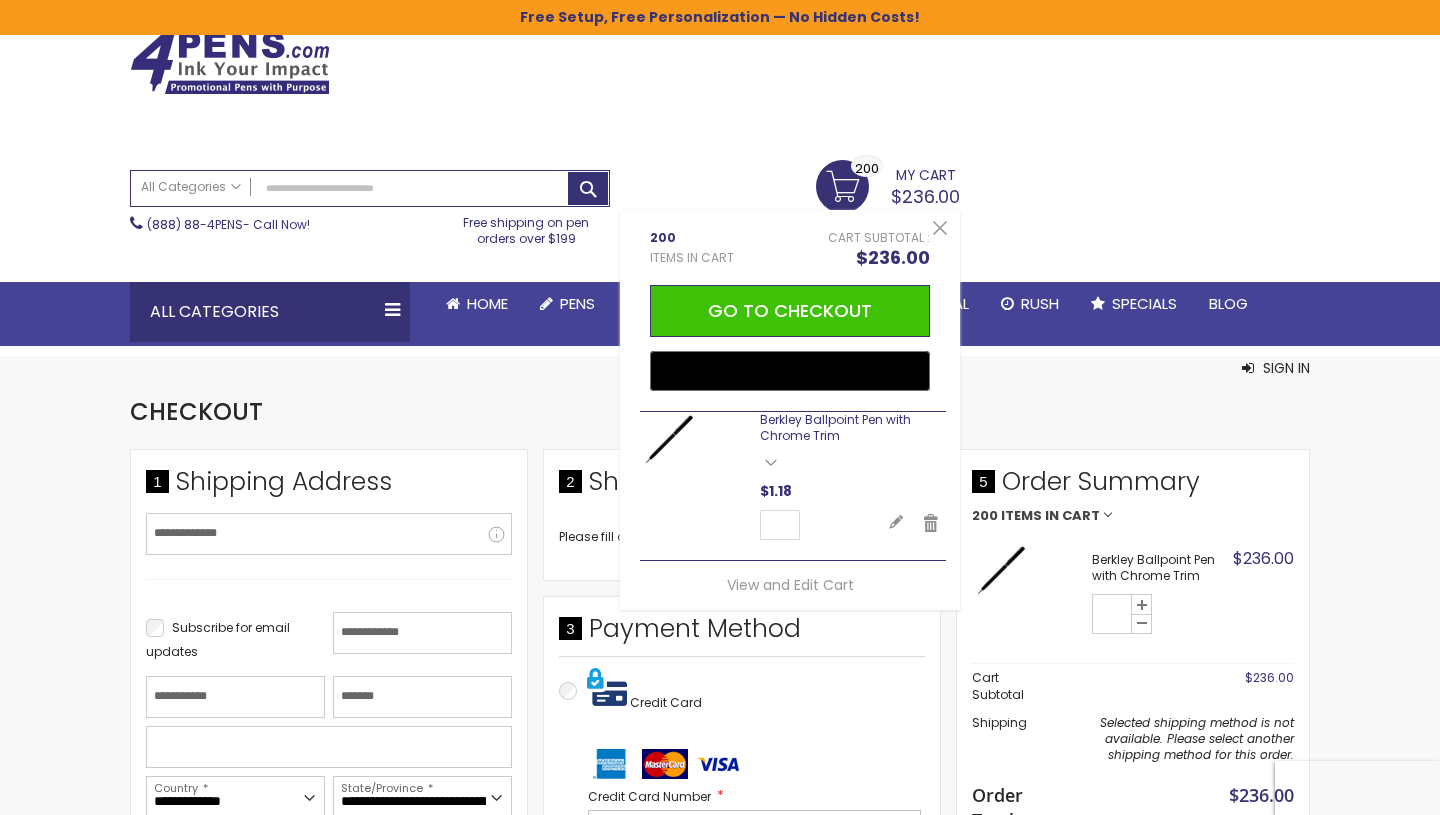 click on "Berkley Ballpoint Pen with Chrome Trim" at bounding box center (835, 427) 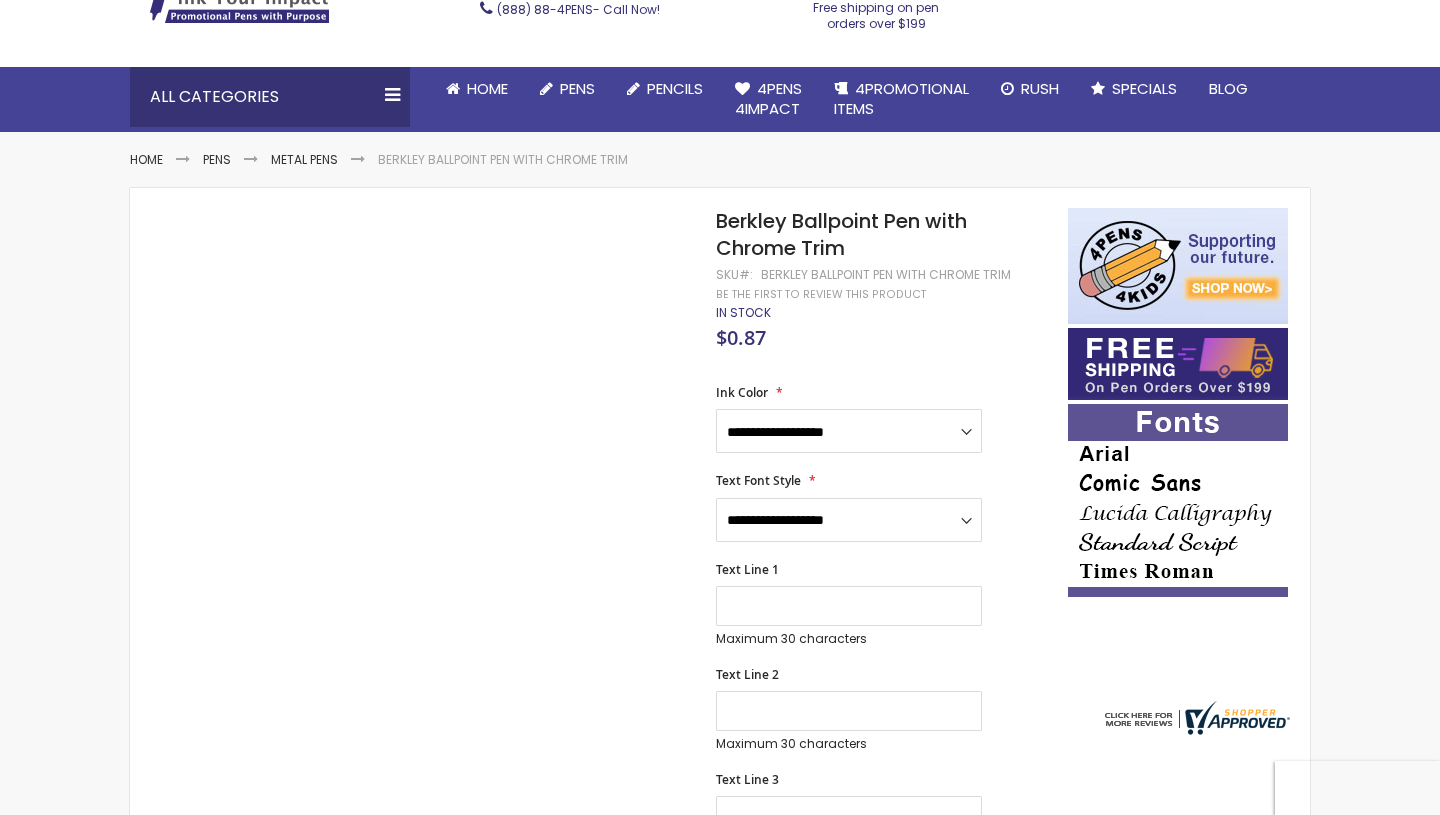 scroll, scrollTop: 157, scrollLeft: 0, axis: vertical 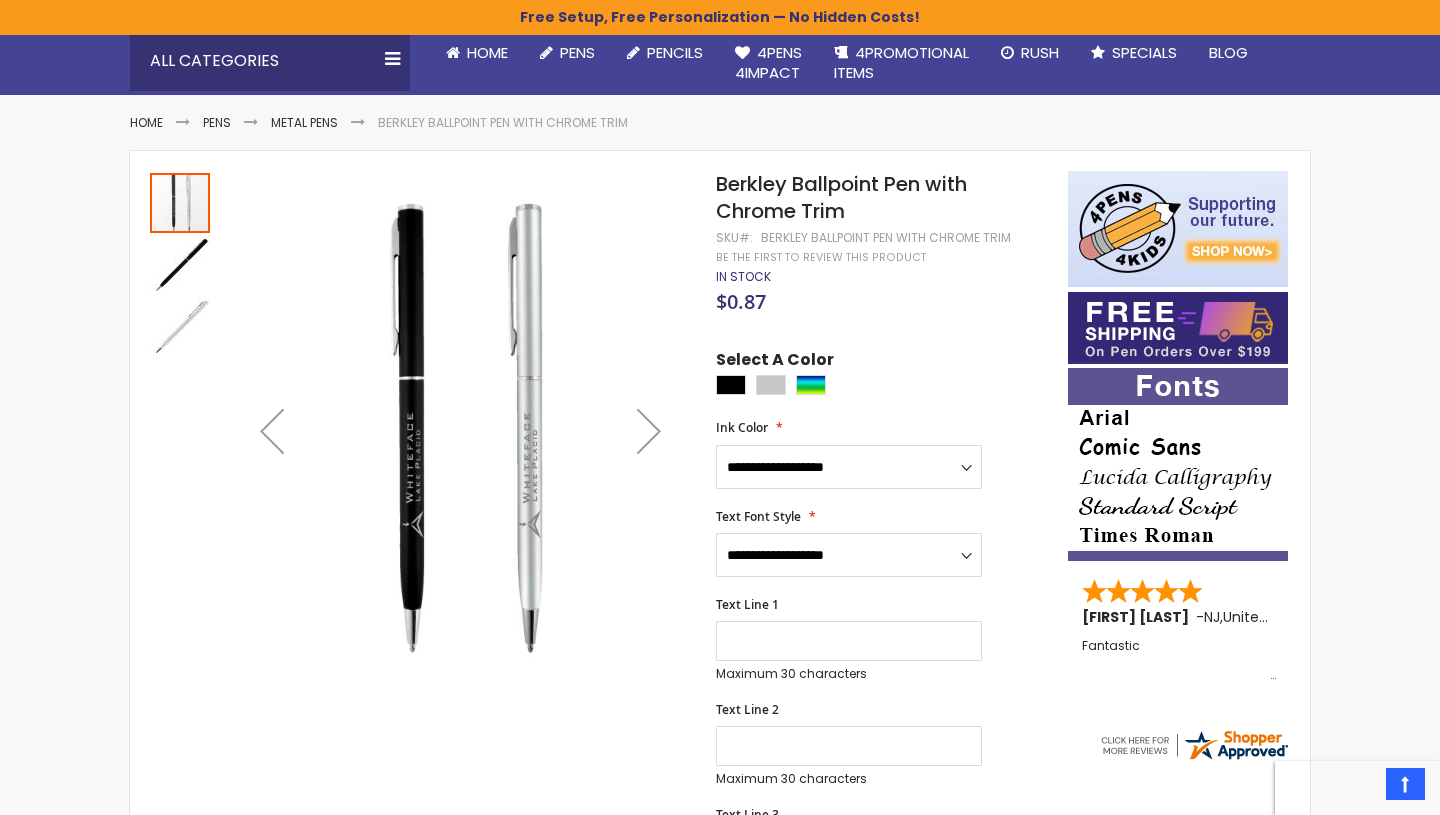 click at bounding box center [180, 265] 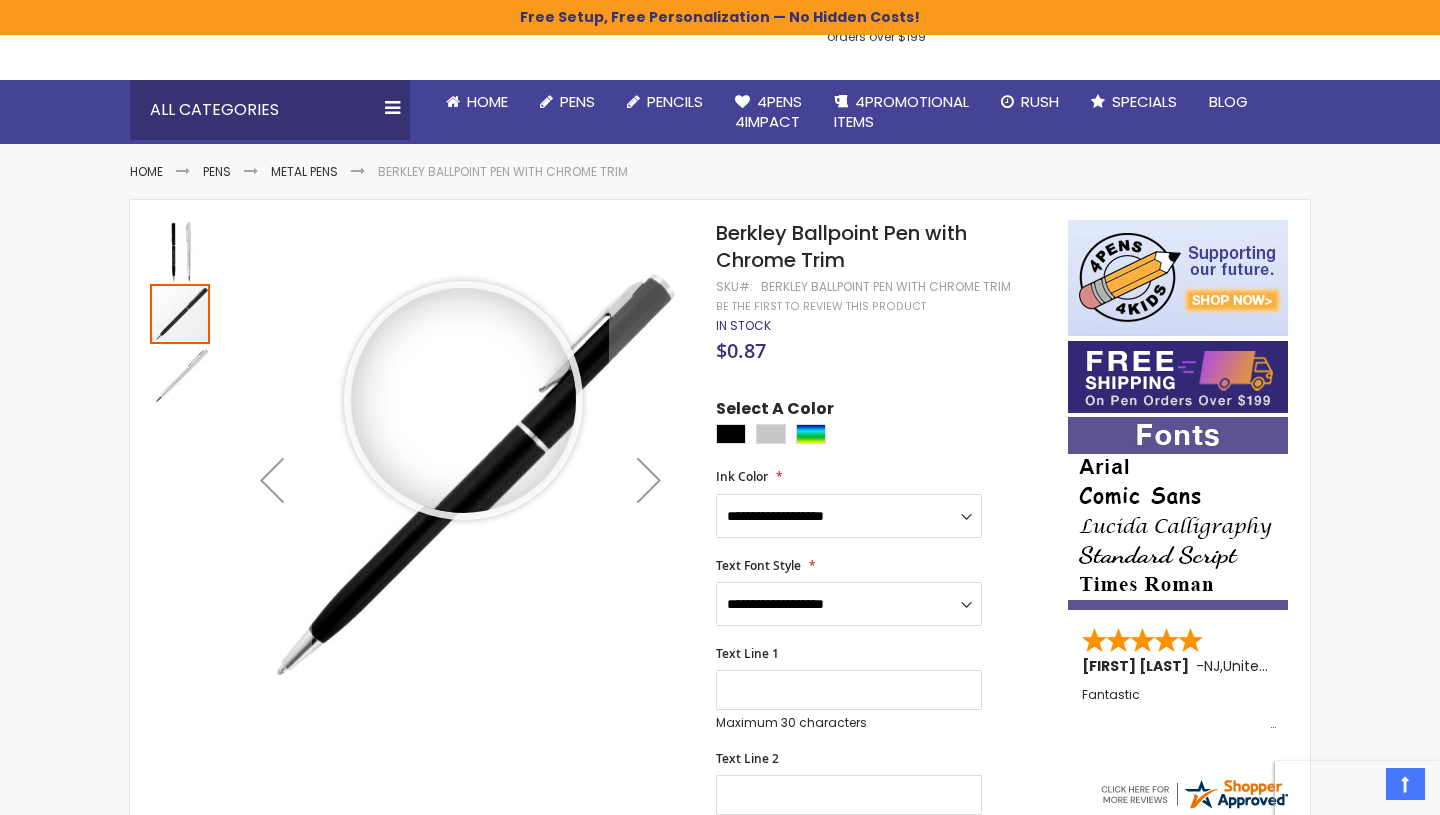 scroll, scrollTop: 149, scrollLeft: 0, axis: vertical 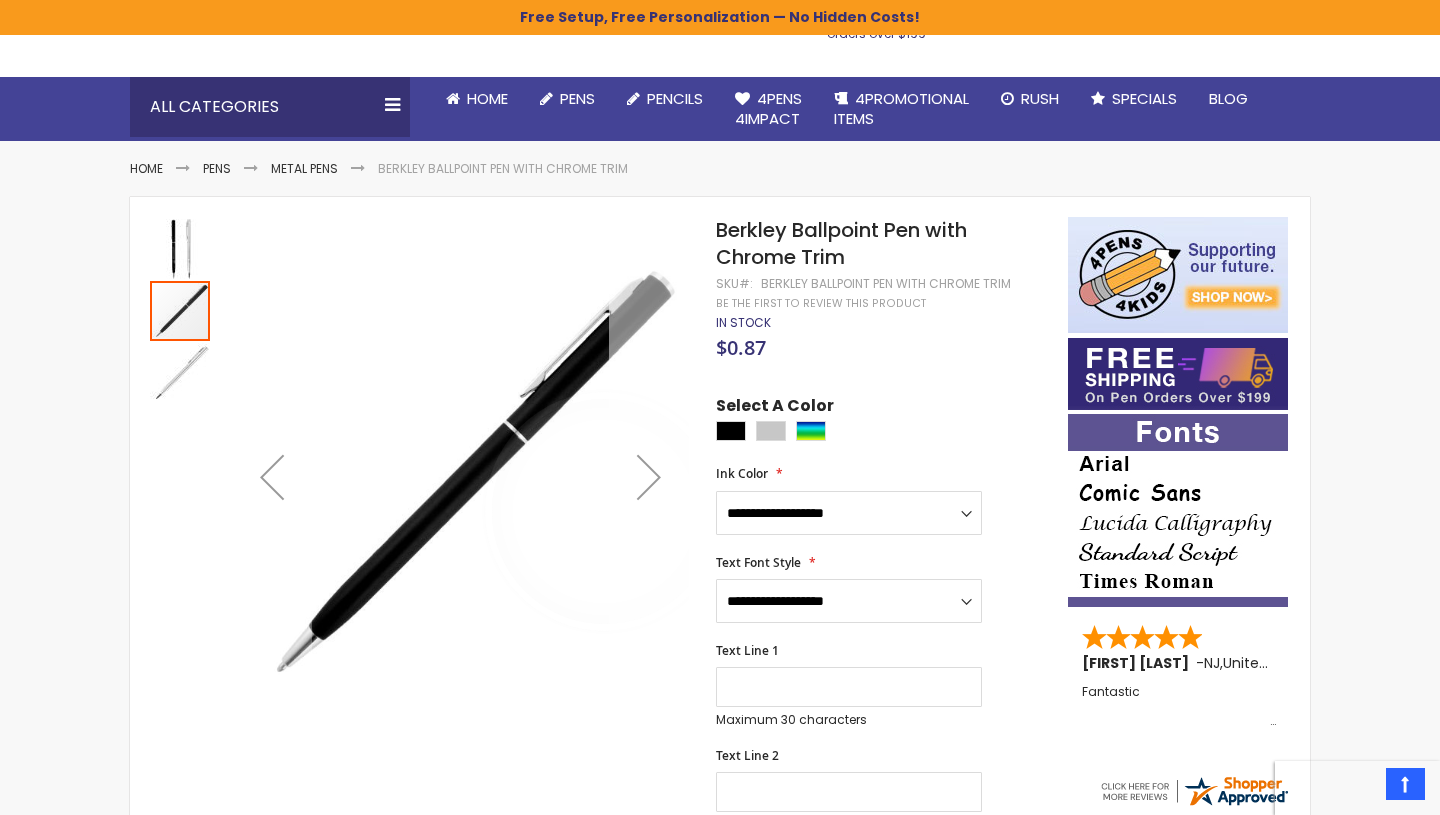click at bounding box center (649, 477) 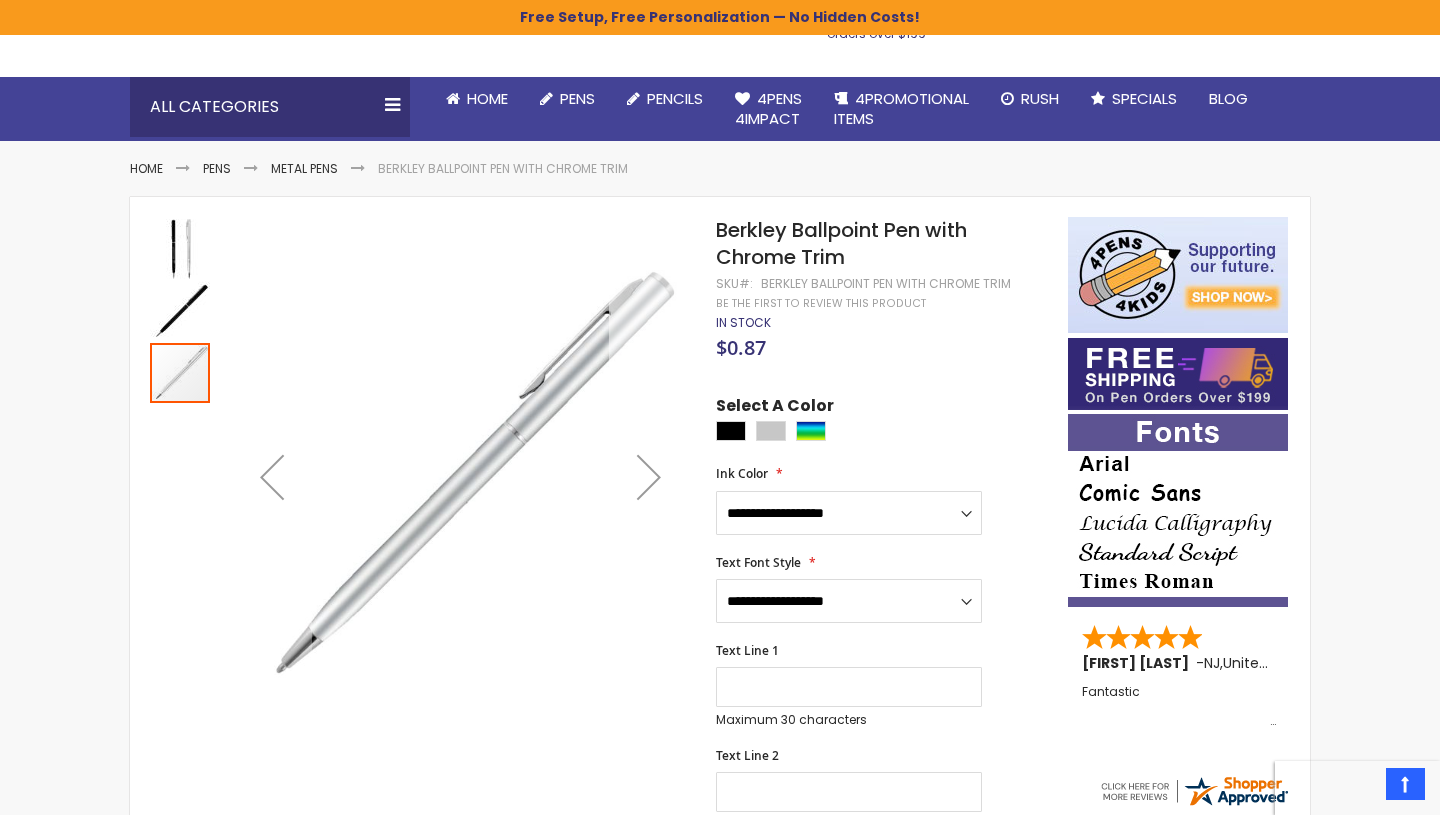 click at bounding box center (649, 477) 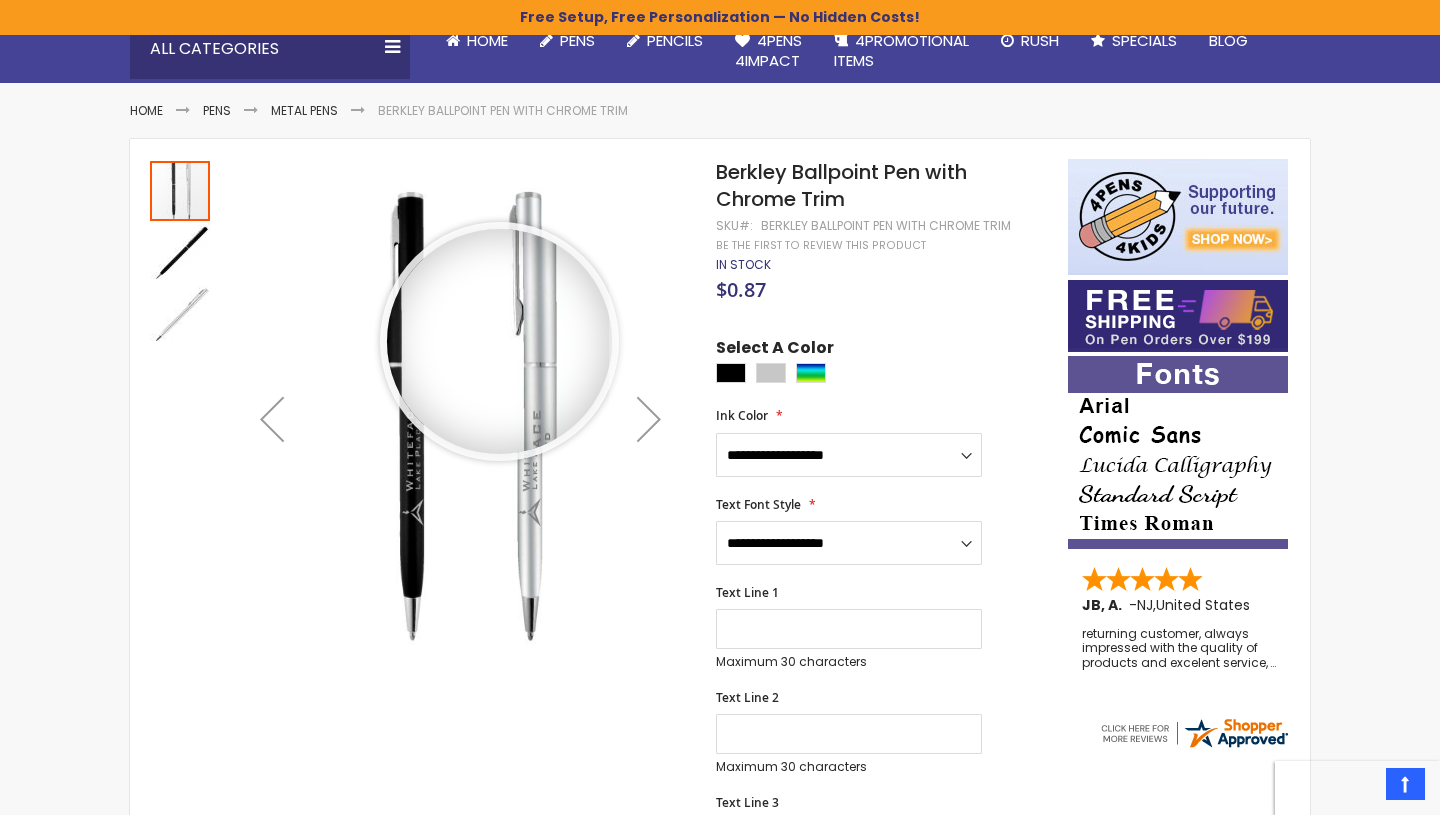 scroll, scrollTop: 184, scrollLeft: 0, axis: vertical 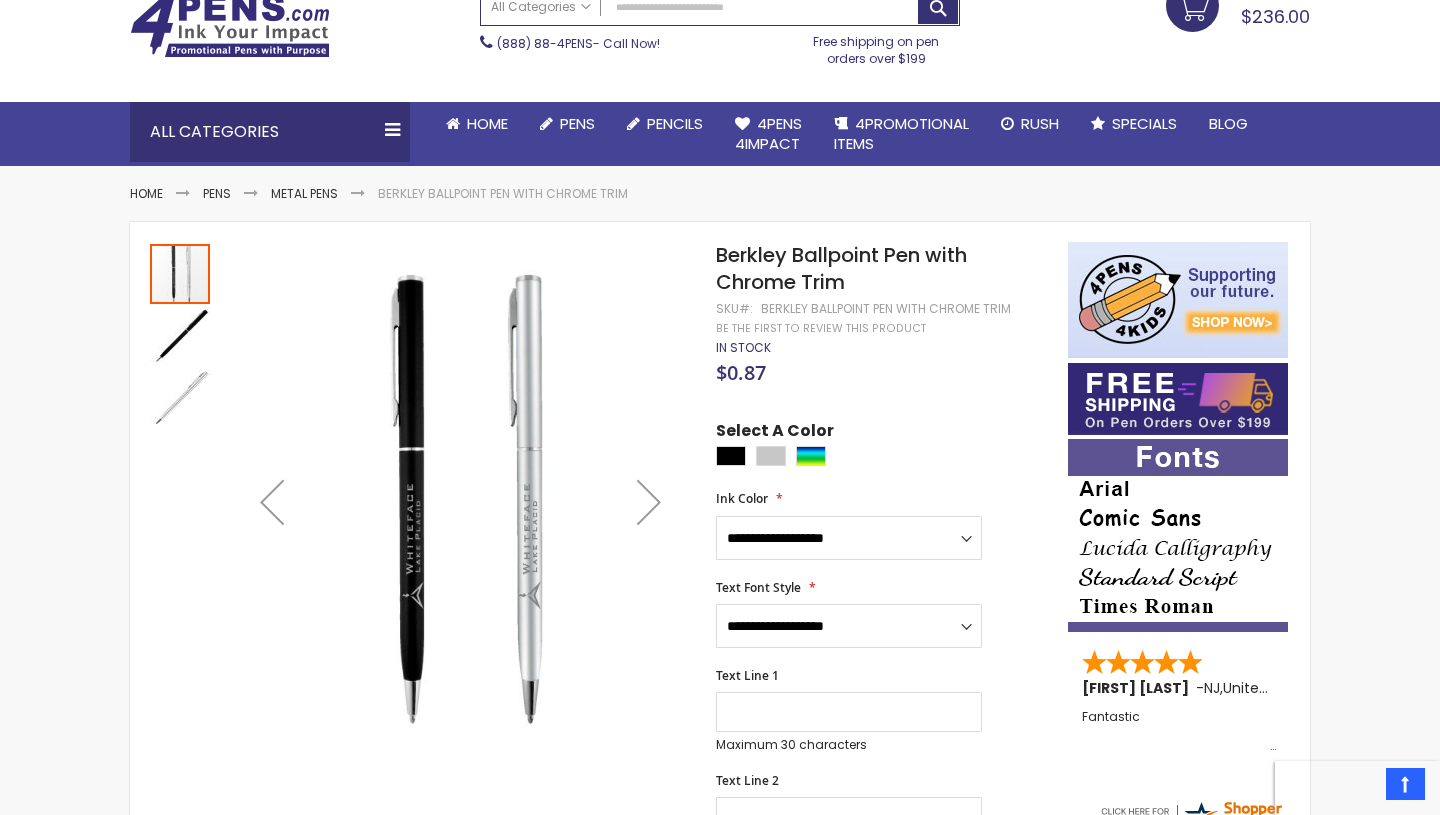click at bounding box center (649, 502) 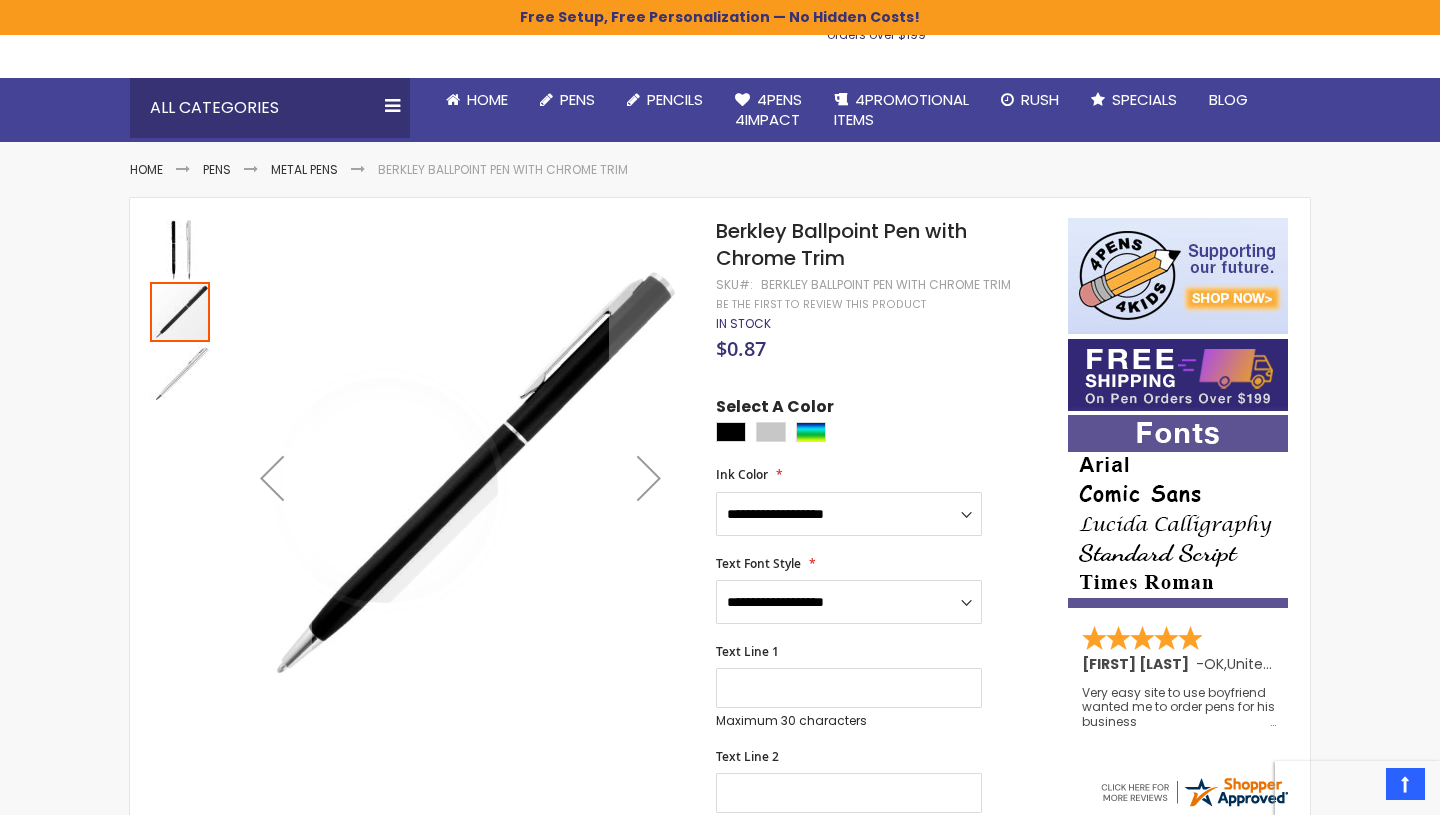 scroll, scrollTop: 149, scrollLeft: 0, axis: vertical 